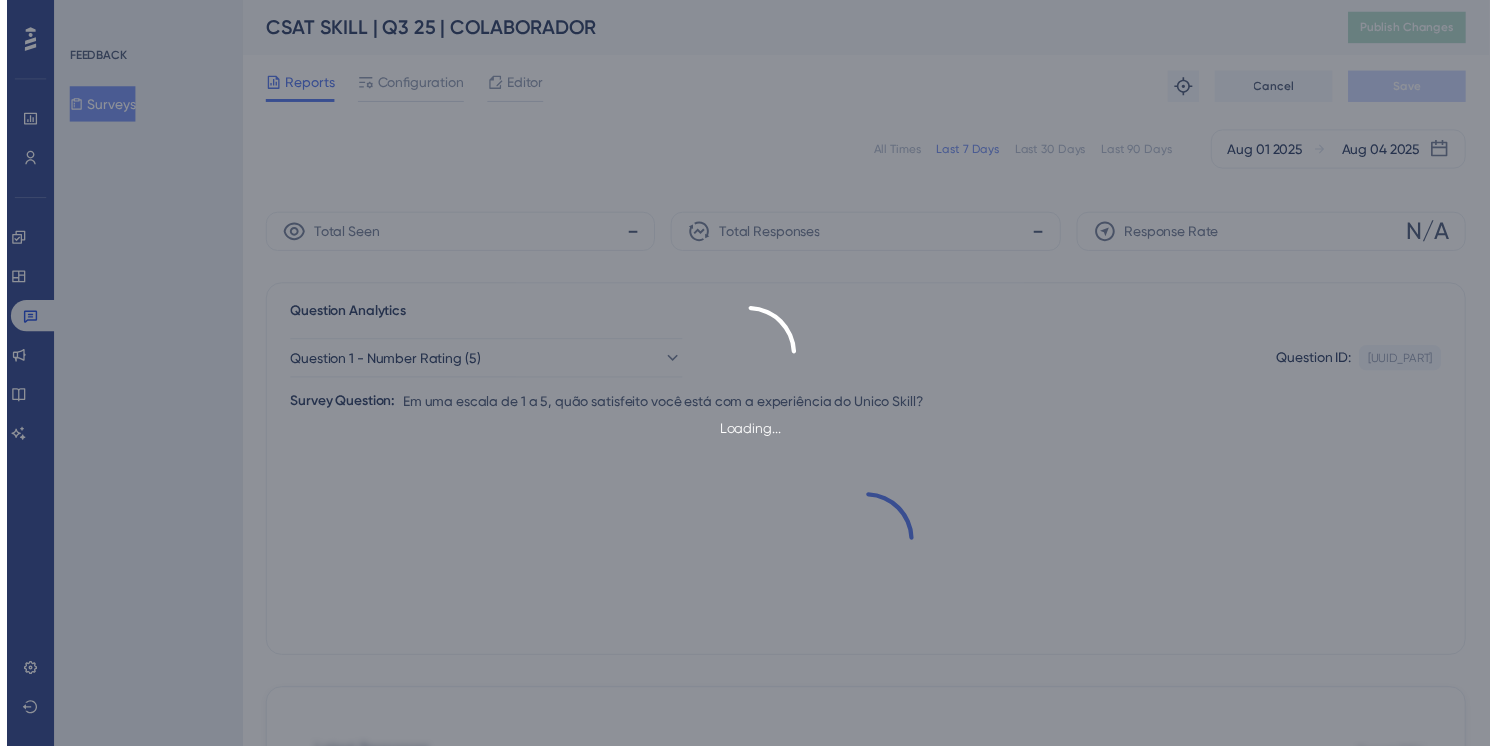scroll, scrollTop: 0, scrollLeft: 0, axis: both 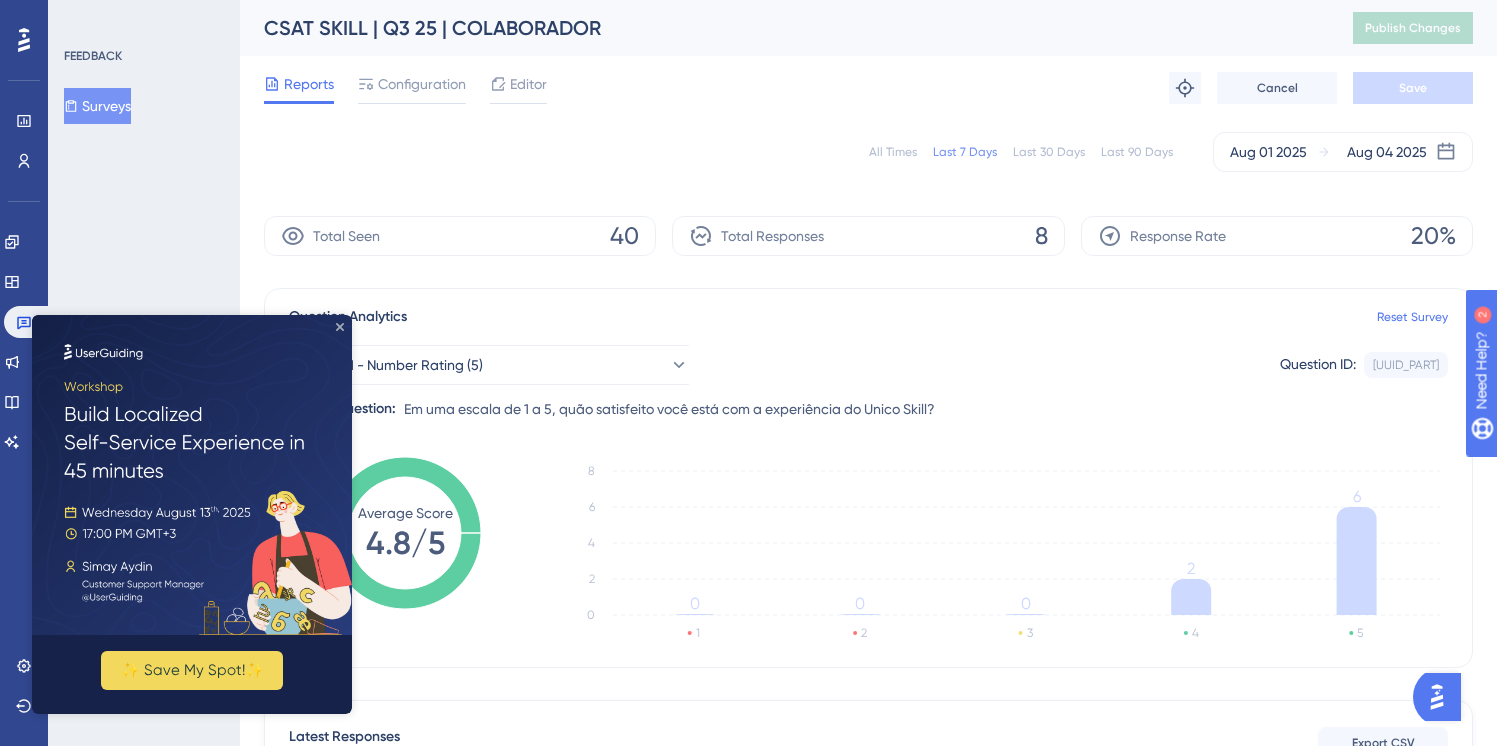 drag, startPoint x: 338, startPoint y: 327, endPoint x: 370, endPoint y: 642, distance: 316.62122 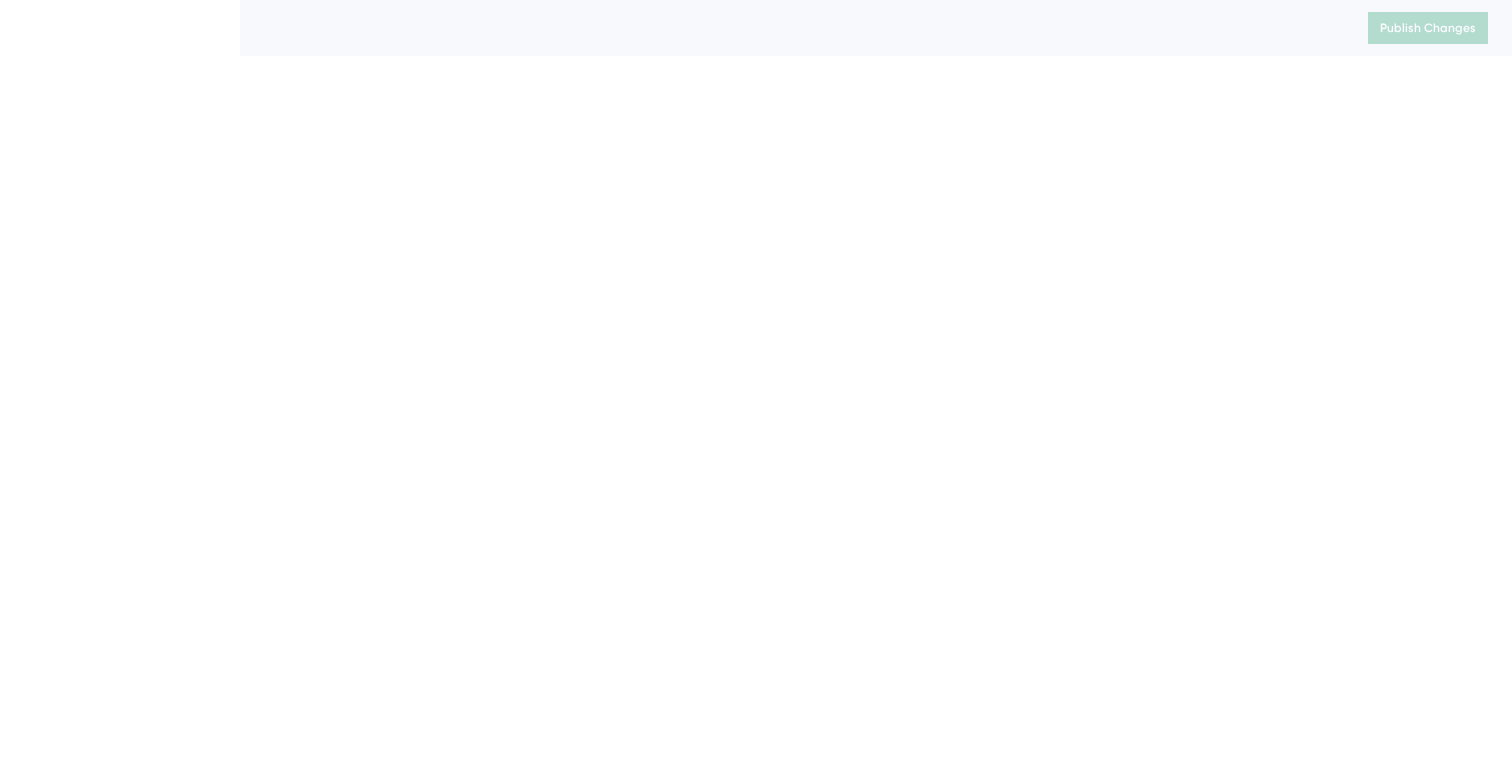 scroll, scrollTop: 0, scrollLeft: 0, axis: both 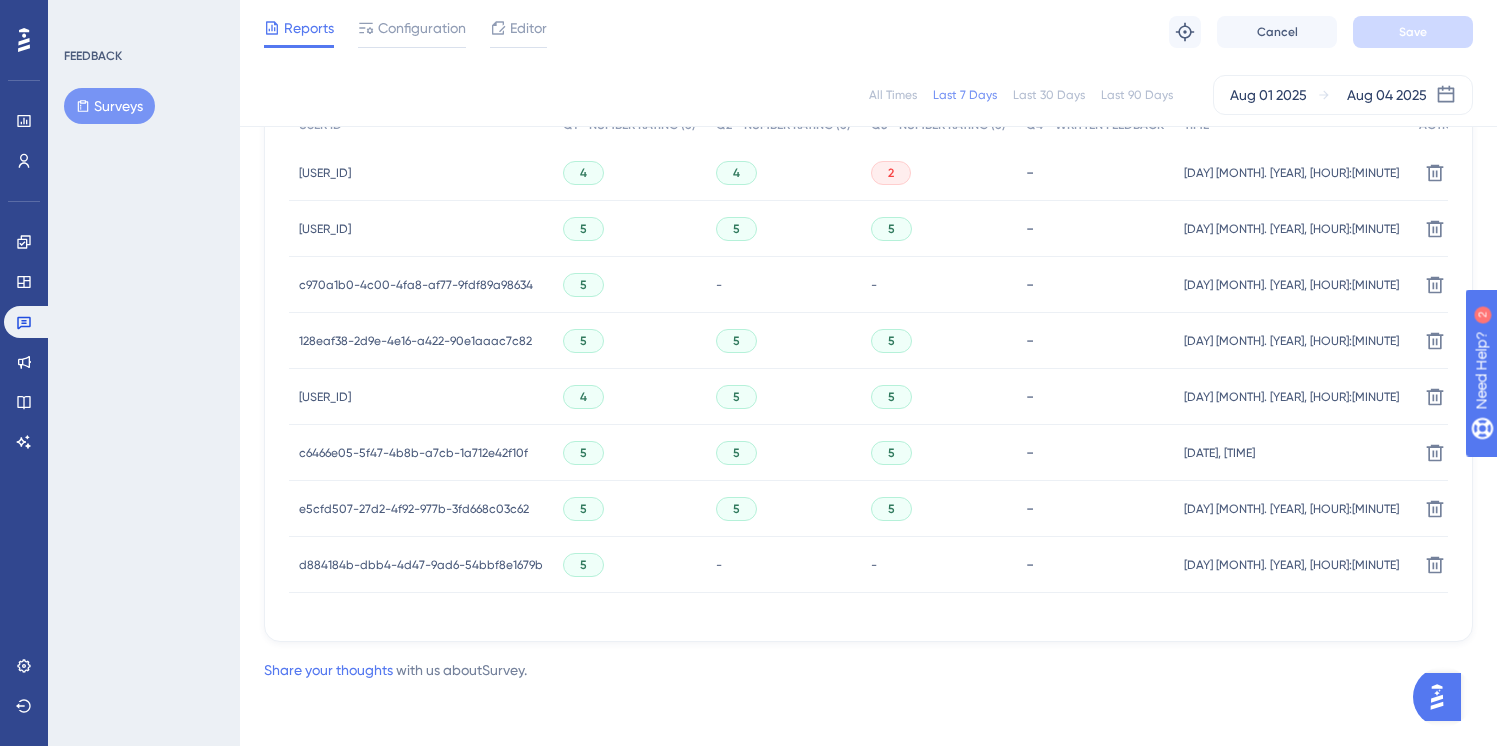 drag, startPoint x: 818, startPoint y: 610, endPoint x: 998, endPoint y: 616, distance: 180.09998 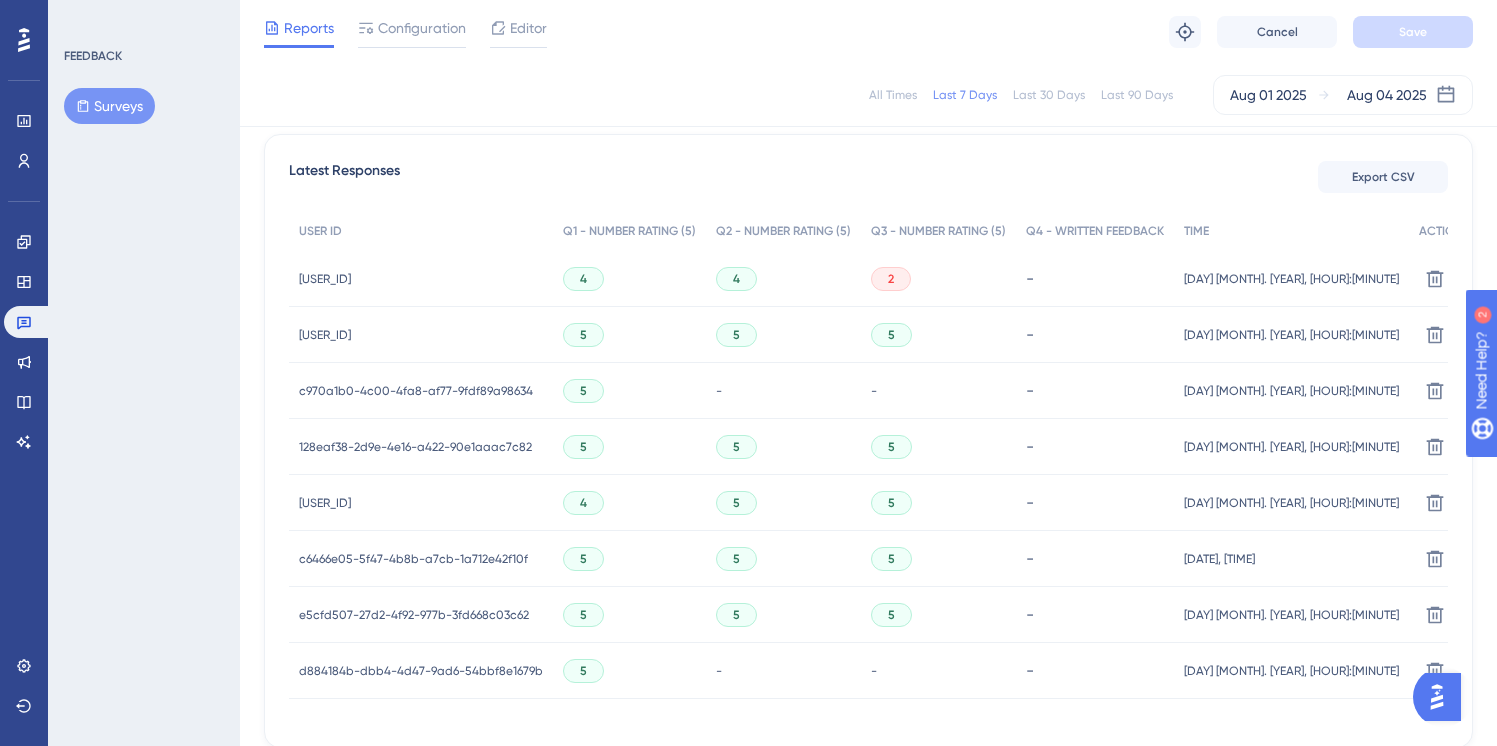 scroll, scrollTop: 0, scrollLeft: 0, axis: both 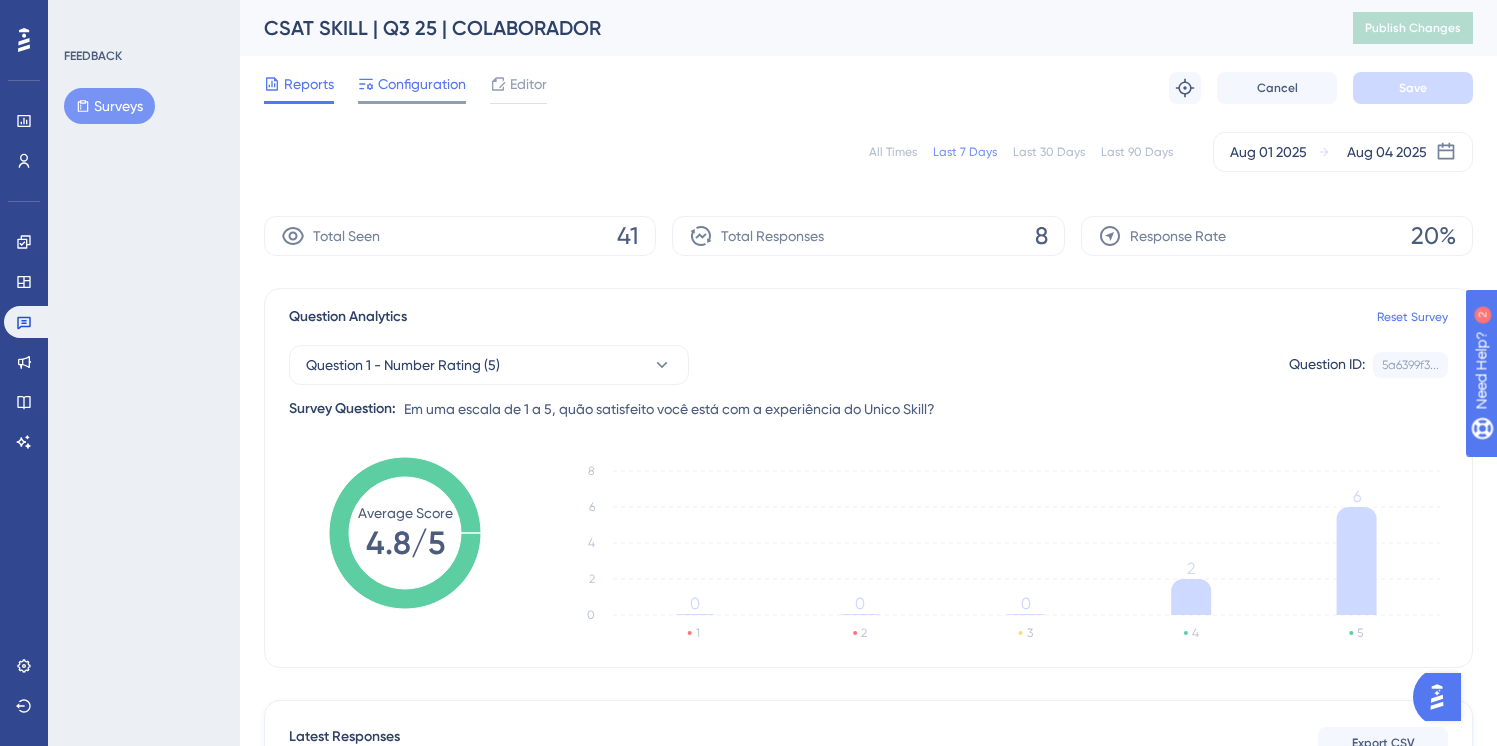 click on "Configuration" at bounding box center [422, 84] 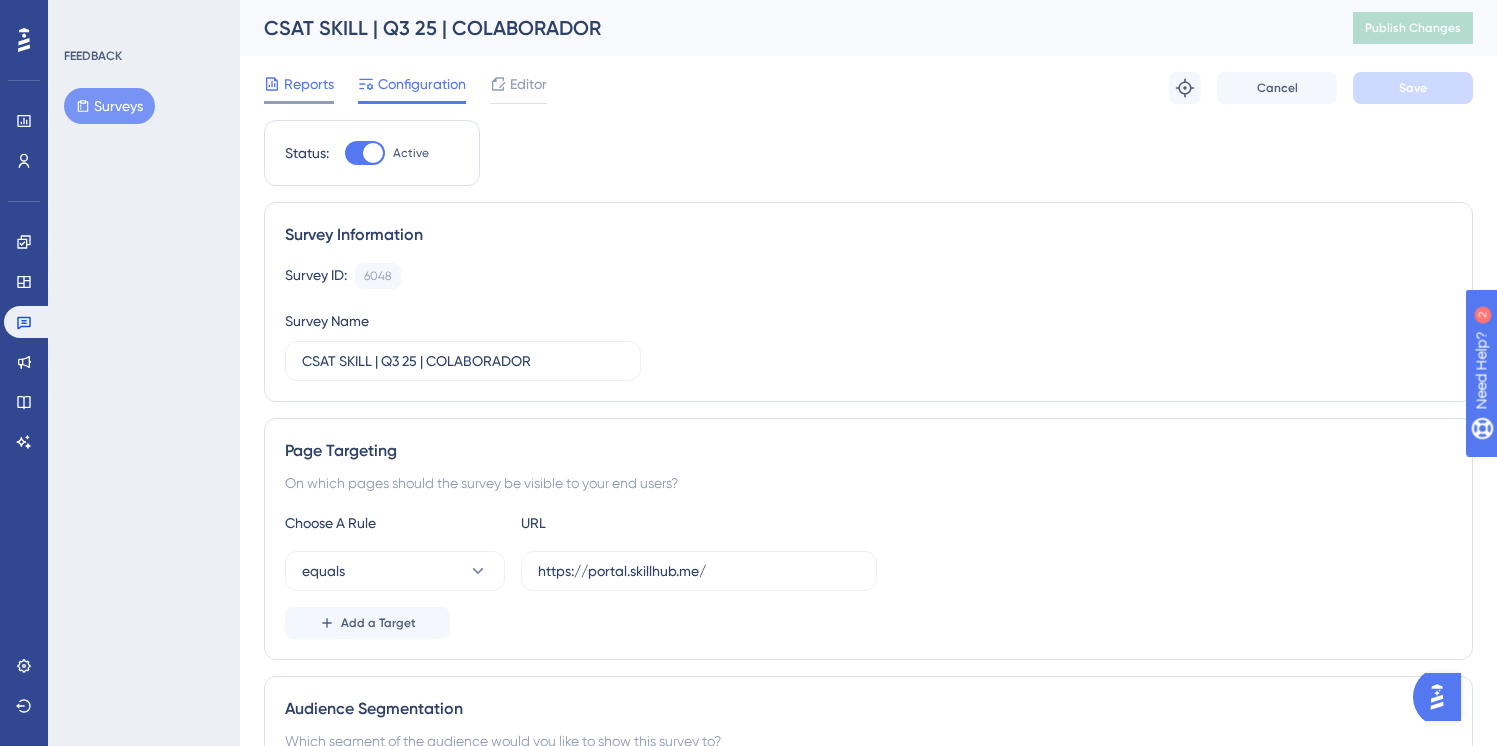 click on "Reports" at bounding box center [299, 84] 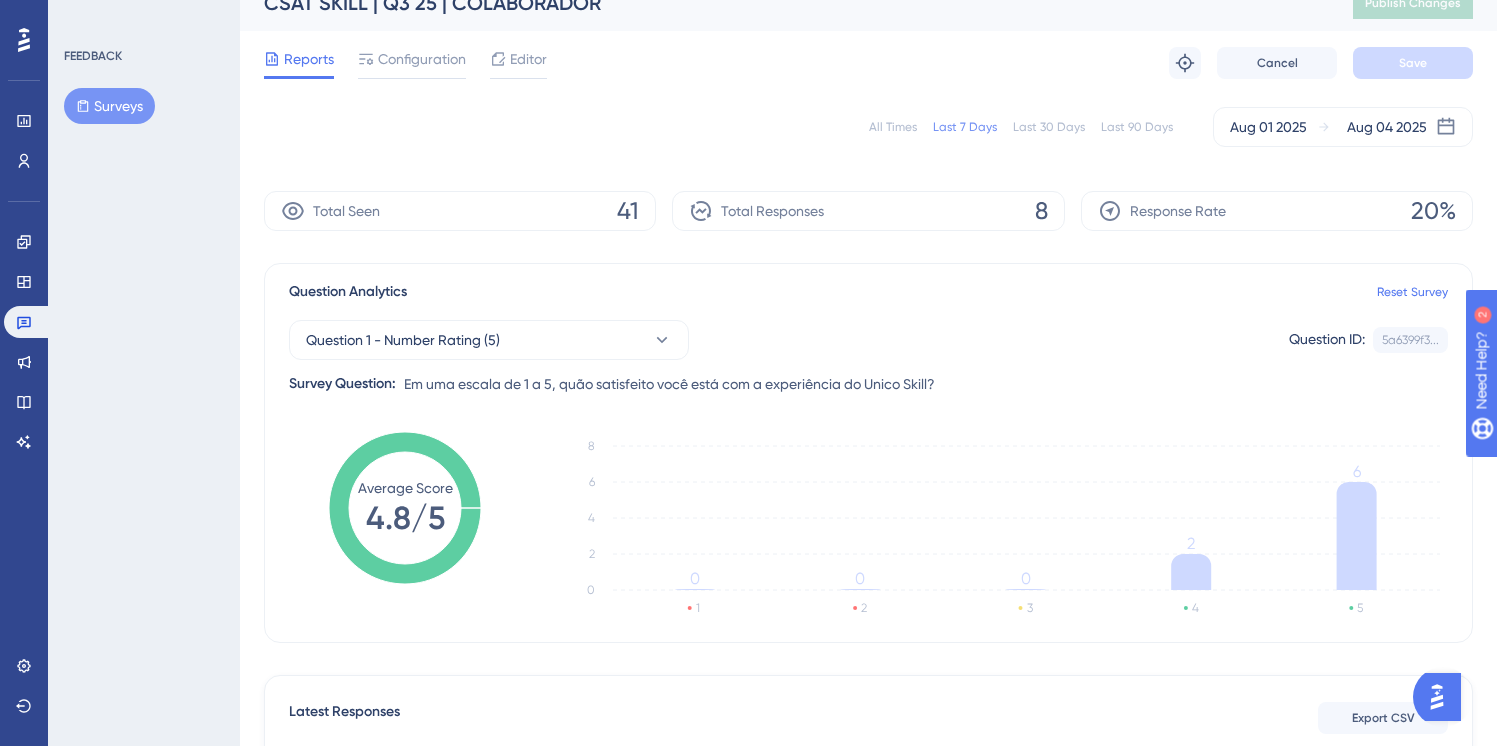 scroll, scrollTop: 0, scrollLeft: 0, axis: both 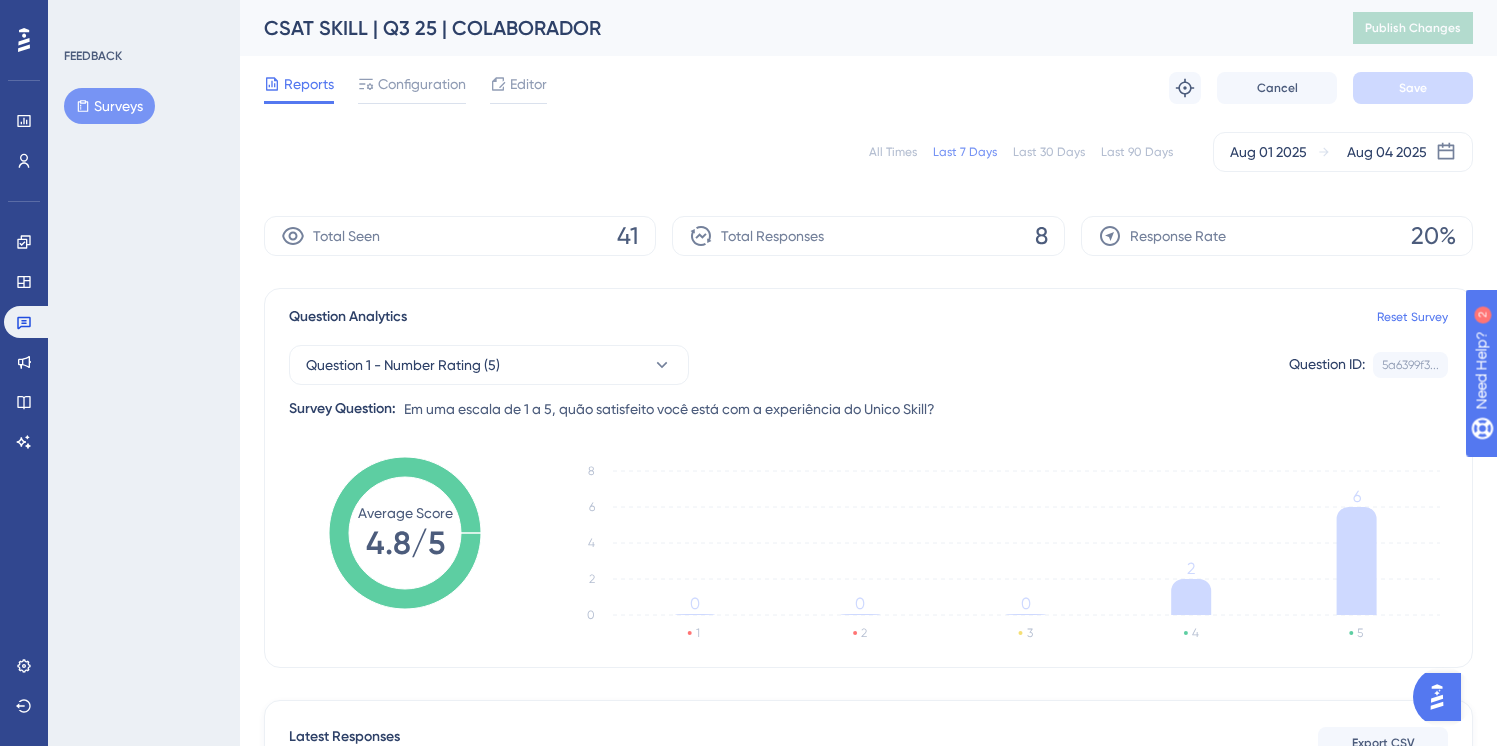 click on "Total Responses 8" at bounding box center [868, 236] 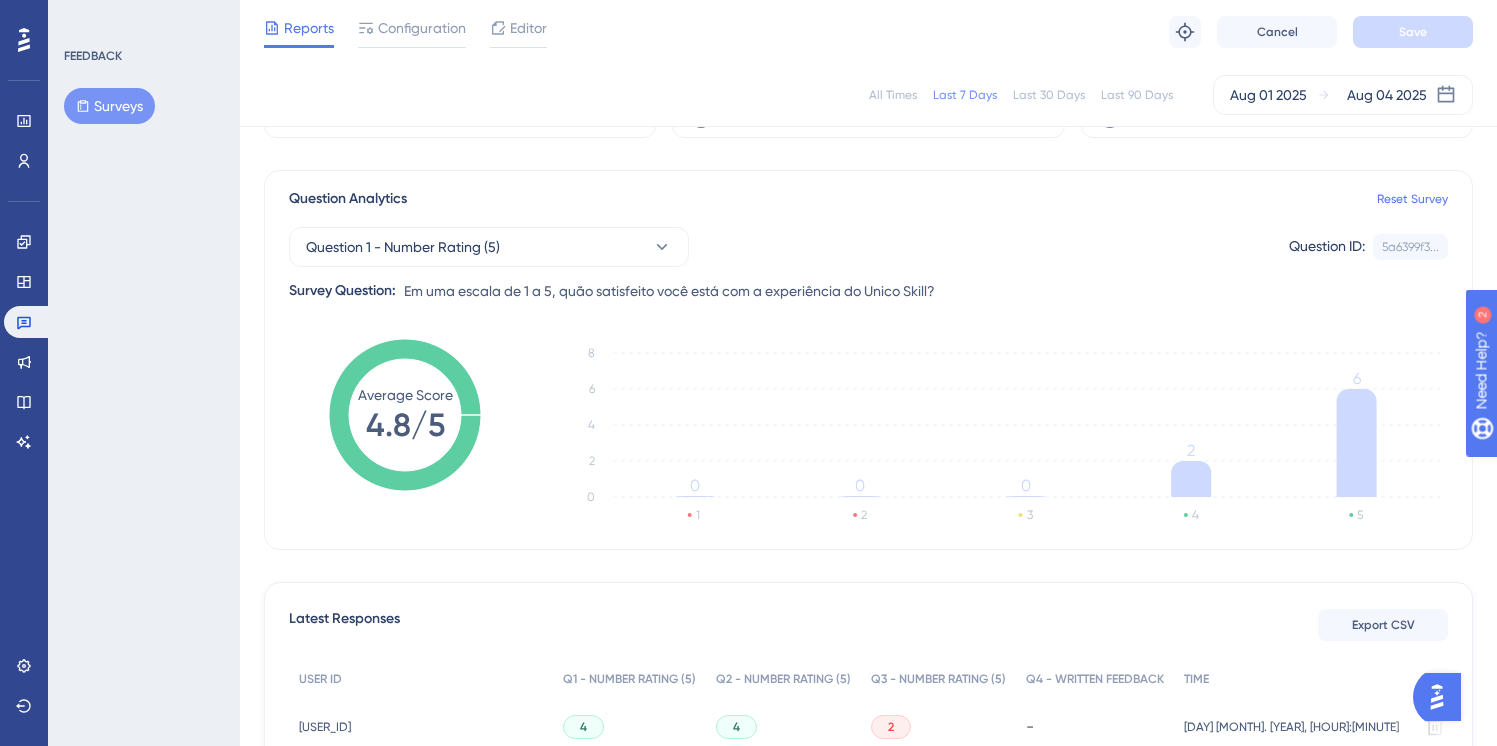 scroll, scrollTop: 99, scrollLeft: 0, axis: vertical 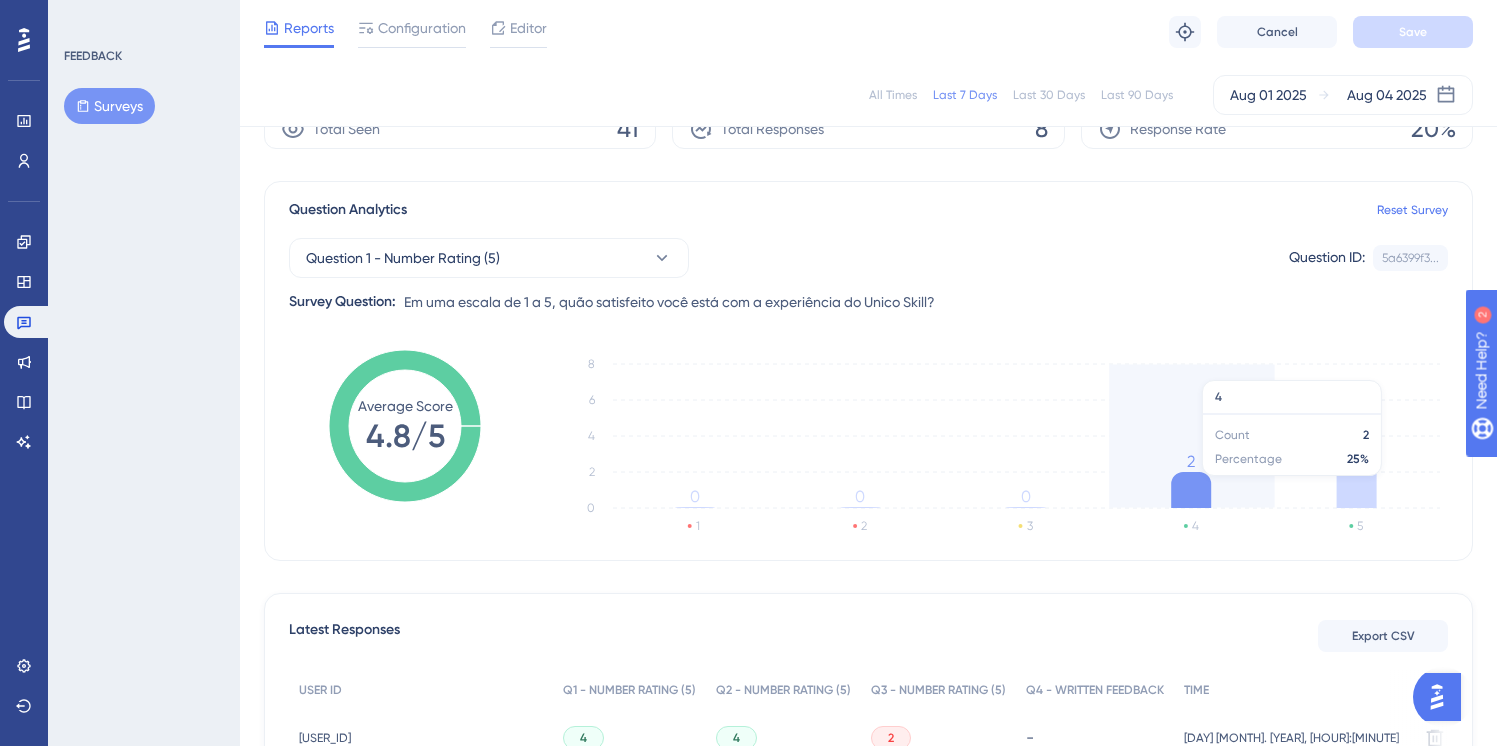 click on "1 2 3 4 5 0 2 4 6 8 0 0 0 2 6" 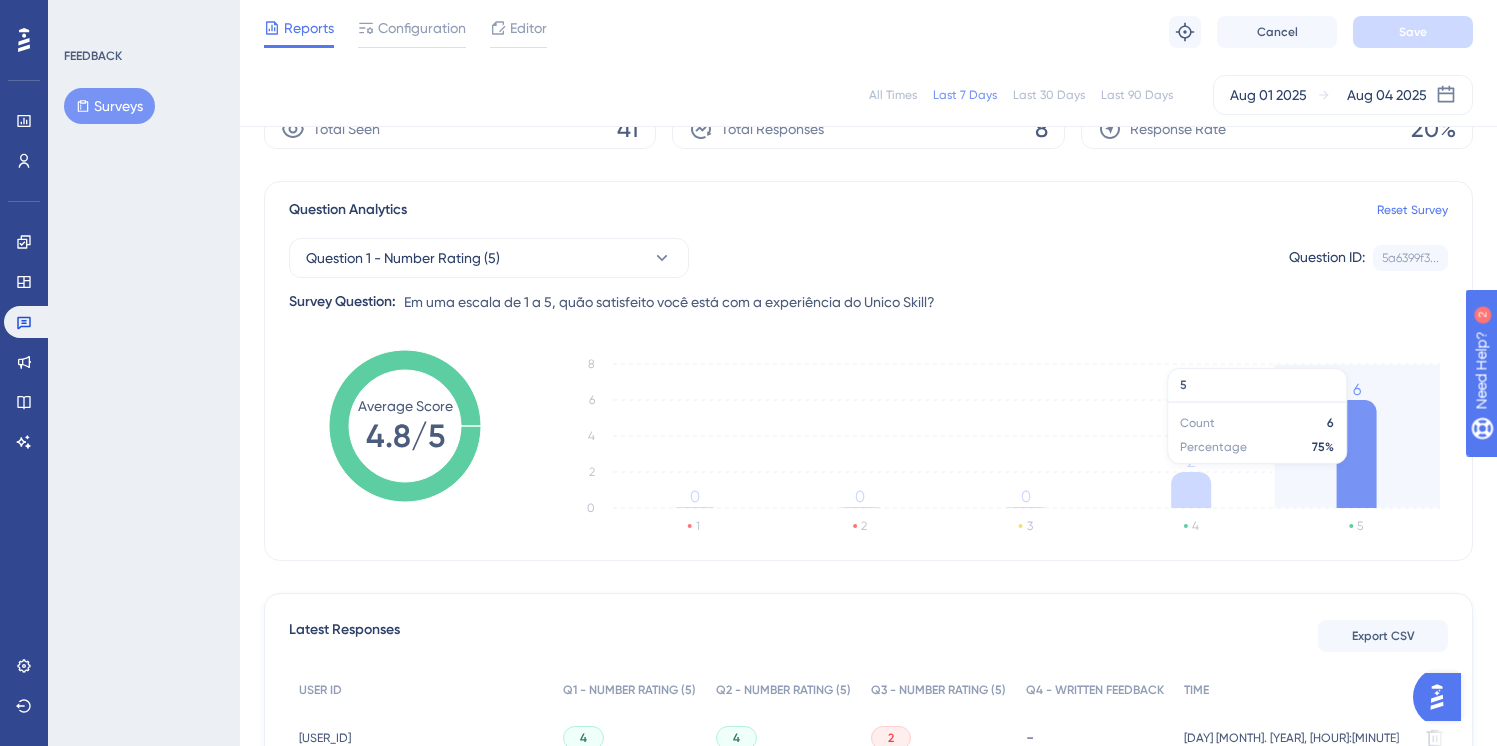 drag, startPoint x: 1356, startPoint y: 473, endPoint x: 1238, endPoint y: 478, distance: 118.10589 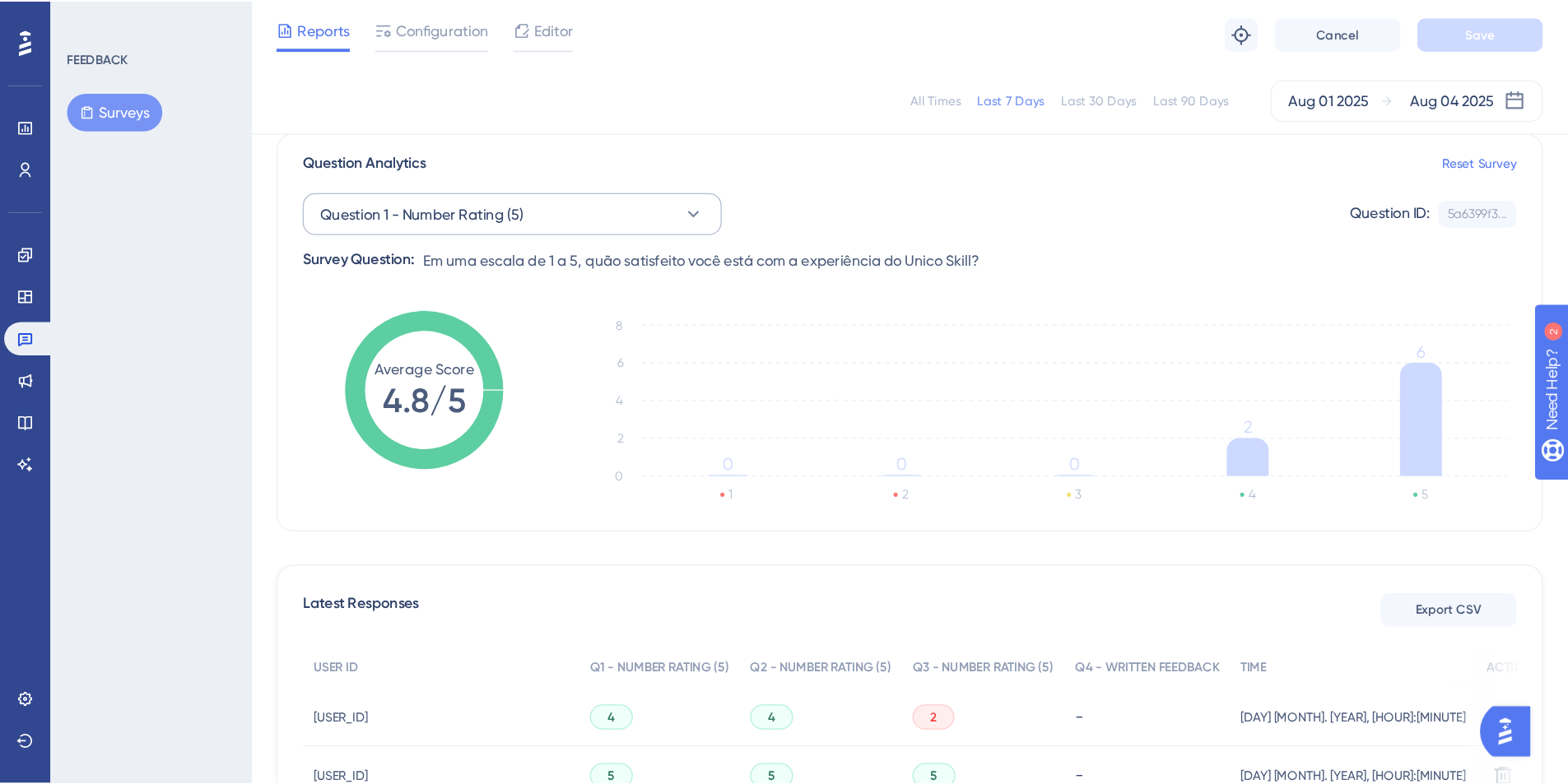 scroll, scrollTop: 0, scrollLeft: 0, axis: both 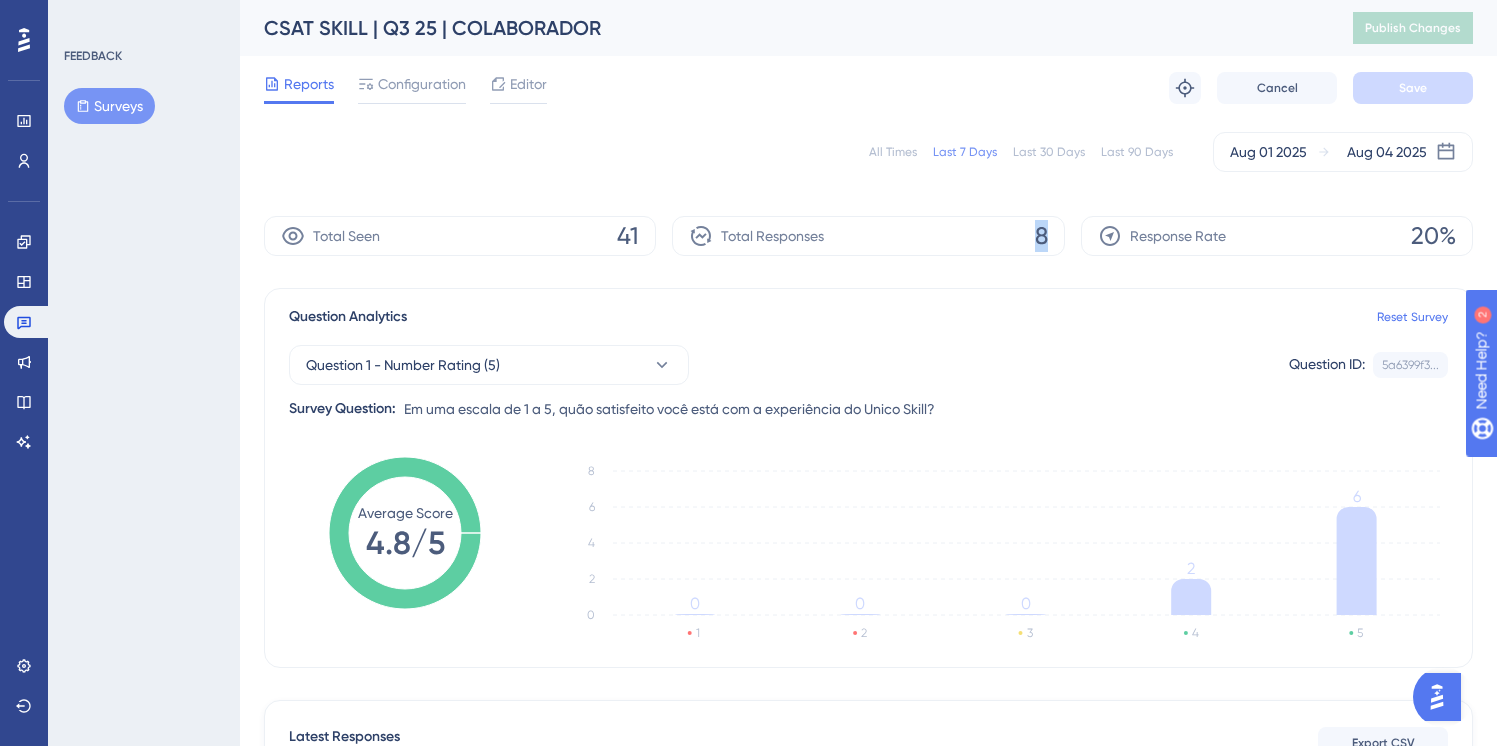 drag, startPoint x: 895, startPoint y: 255, endPoint x: 1102, endPoint y: 267, distance: 207.34753 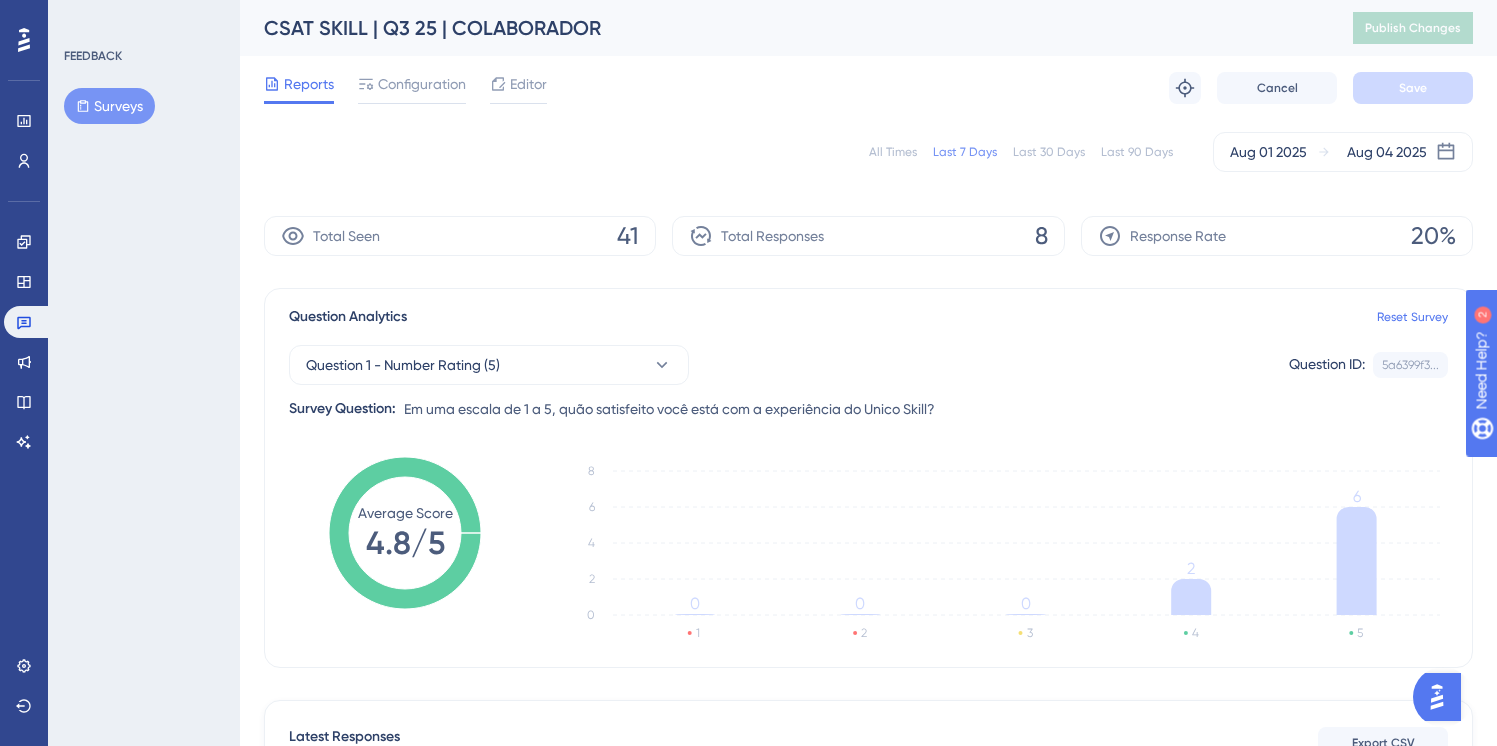 click on "Question Analytics Reset Survey Question 1 - Number Rating (5) Question ID: 5a6399f3... Copy Survey Question: Em uma escala de 1 a 5, quão satisfeito você está com a experiência do Unico Skill? Average Score 4.8/5 1 2 3 4 5 0 2 4 6 8 0 0 0 2 6" at bounding box center (868, 478) 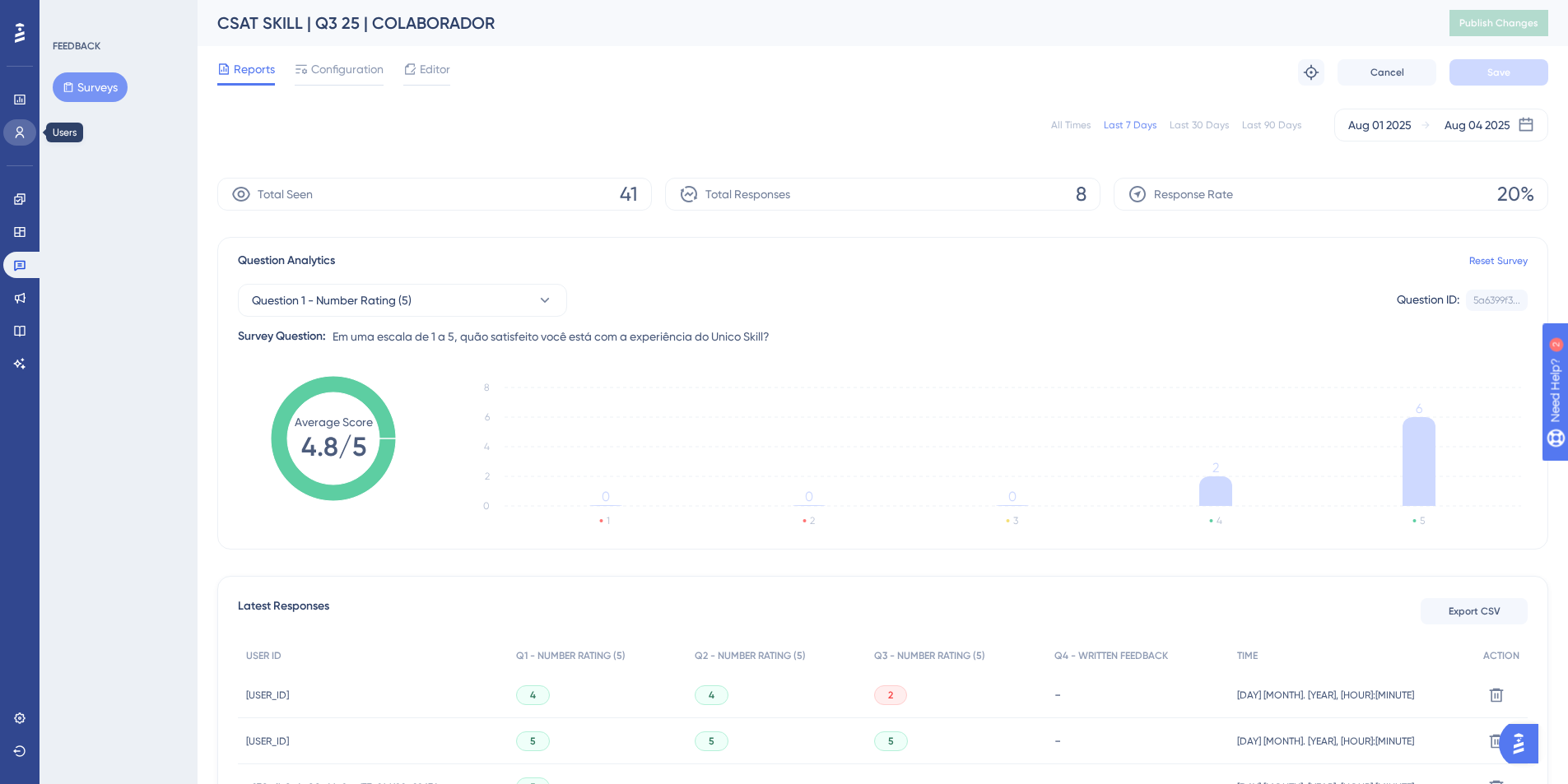 click at bounding box center (20, 132) 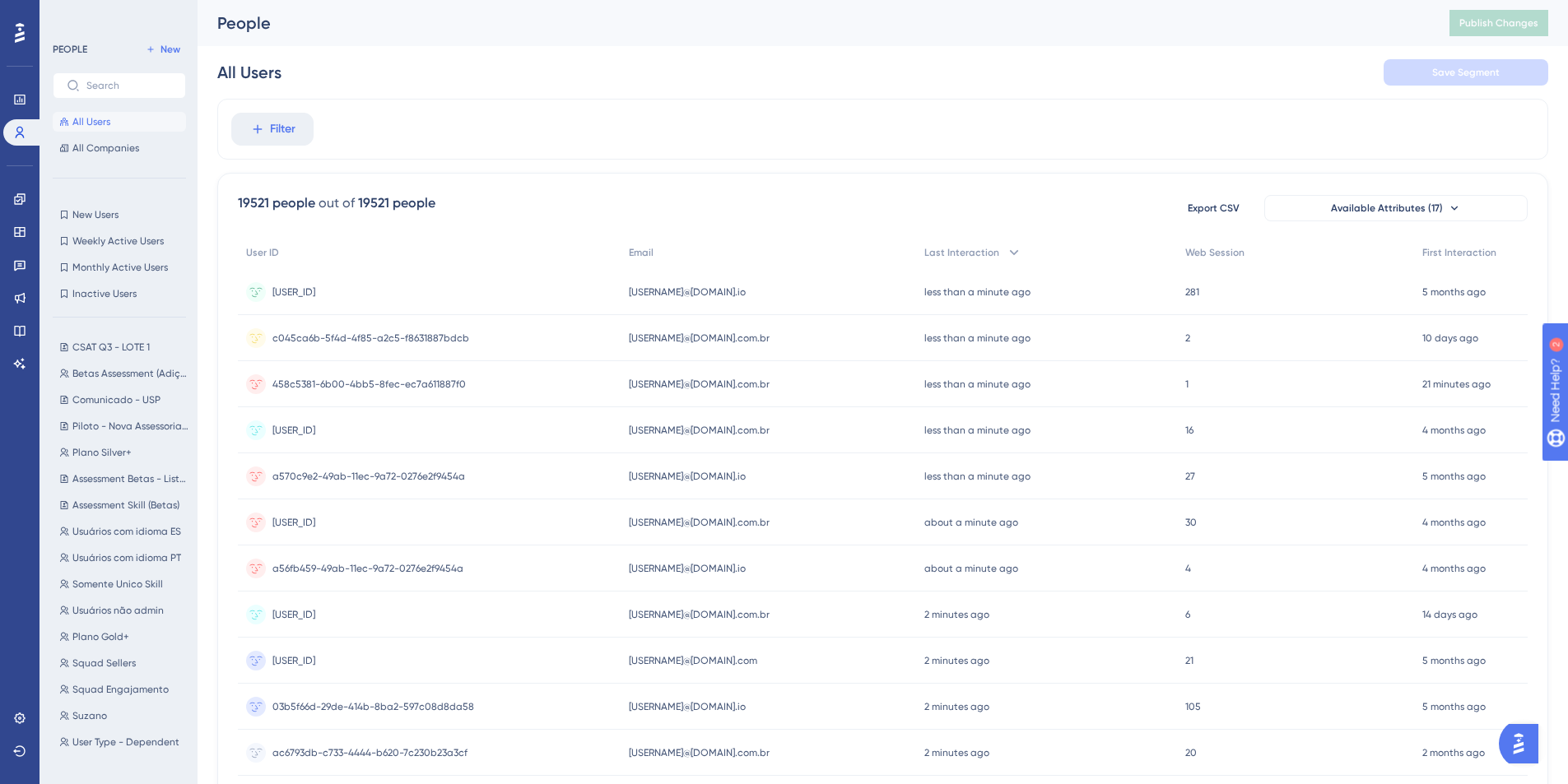 click on "PEOPLE New All Users All Companies New Users New Users Weekly Active Users Weekly Active Users Monthly Active Users Monthly Active Users Inactive Users Inactive Users CSAT Q3 - LOTE 1 CSAT Q3 - LOTE 1 Betas Assessment (Adição manual) Betas Assessment (Adição manual) Comunicado - USP Comunicado - USP Piloto - Nova Assessoria Unico Skill Piloto - Nova Assessoria Unico Skill Plano Silver+ Plano Silver+ Assessment Betas - Lista 2 Assessment Betas - Lista 2 Assessment Skill (Betas) Assessment Skill (Betas) Usuários com idioma ES Usuários com idioma ES Usuários com idioma PT Usuários com idioma PT Somente Unico Skill Somente Unico Skill Usuários não admin Usuários não admin Plano Gold+ Plano Gold+ Squad Sellers Squad Sellers Squad Engajamento Squad Engajamento Suzano Suzano User Type - Dependent User Type - Dependent User Type - Collaborator User Type - Collaborator Onboarding Compleled (+7 days ago) Onboarding Compleled (+7 days ago) RHs RHs" at bounding box center [119, 392] 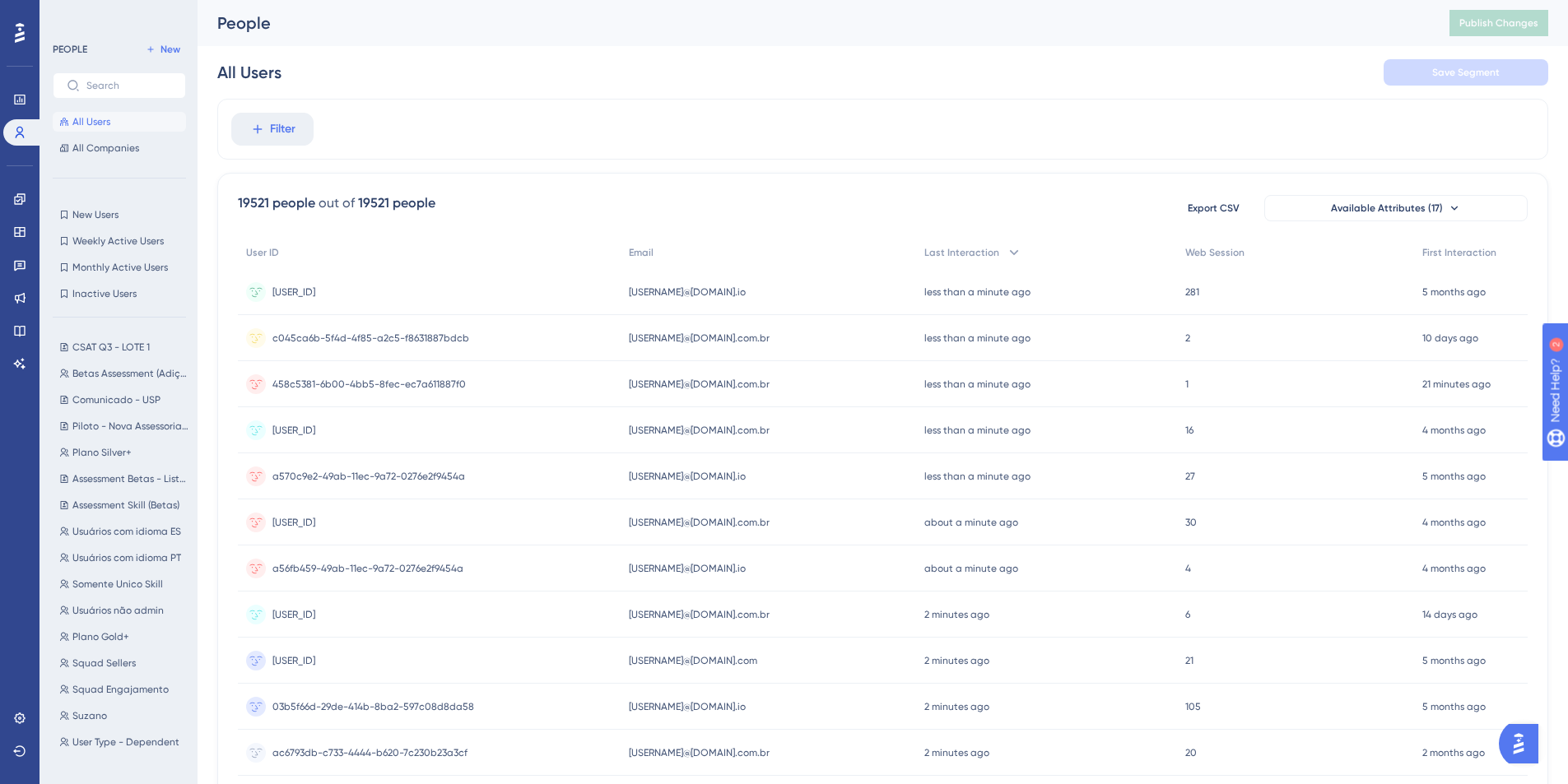 click on "PEOPLE New All Users All Companies New Users New Users Weekly Active Users Weekly Active Users Monthly Active Users Monthly Active Users Inactive Users Inactive Users CSAT Q3 - LOTE 1 CSAT Q3 - LOTE 1 Betas Assessment (Adição manual) Betas Assessment (Adição manual) Comunicado - USP Comunicado - USP Piloto - Nova Assessoria Unico Skill Piloto - Nova Assessoria Unico Skill Plano Silver+ Plano Silver+ Assessment Betas - Lista 2 Assessment Betas - Lista 2 Assessment Skill (Betas) Assessment Skill (Betas) Usuários com idioma ES Usuários com idioma ES Usuários com idioma PT Usuários com idioma PT Somente Unico Skill Somente Unico Skill Usuários não admin Usuários não admin Plano Gold+ Plano Gold+ Squad Sellers Squad Sellers Squad Engajamento Squad Engajamento Suzano Suzano User Type - Dependent User Type - Dependent User Type - Collaborator User Type - Collaborator Onboarding Compleled (+7 days ago) Onboarding Compleled (+7 days ago) RHs RHs" at bounding box center (119, 392) 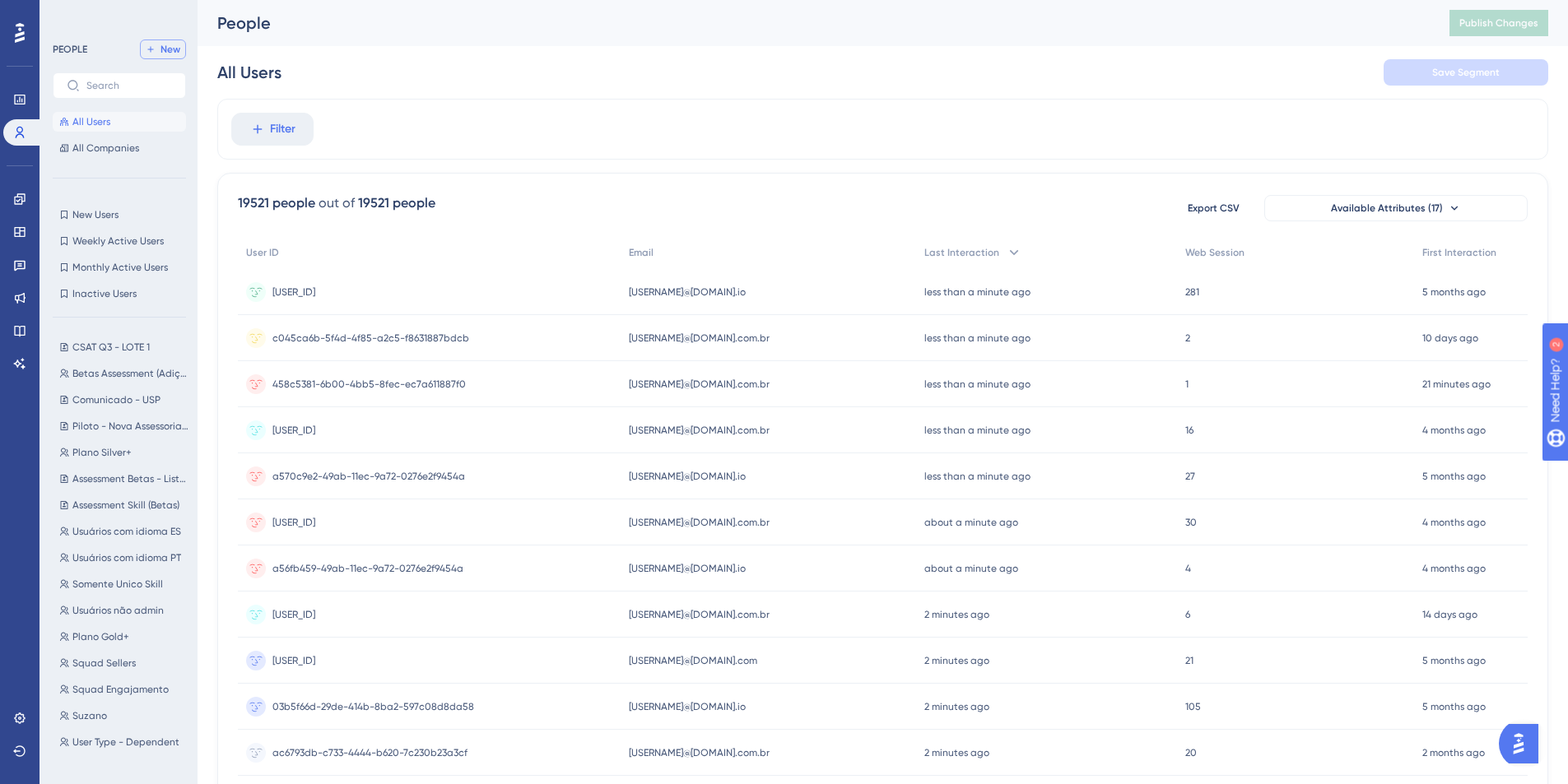 click on "New" at bounding box center [163, 49] 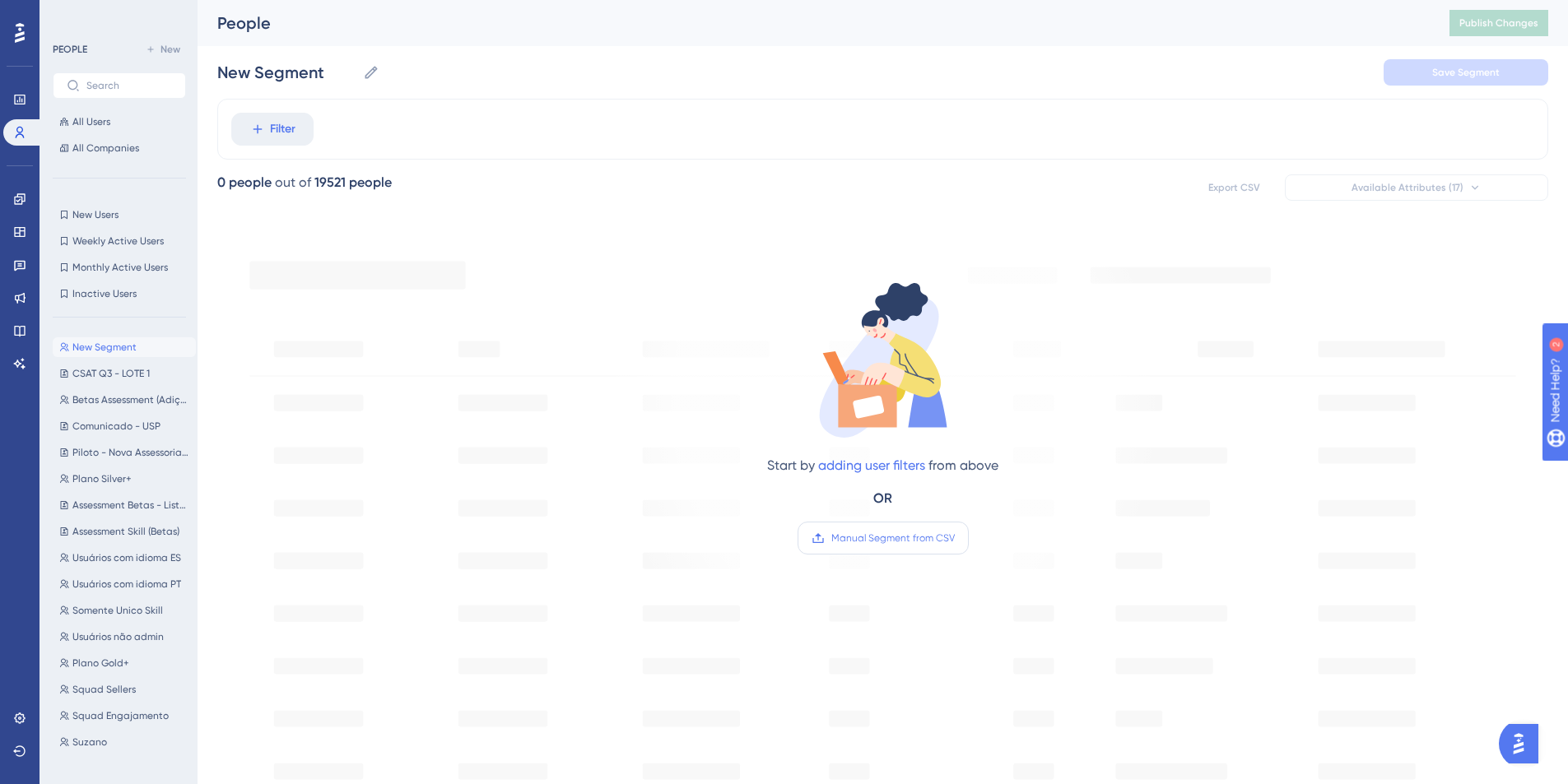 click on "Manual Segment from CSV" at bounding box center (883, 538) 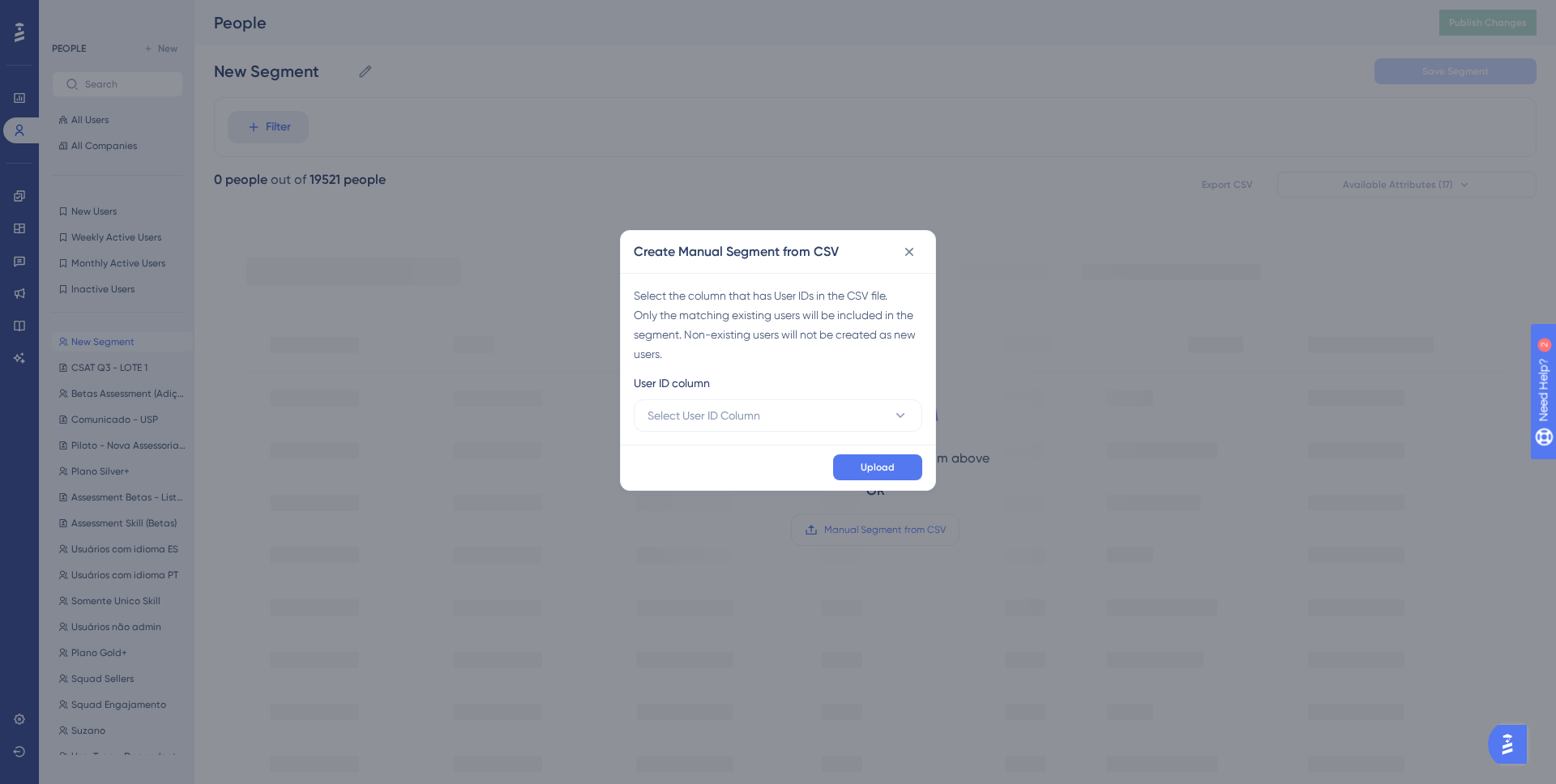 click on "User ID column" at bounding box center (778, 386) 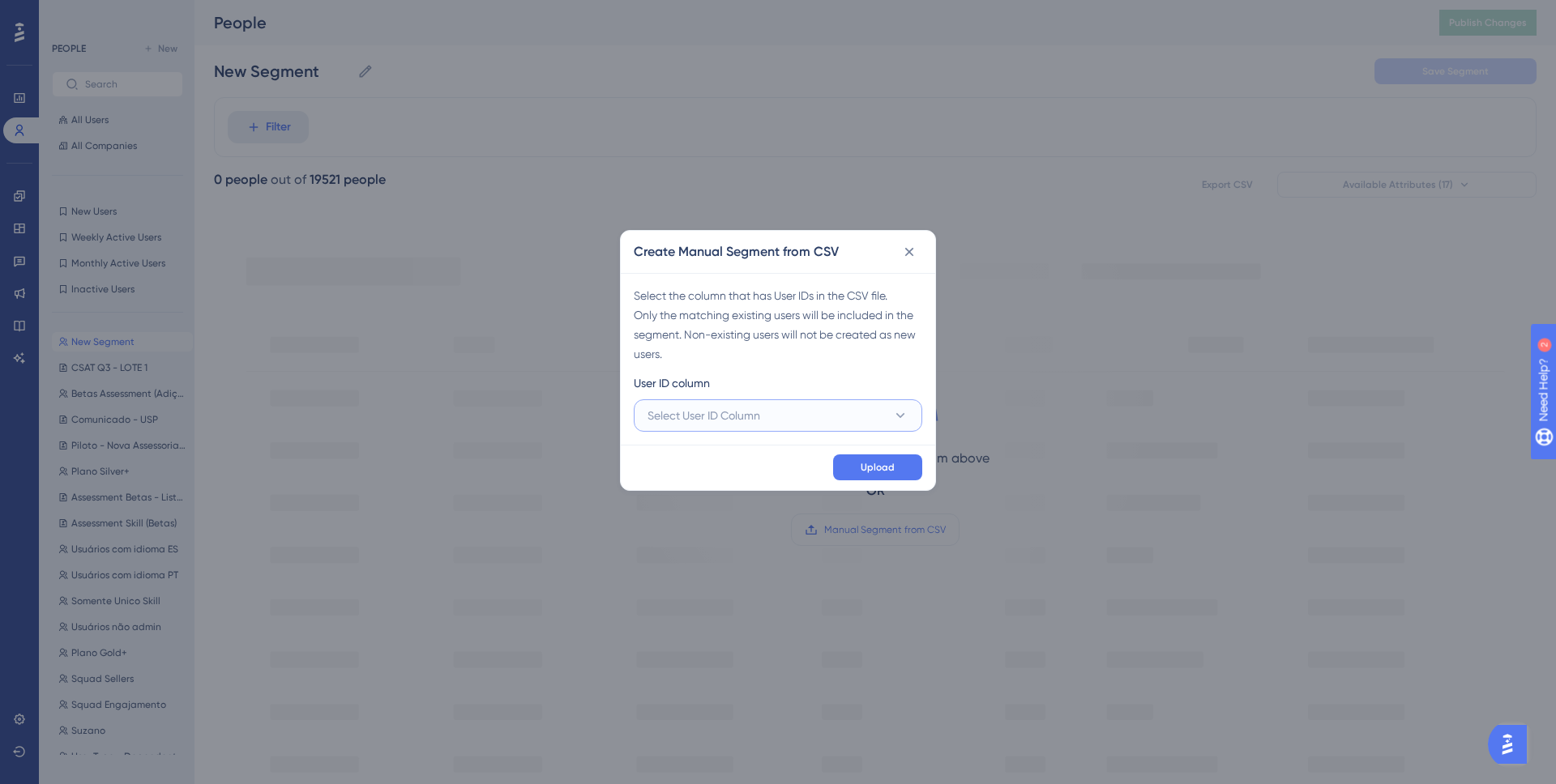 click on "Select User ID Column" at bounding box center [703, 415] 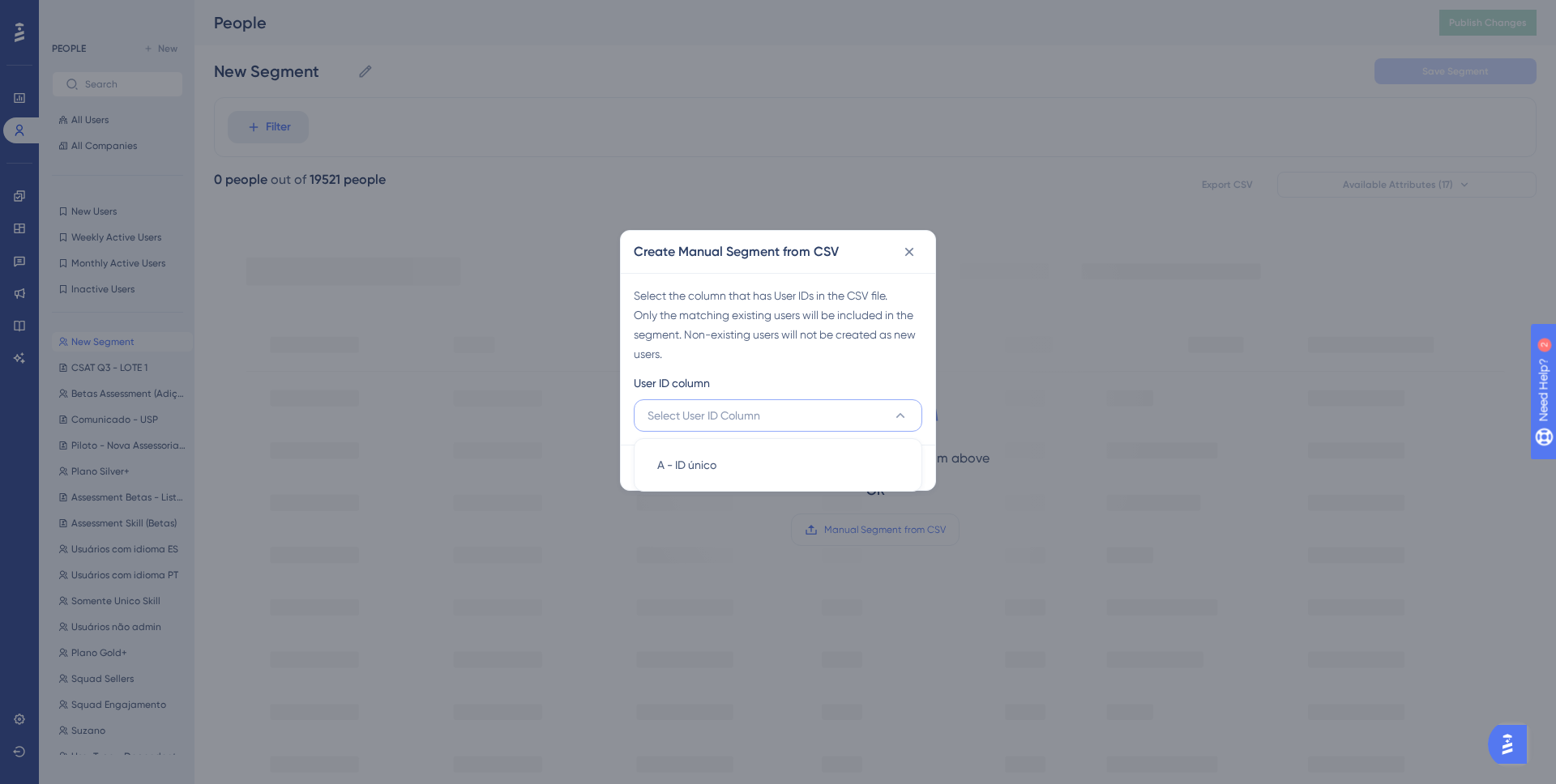 click on "A - ID único A - ID único" at bounding box center (778, 465) 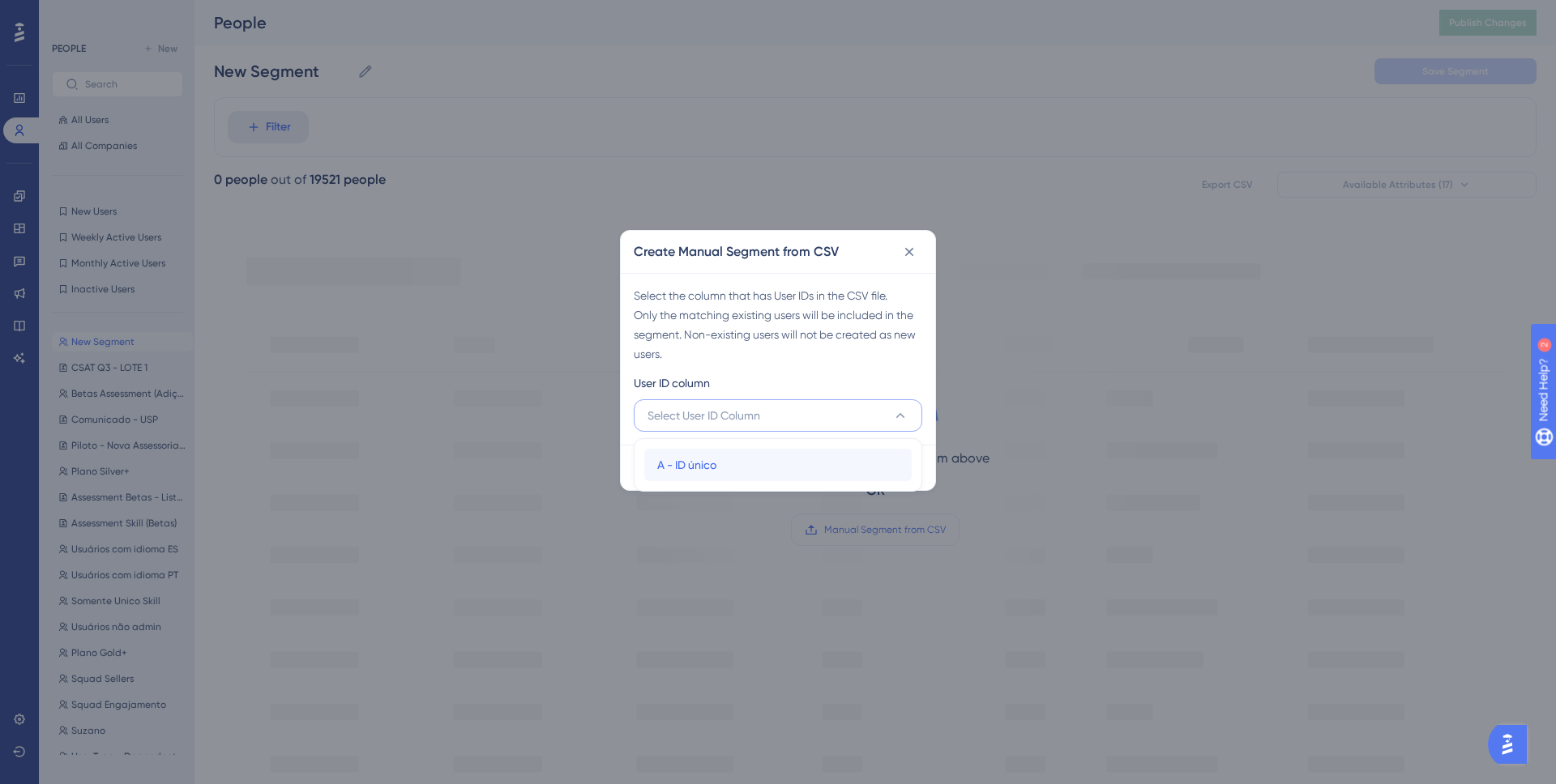 click on "A - ID único A - ID único" at bounding box center (778, 465) 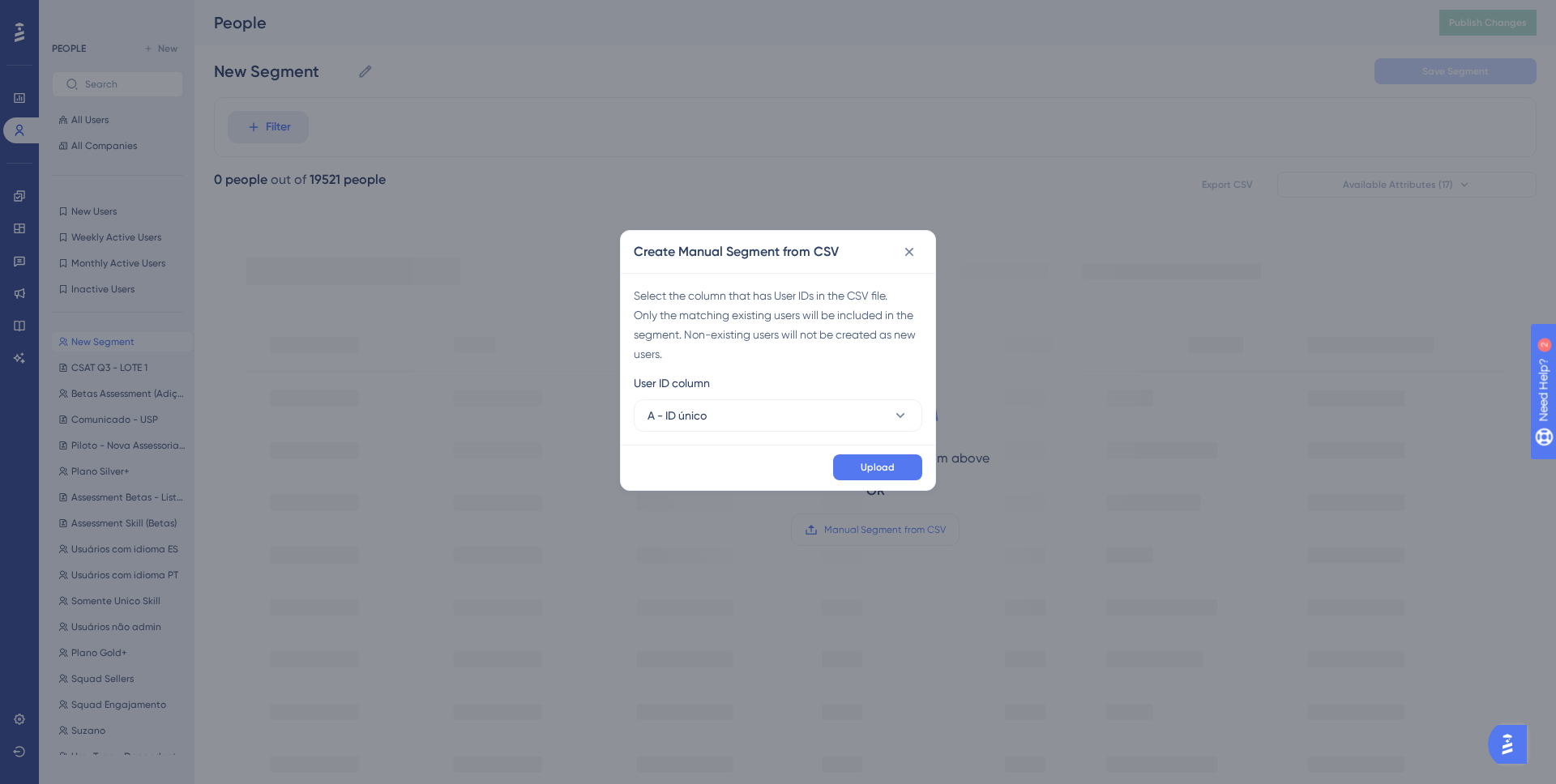 click on "Upload" at bounding box center (778, 467) 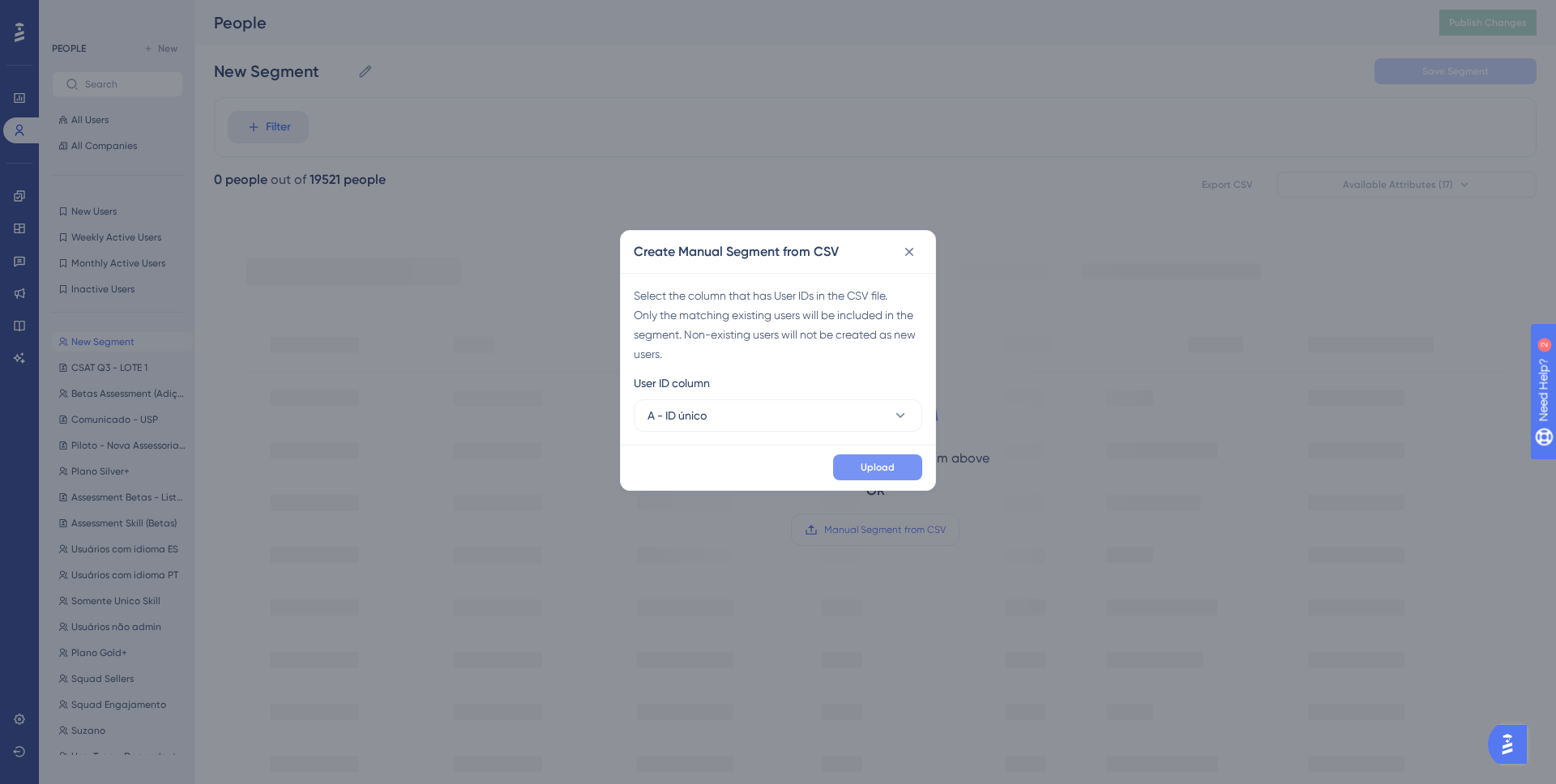 click on "Upload" at bounding box center (878, 467) 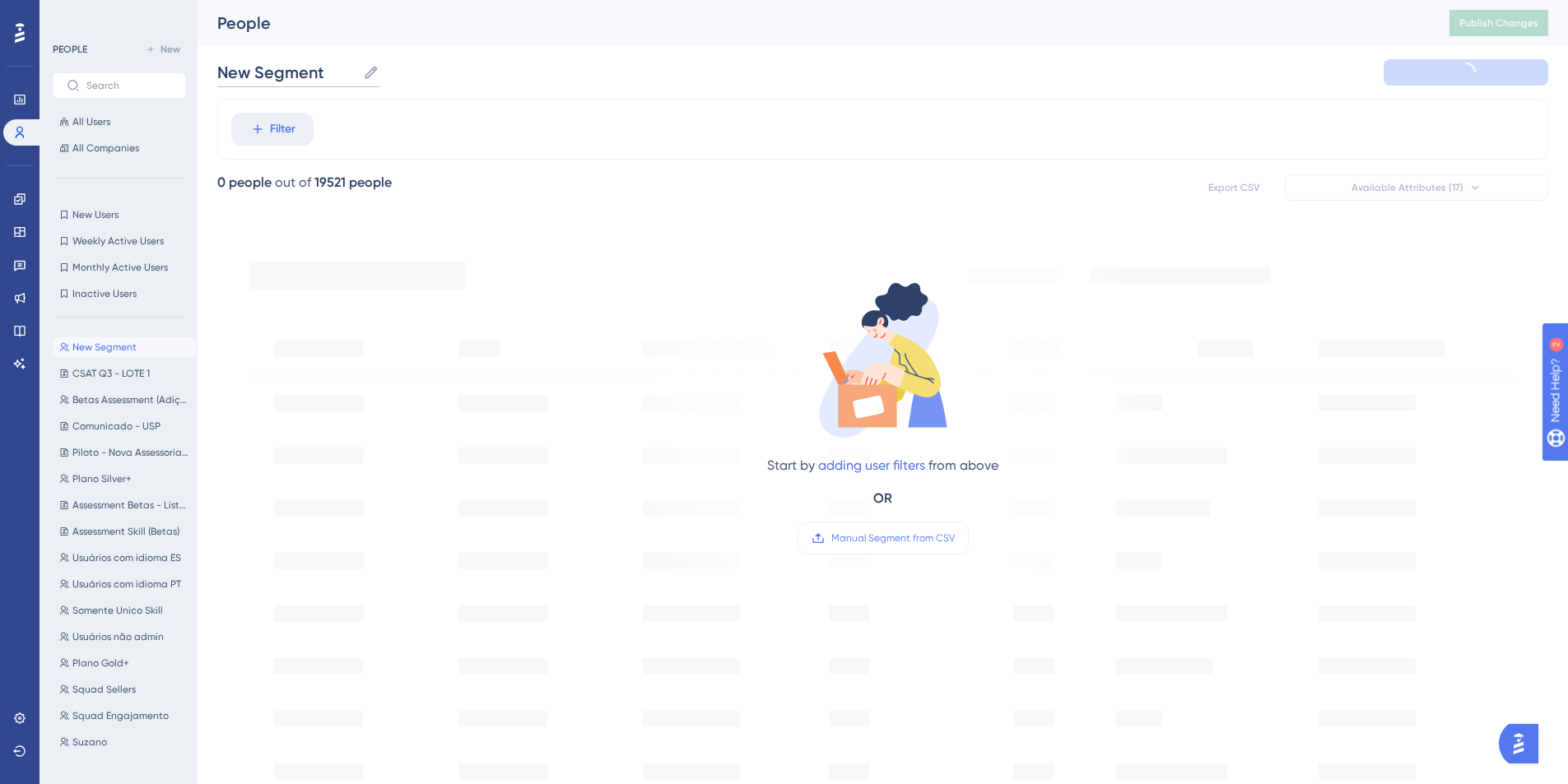 click on "New Segment" at bounding box center [286, 72] 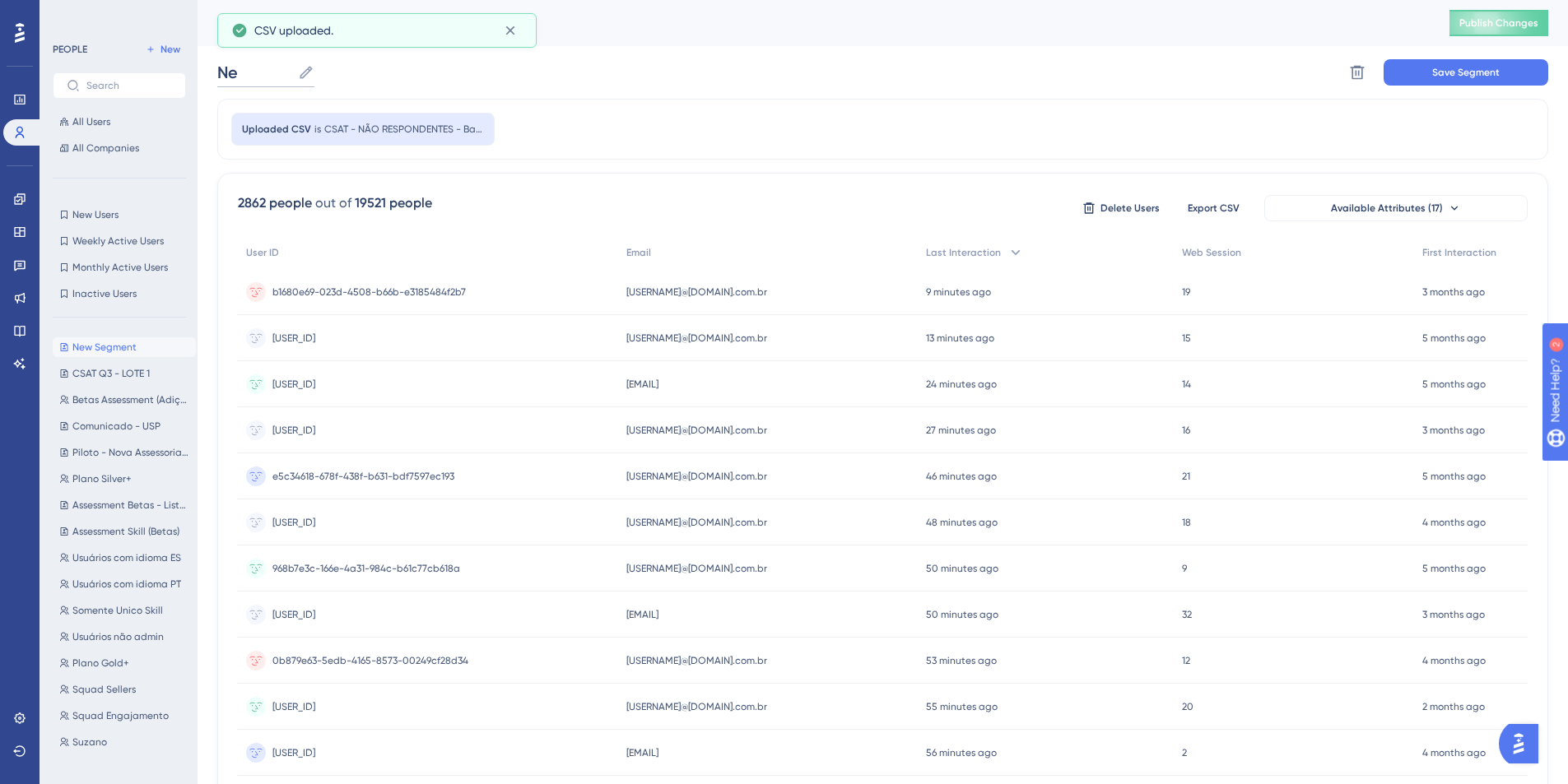type on "N" 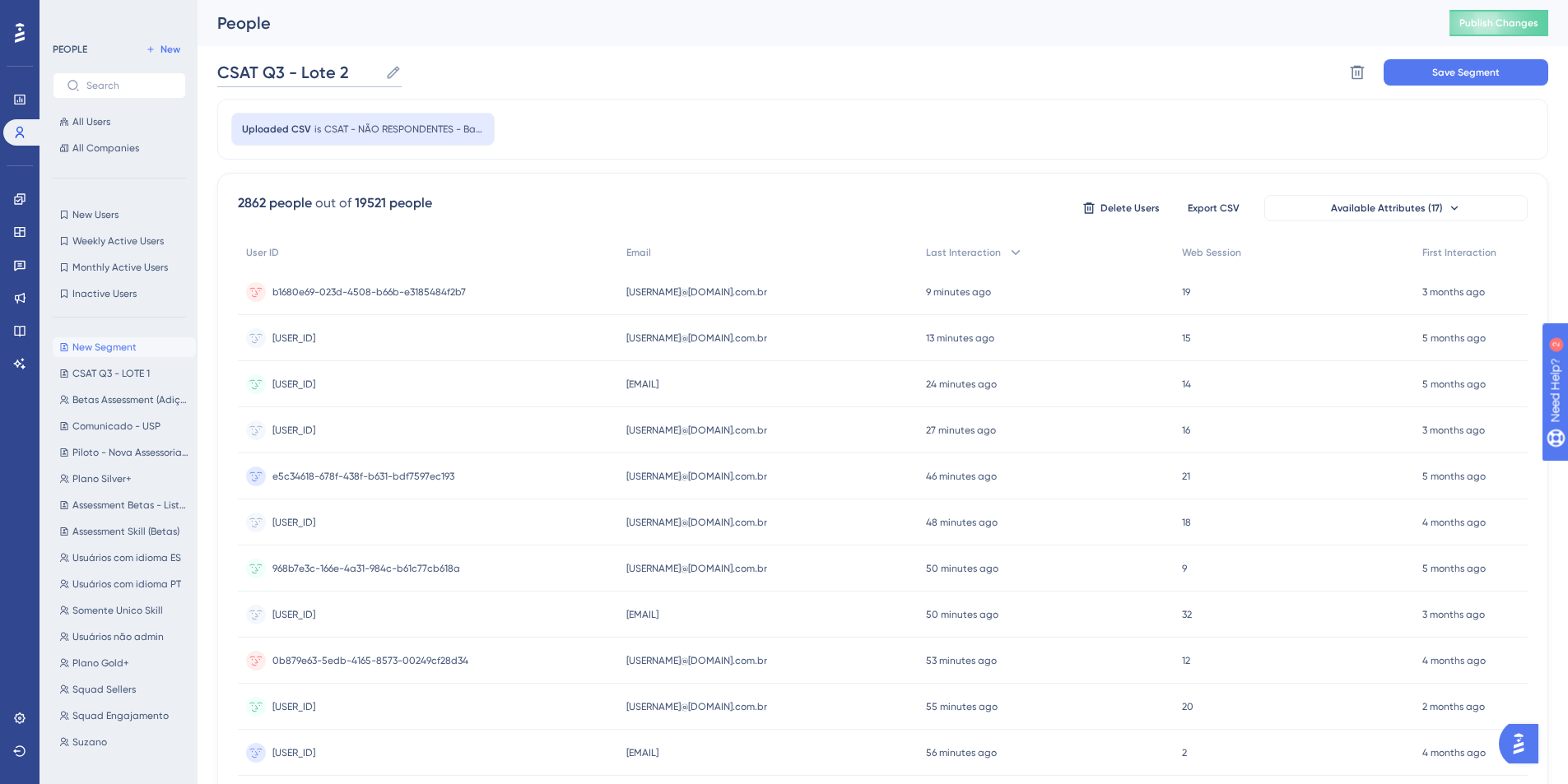 click on "CSAT Q3 - Lote 2" at bounding box center [298, 72] 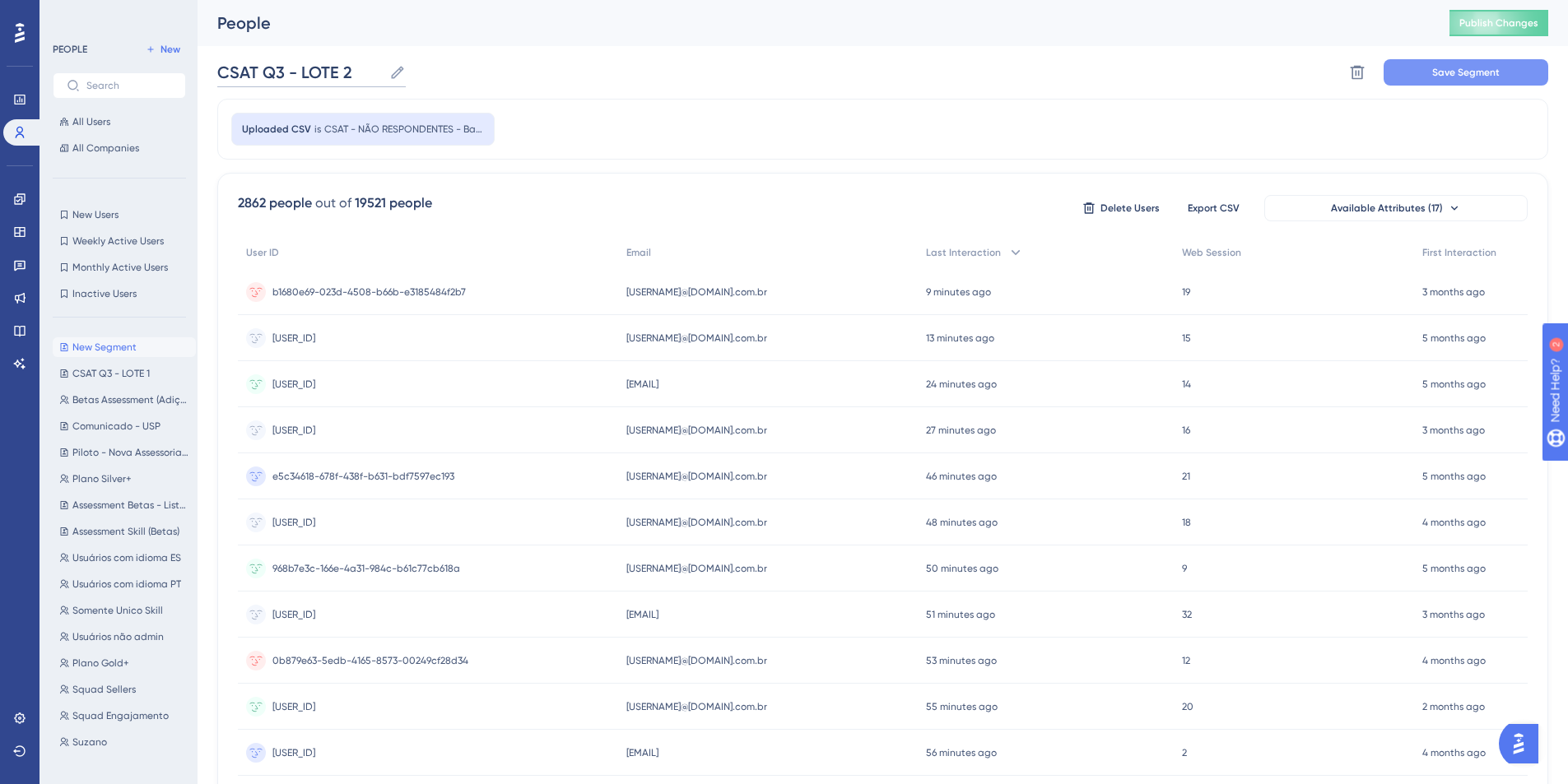 type on "CSAT Q3 - LOTE 2" 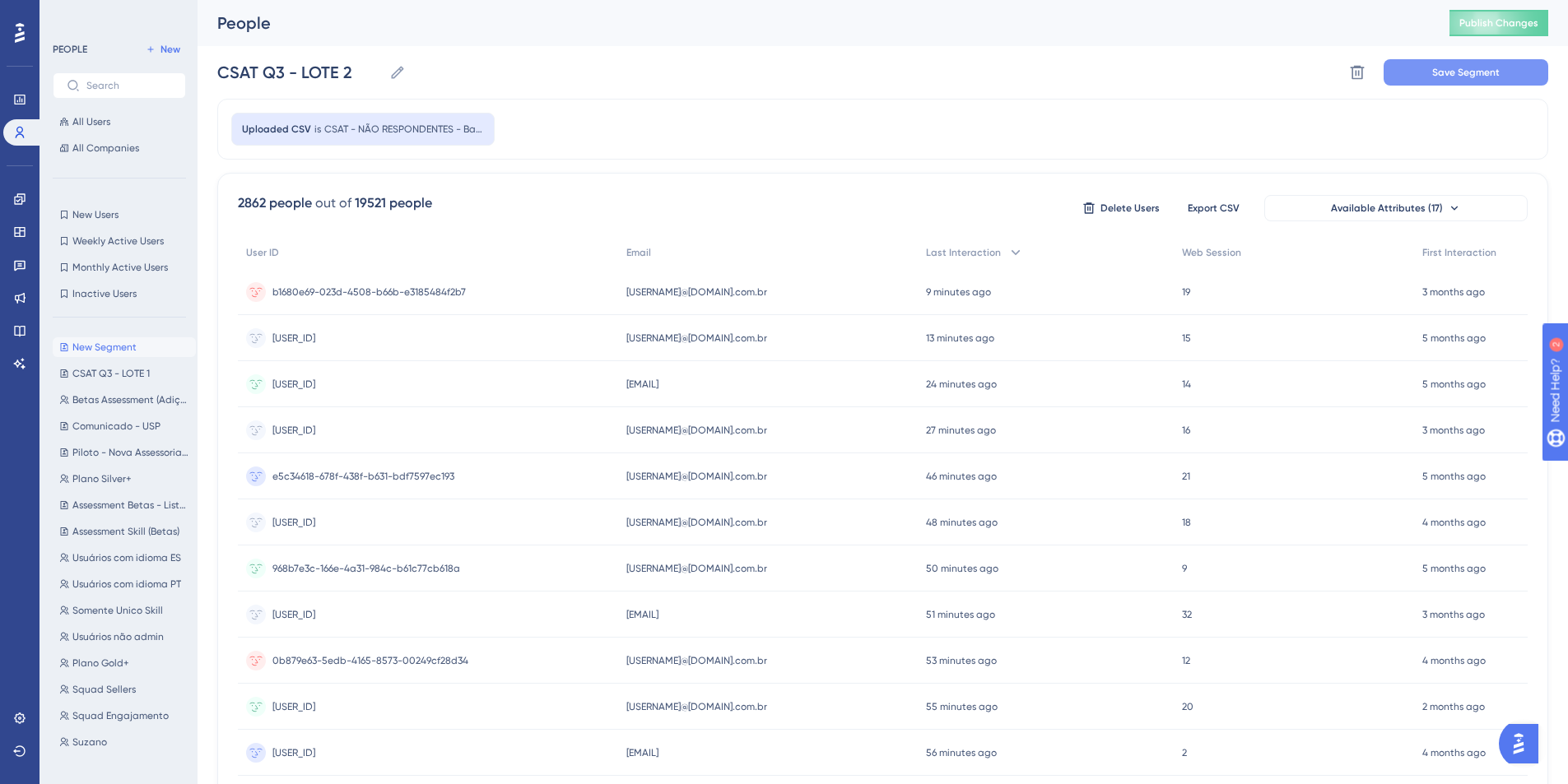 click on "Save Segment" at bounding box center [1466, 72] 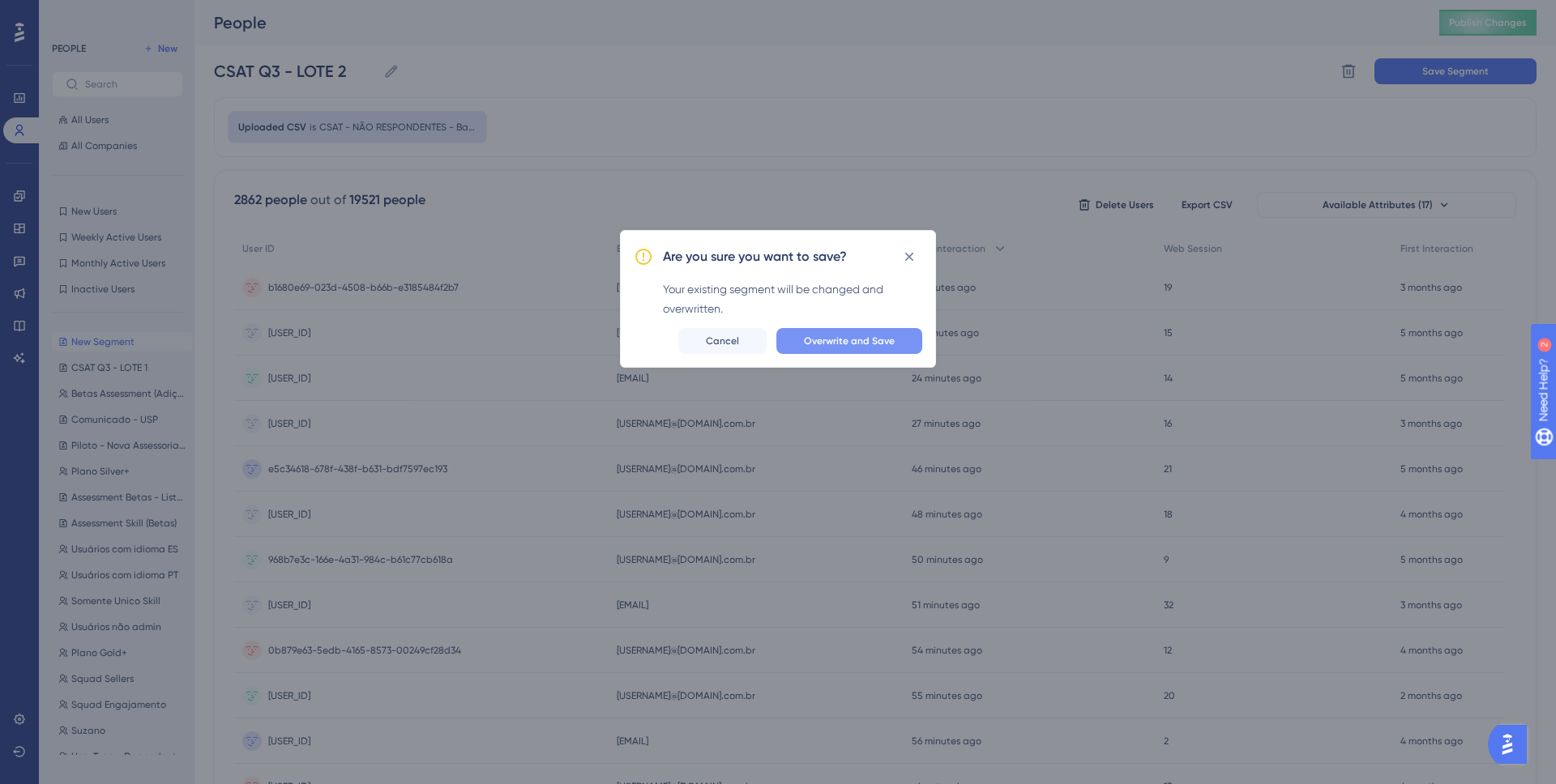 click on "Overwrite and Save" at bounding box center [849, 341] 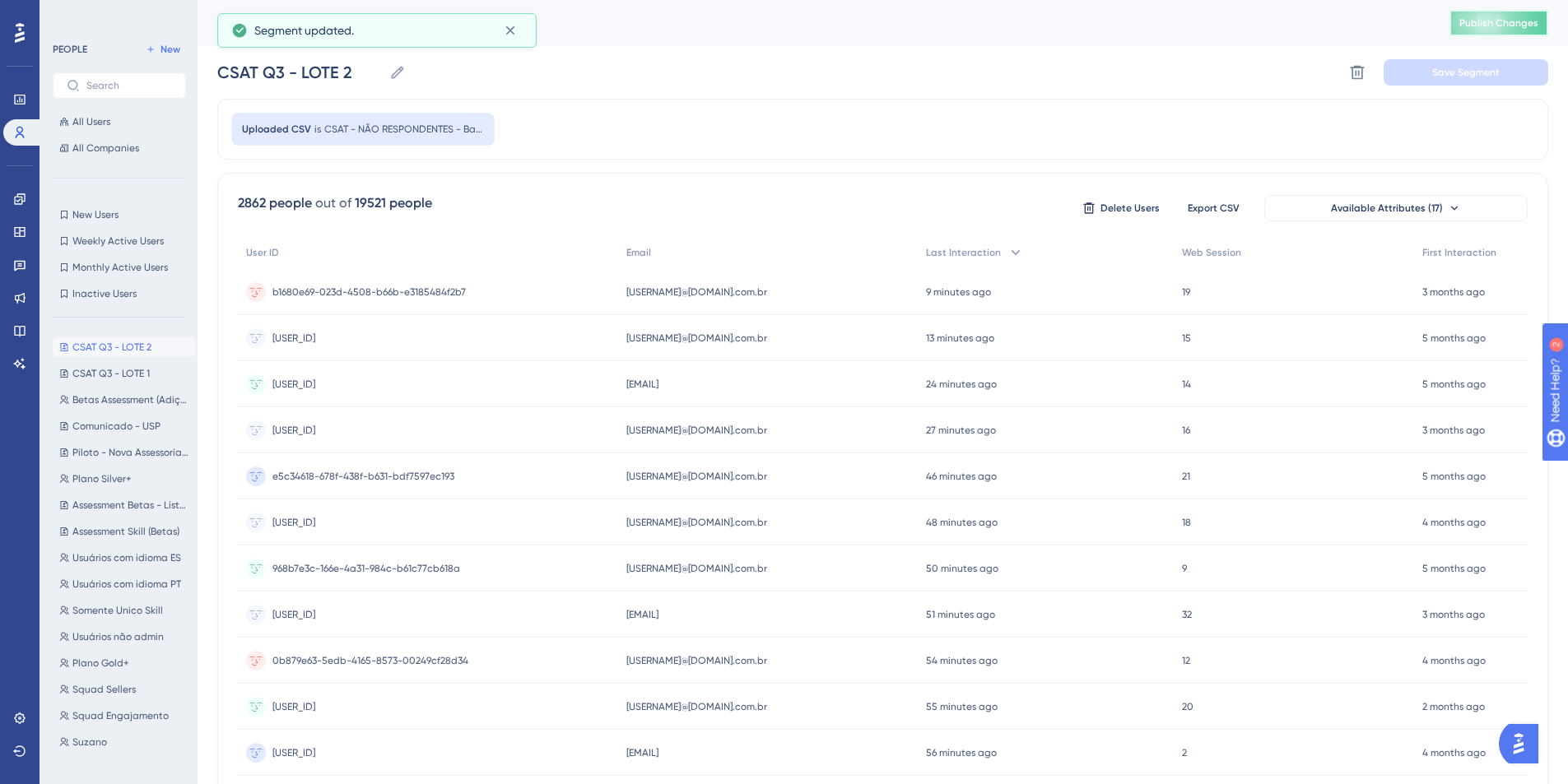 click on "Publish Changes" at bounding box center [1499, 23] 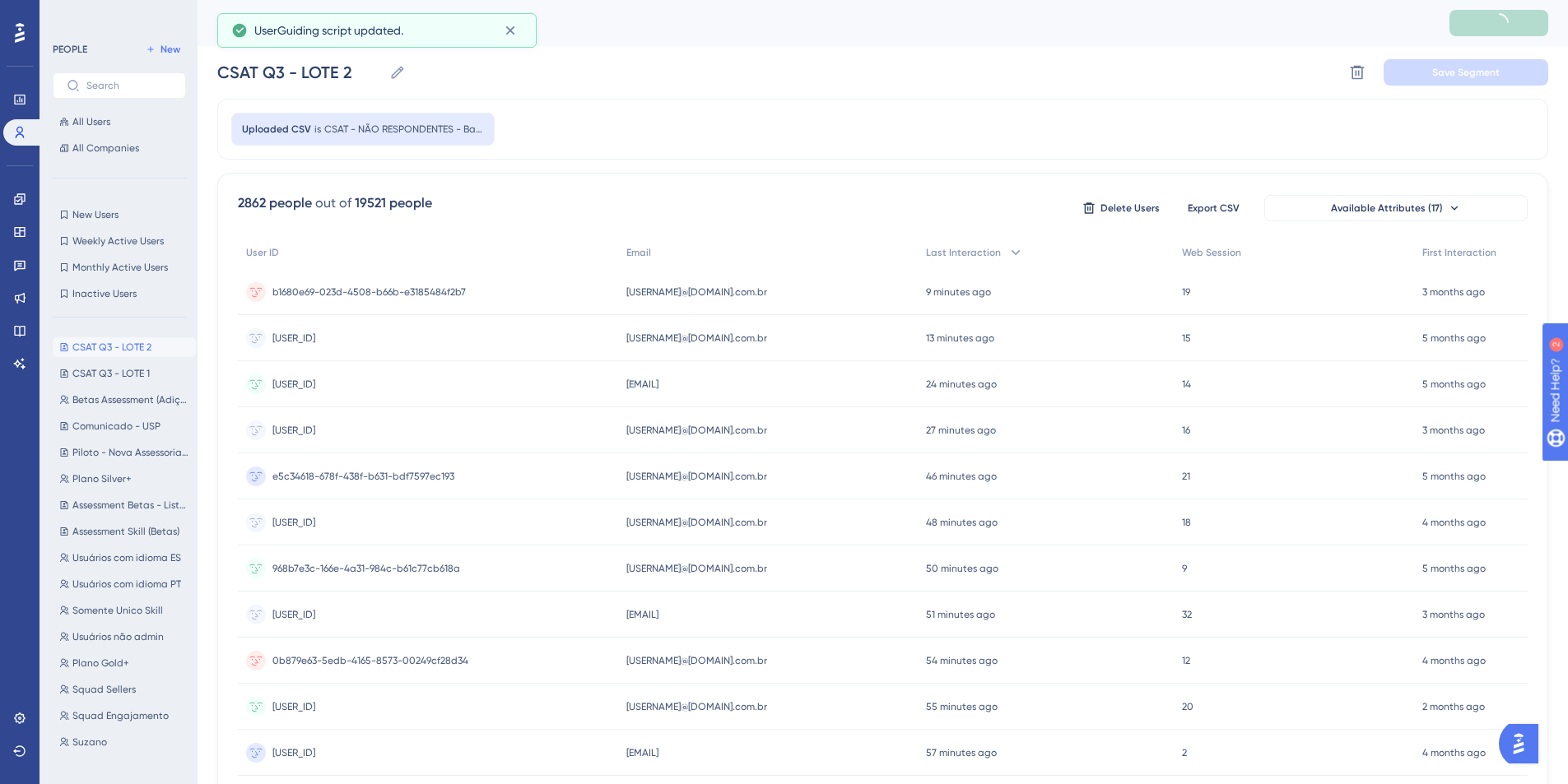 click on "CSAT Q3 - LOTE 2 CSAT Q3 - LOTE 2 Delete Segment Save Segment" at bounding box center [882, 72] 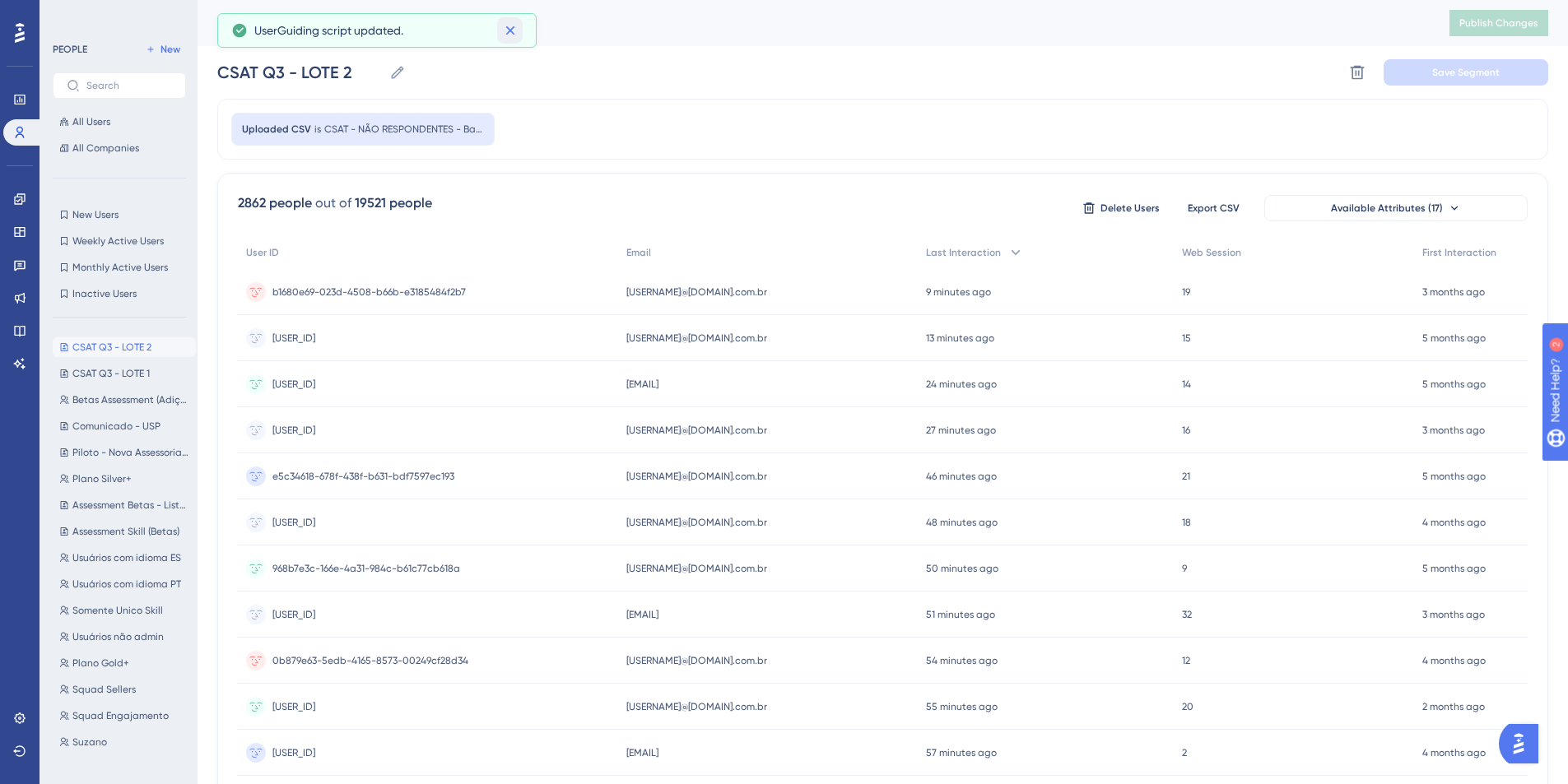click at bounding box center [509, 30] 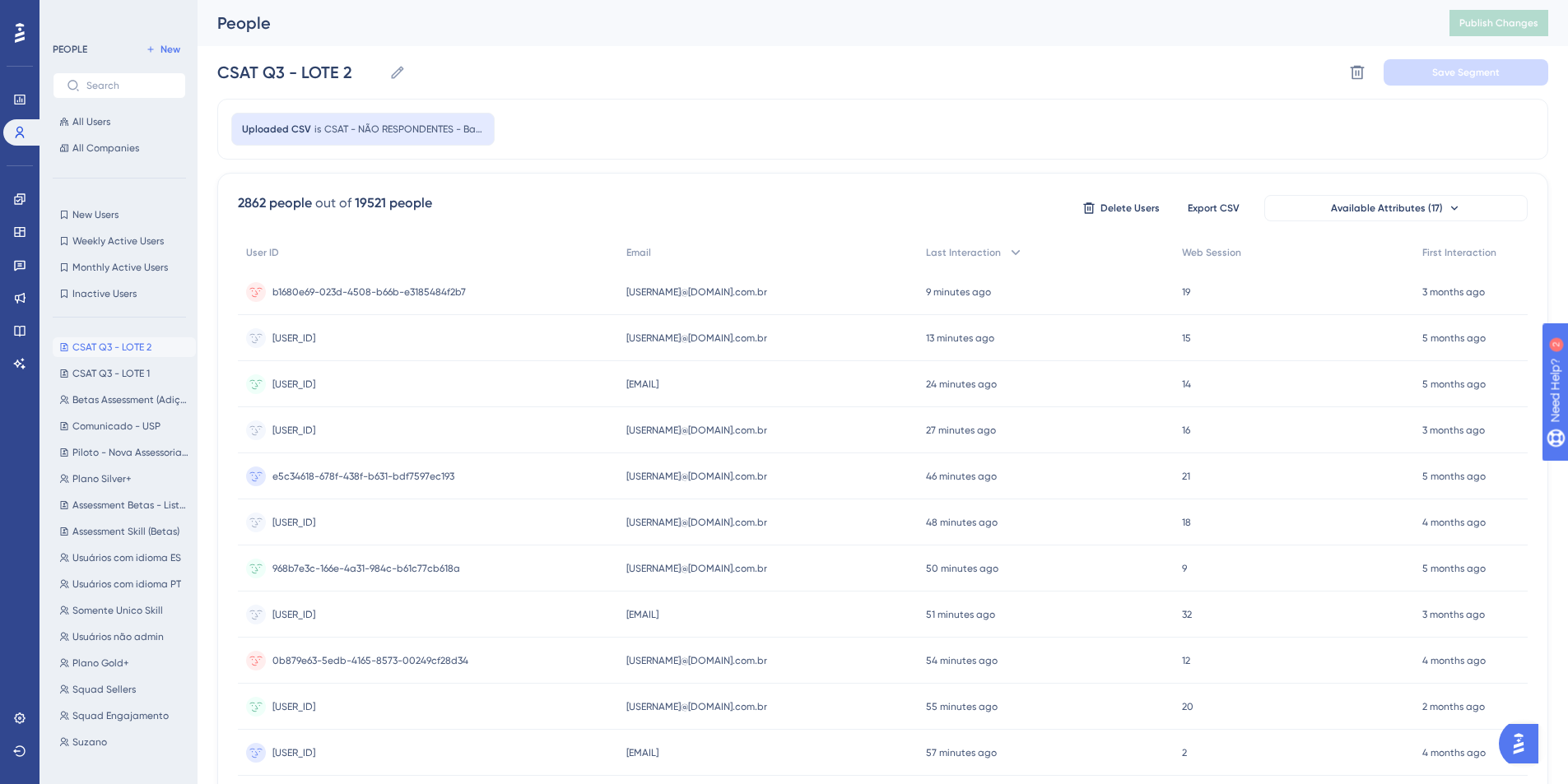 click on "Engagement Widgets Feedback Product Updates Knowledge Base AI Assistant" at bounding box center [20, 261] 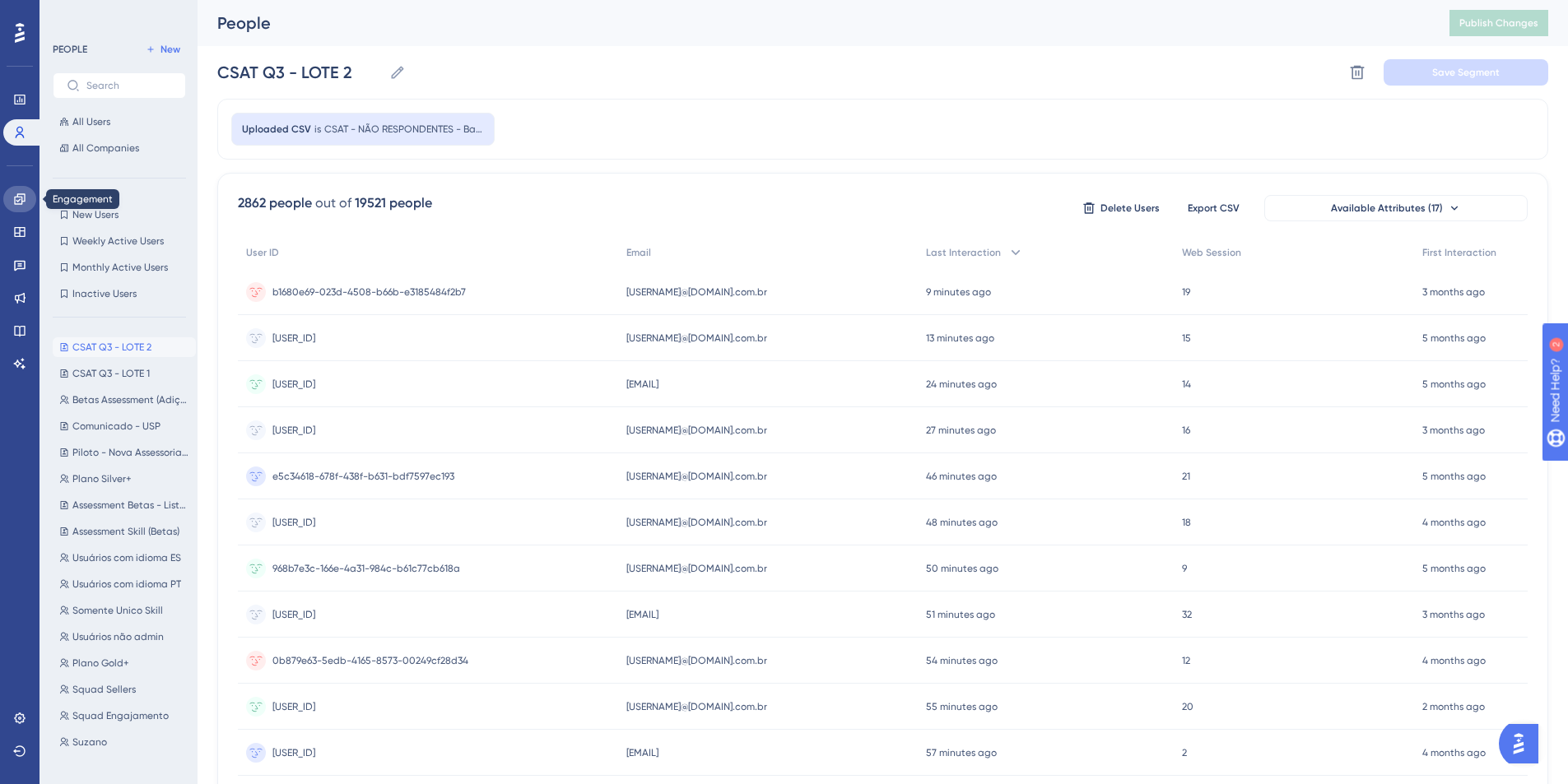 click at bounding box center (20, 199) 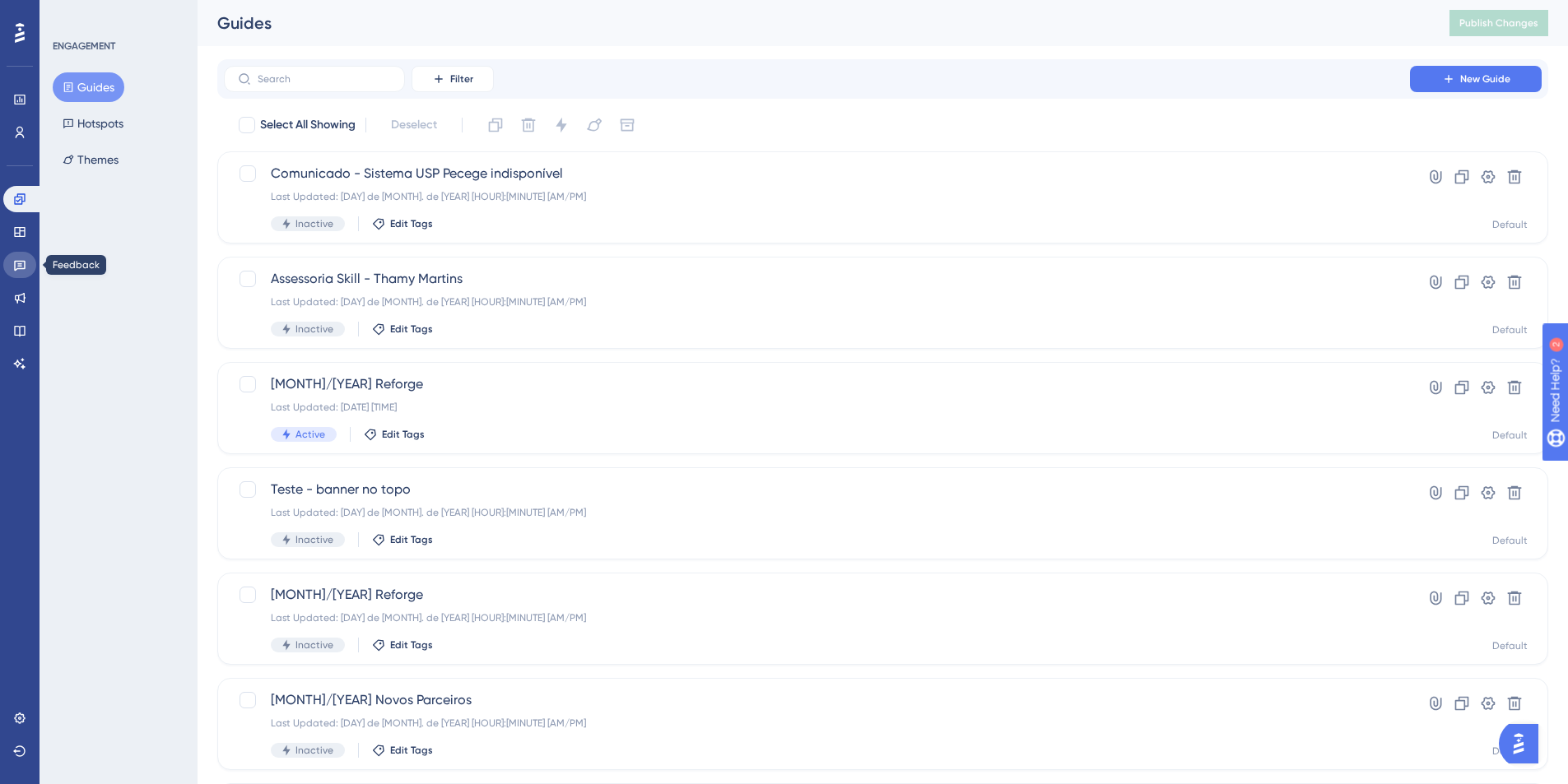 click at bounding box center (20, 265) 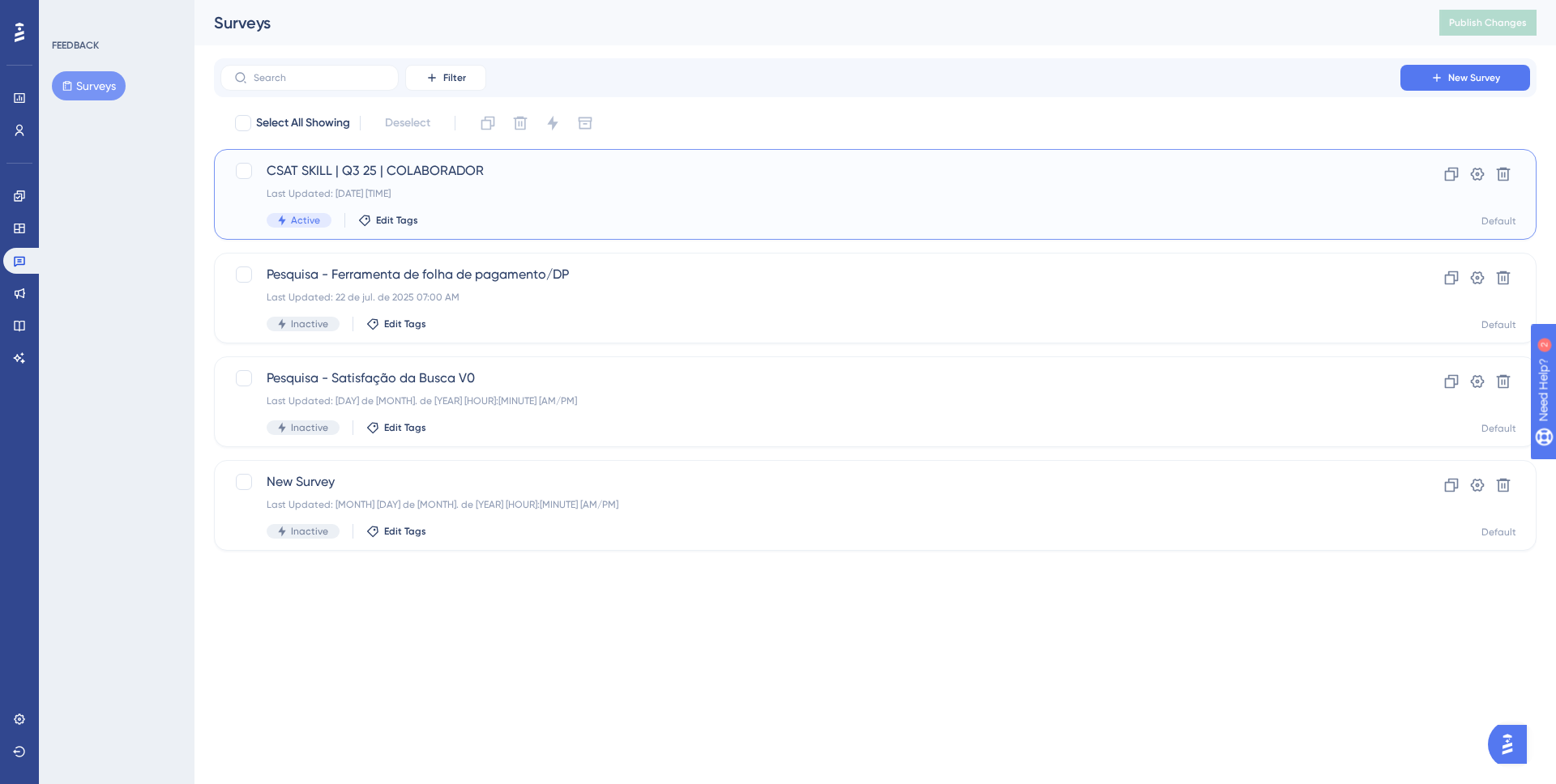 click on "CSAT SKILL | Q3 25 | COLABORADOR Last Updated: 01 de ago. de 2025 03:20 PM Active Edit Tags" at bounding box center (810, 194) 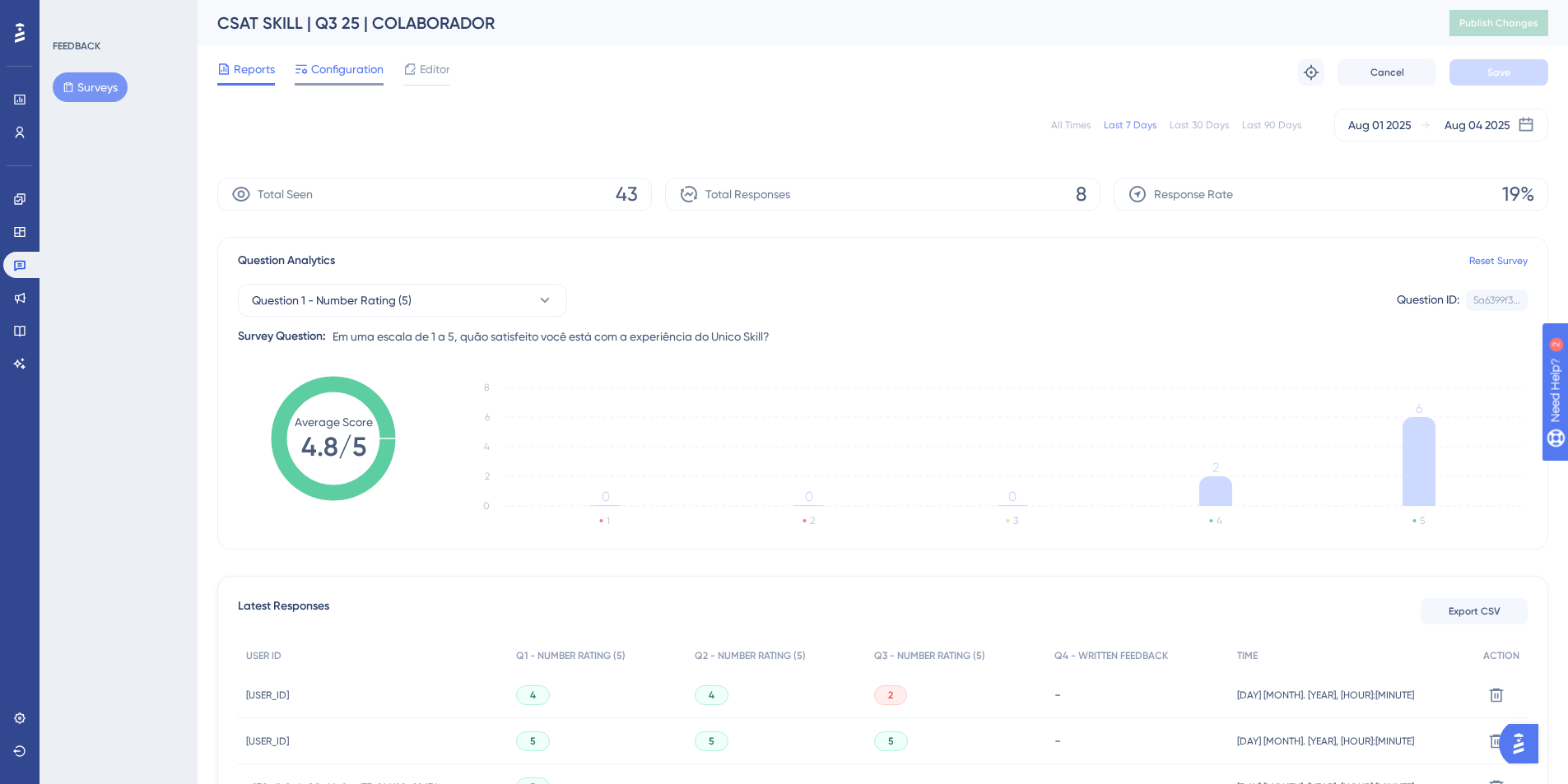 click on "Configuration" at bounding box center [347, 69] 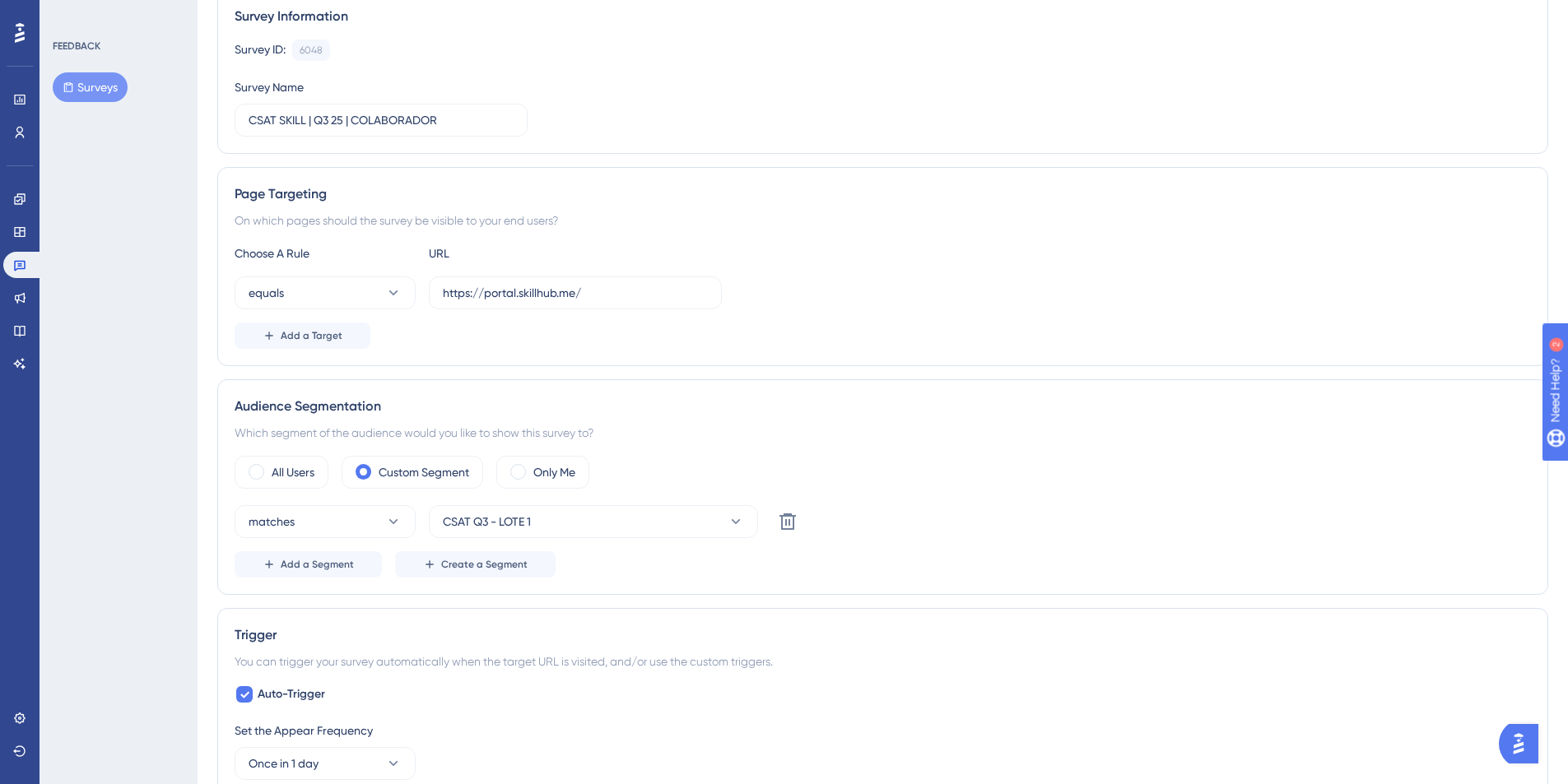 scroll, scrollTop: 231, scrollLeft: 0, axis: vertical 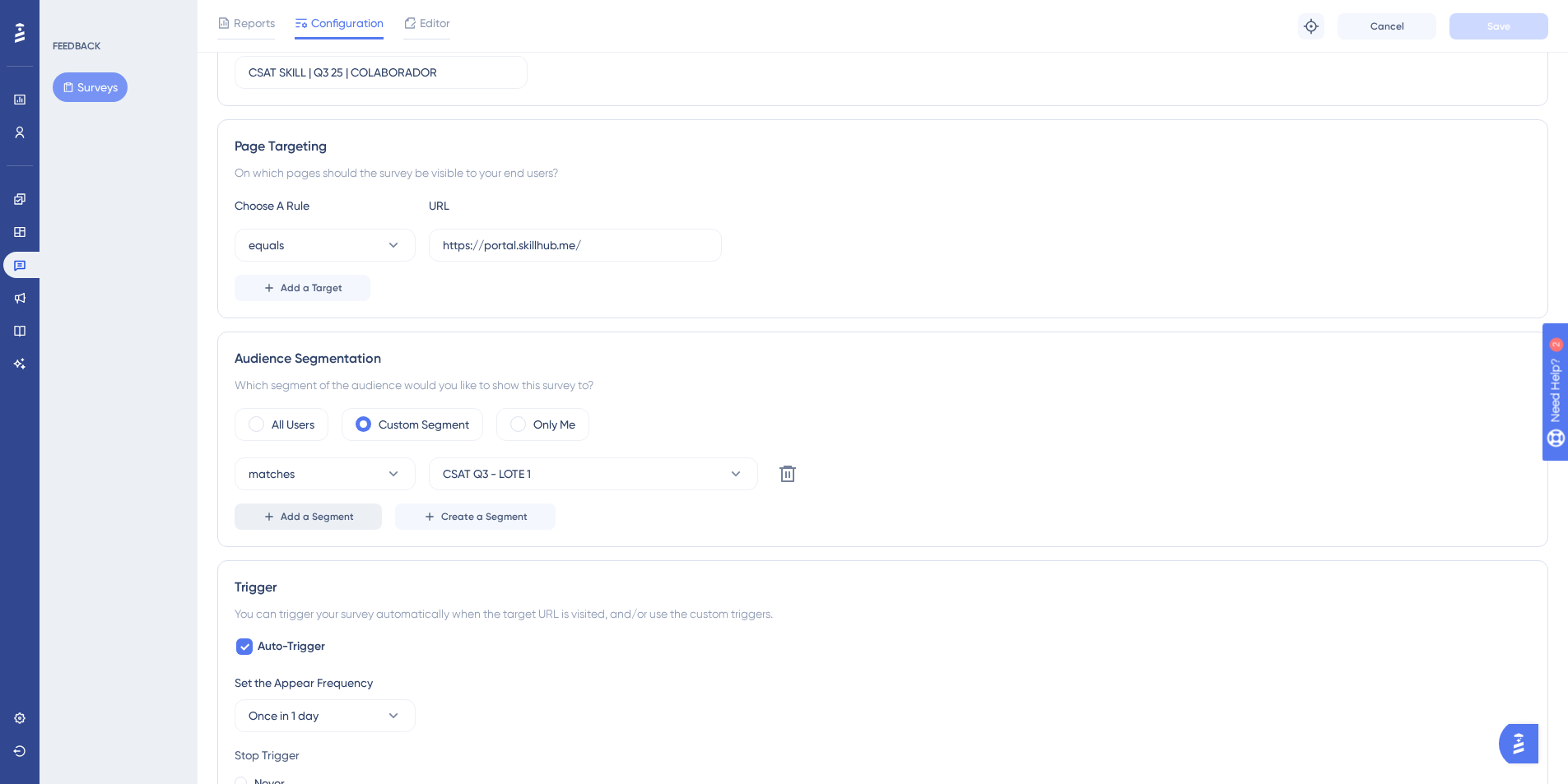 click on "Add a Segment" at bounding box center (308, 517) 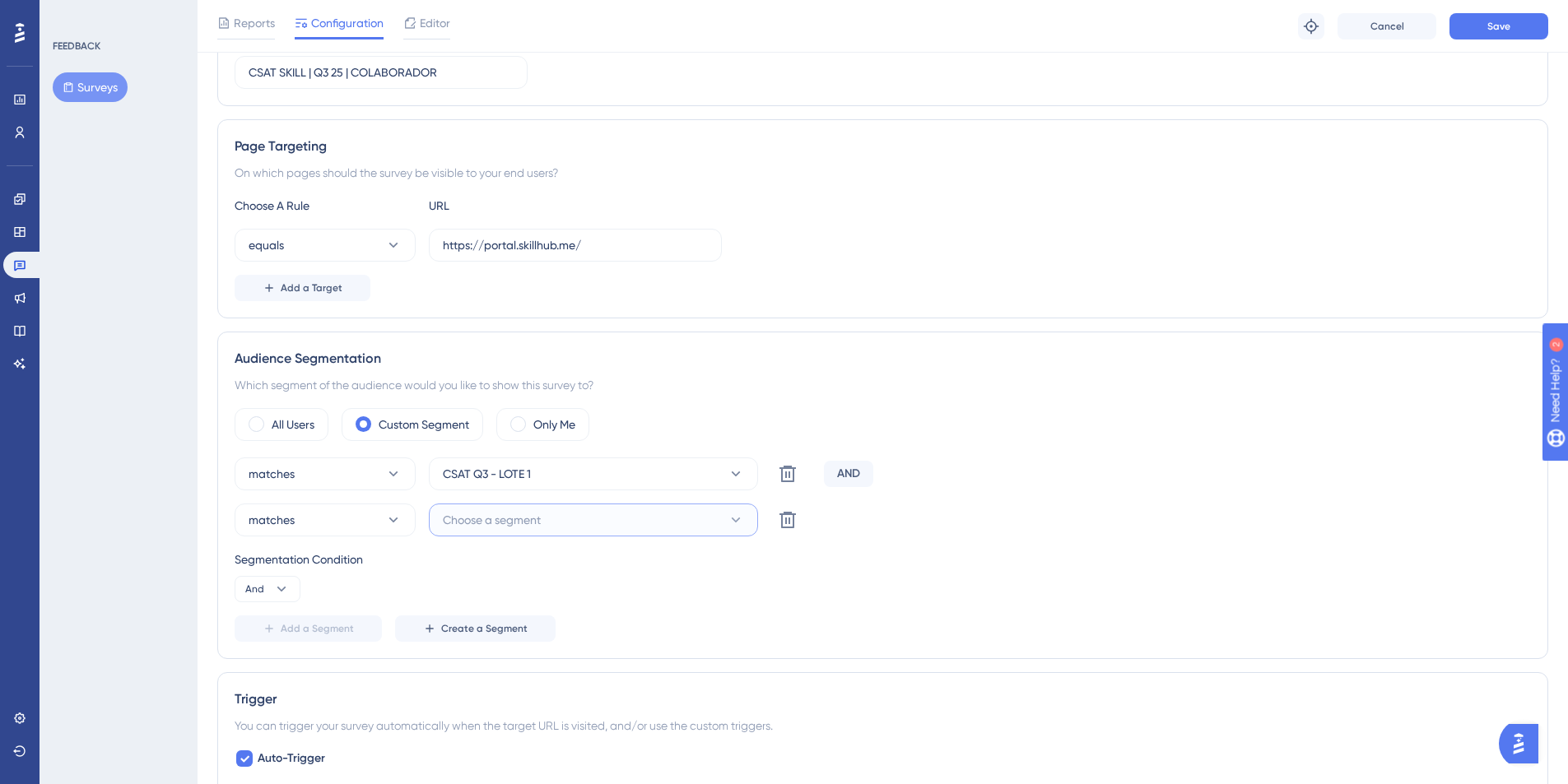 click on "Choose a segment" at bounding box center (593, 520) 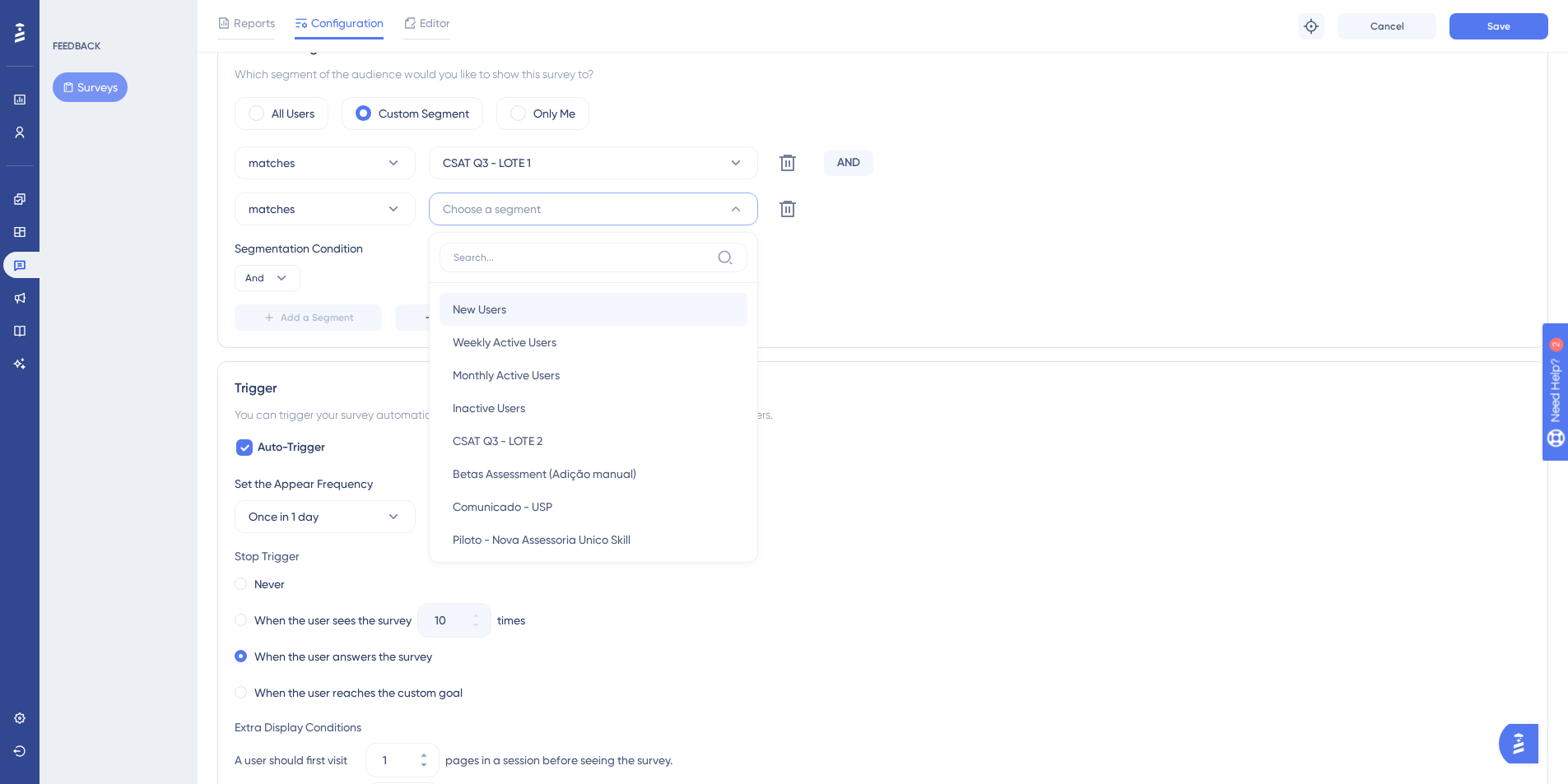 scroll, scrollTop: 540, scrollLeft: 0, axis: vertical 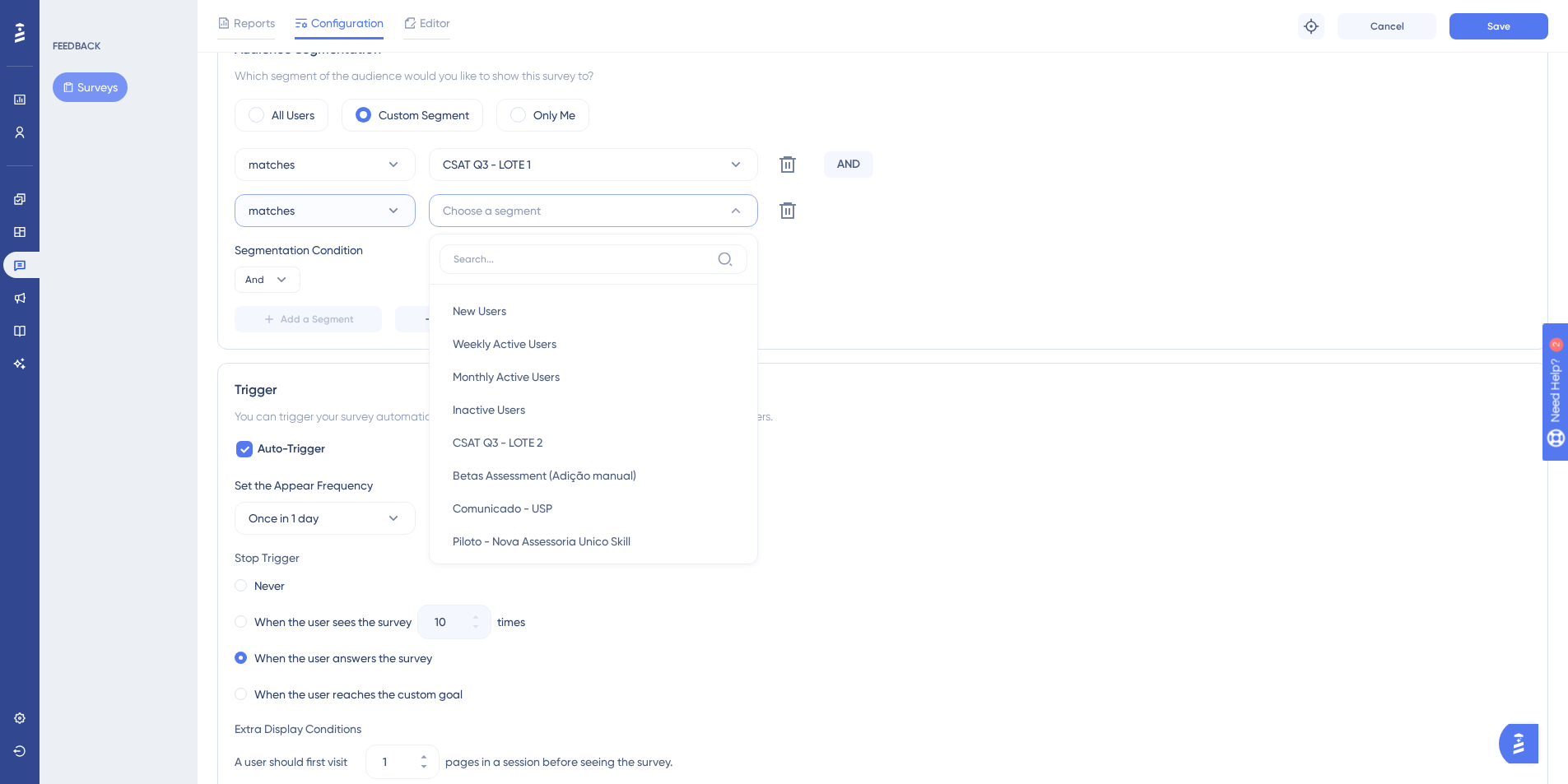 click on "matches" at bounding box center [325, 211] 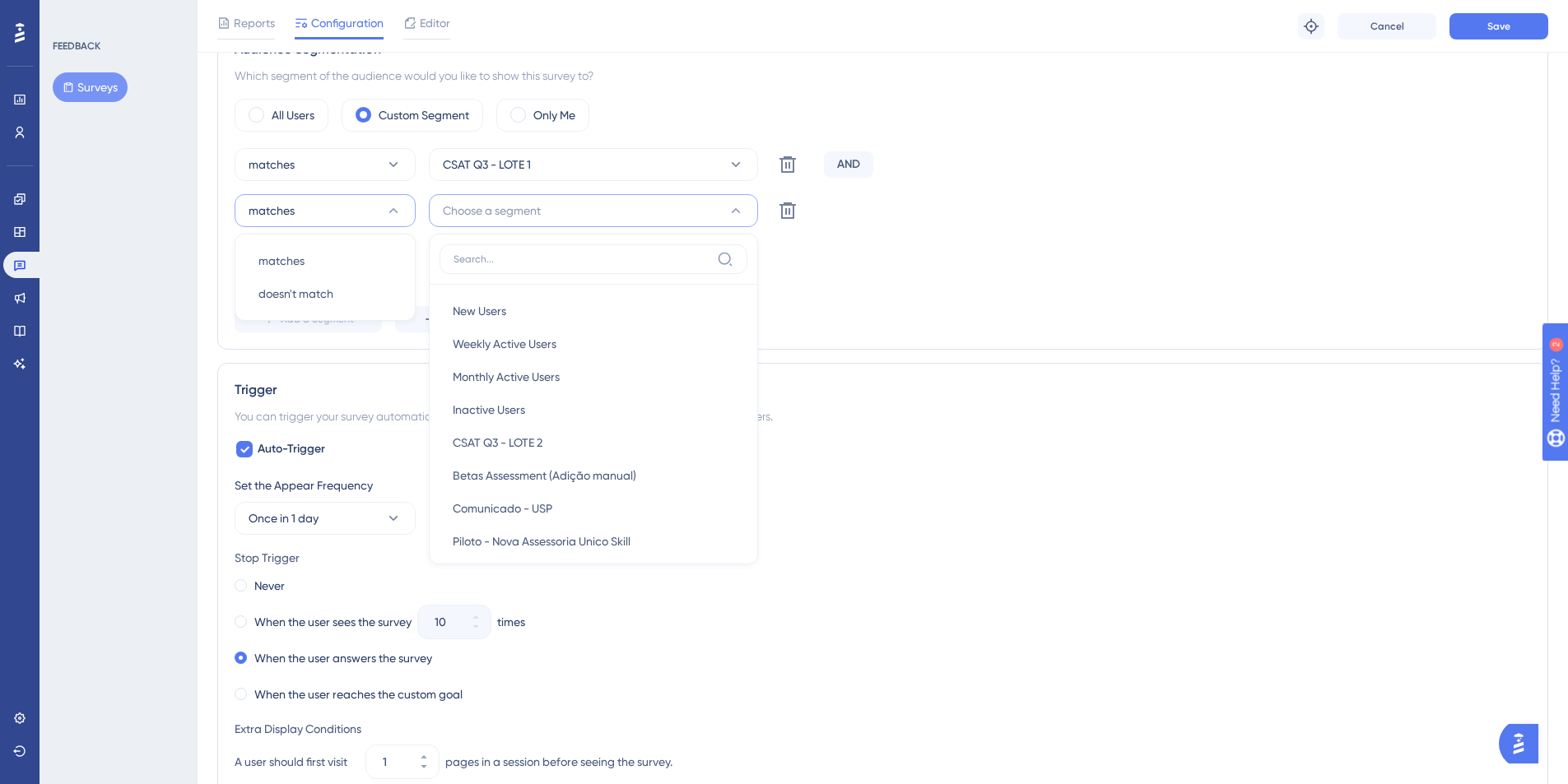 click on "matches" at bounding box center (325, 211) 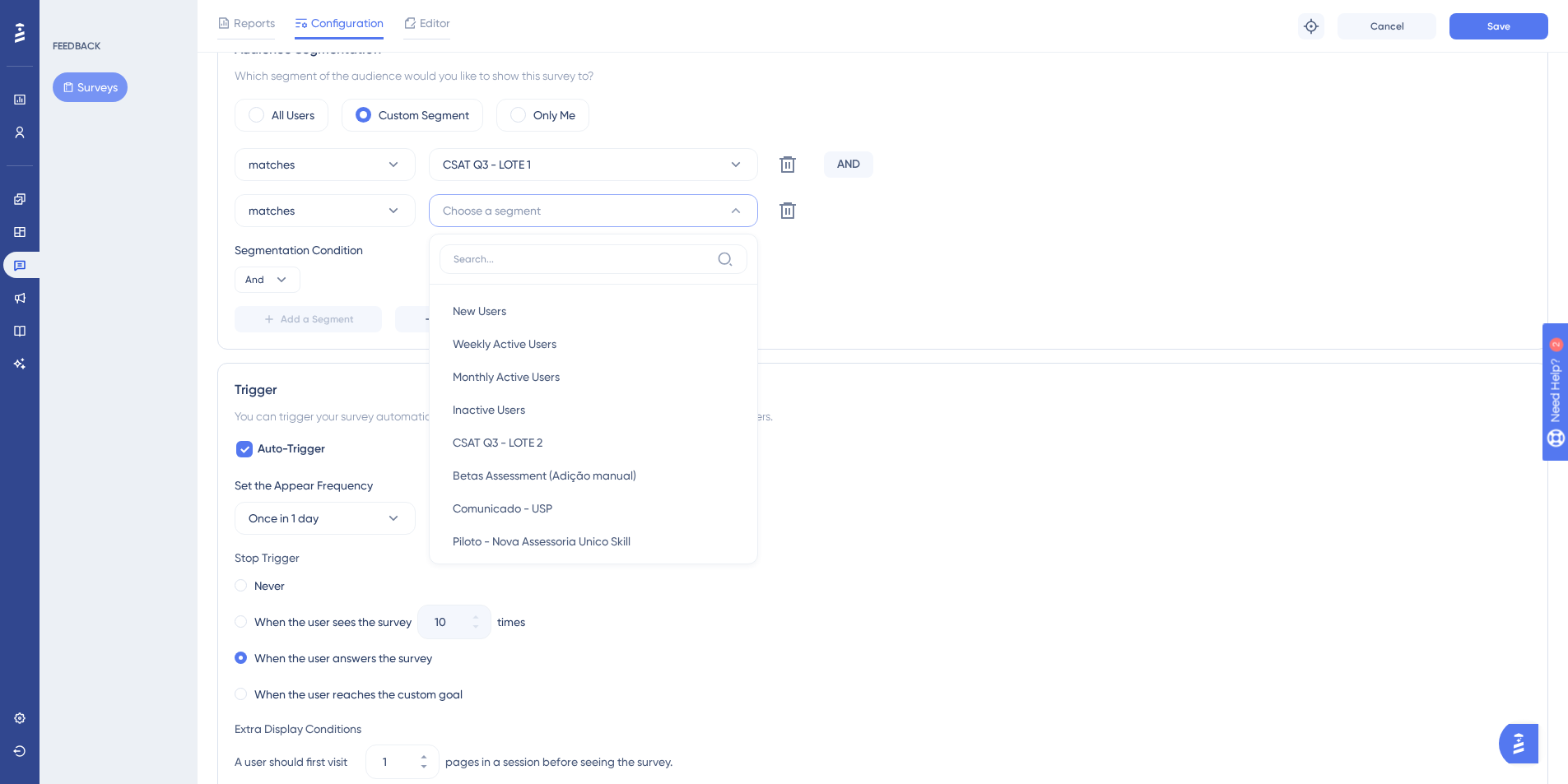 click on "Choose a segment" at bounding box center [491, 211] 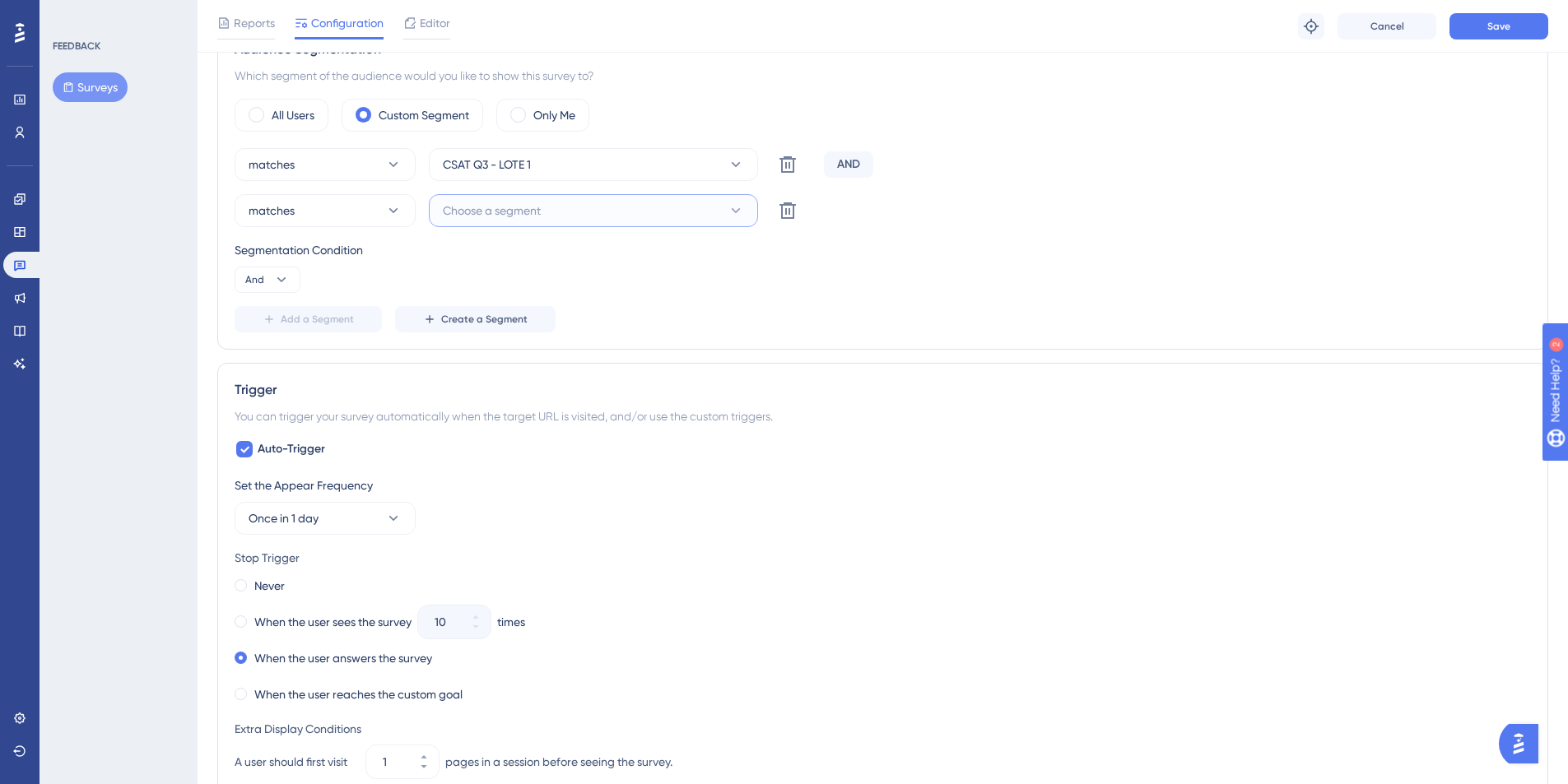 click on "Choose a segment" at bounding box center [491, 211] 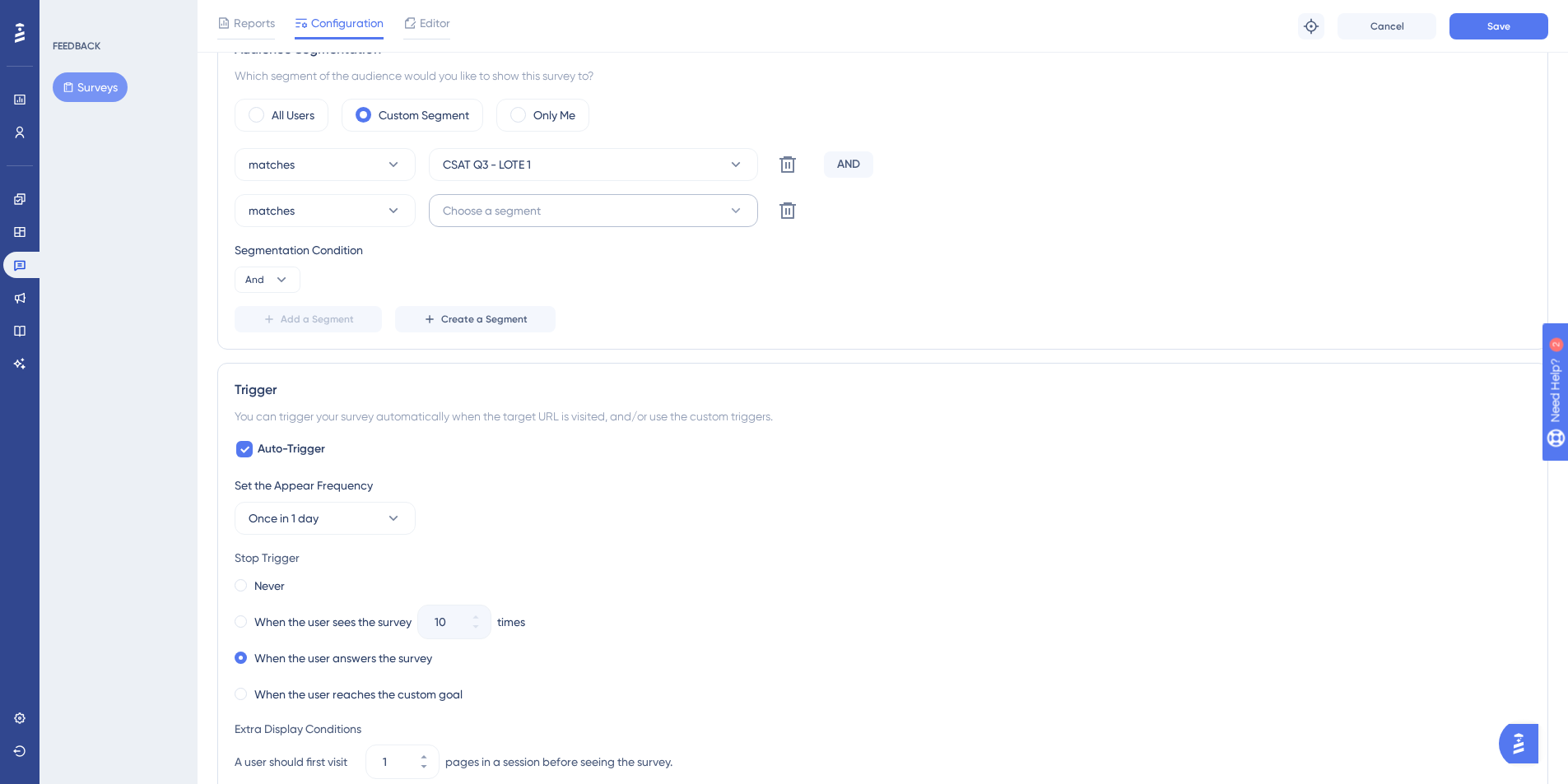 scroll, scrollTop: 657, scrollLeft: 0, axis: vertical 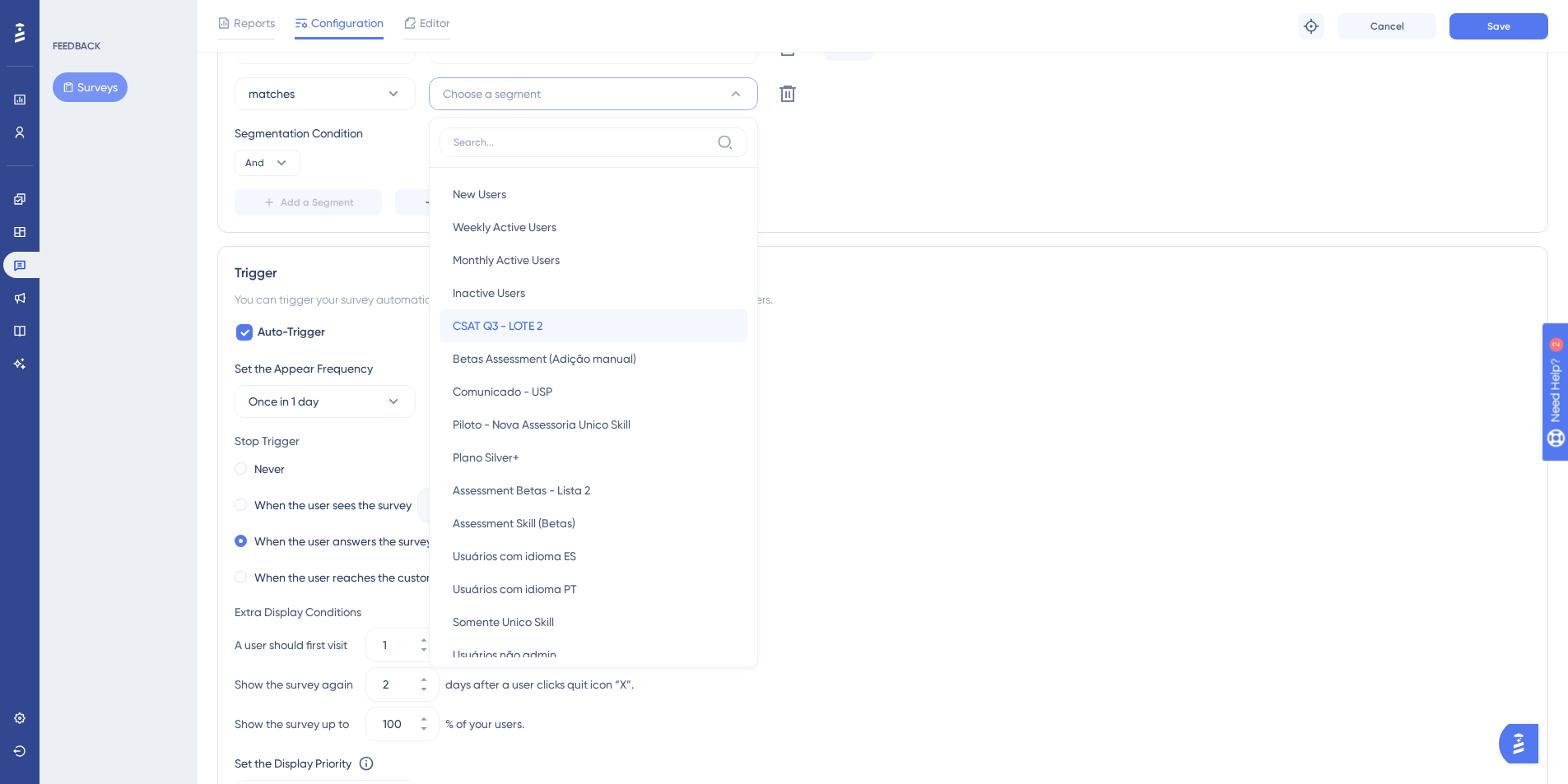 click on "CSAT Q3 - LOTE 2 CSAT Q3 - LOTE 2" at bounding box center [593, 326] 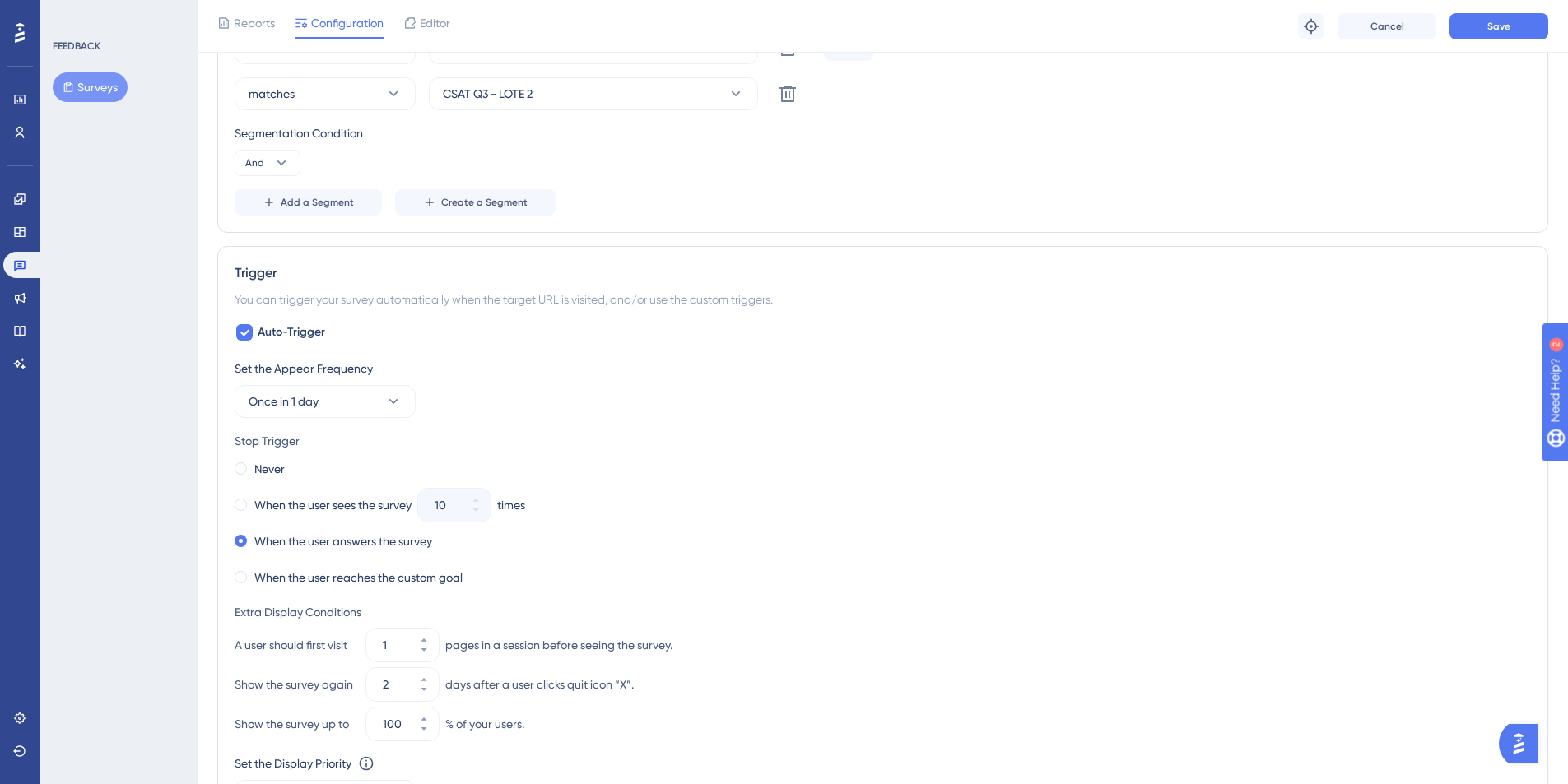 scroll, scrollTop: 494, scrollLeft: 0, axis: vertical 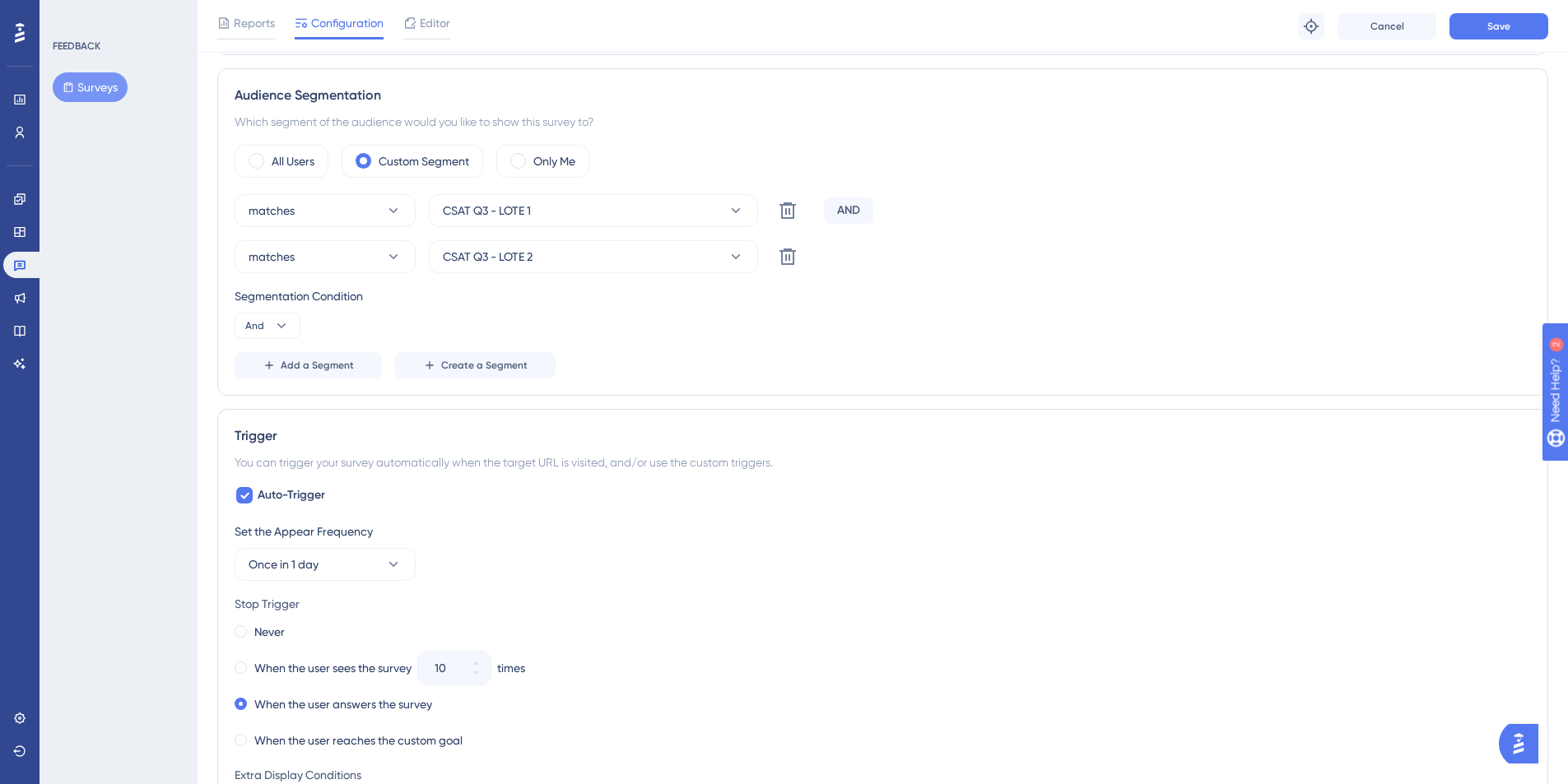 click on "AND" at bounding box center (849, 211) 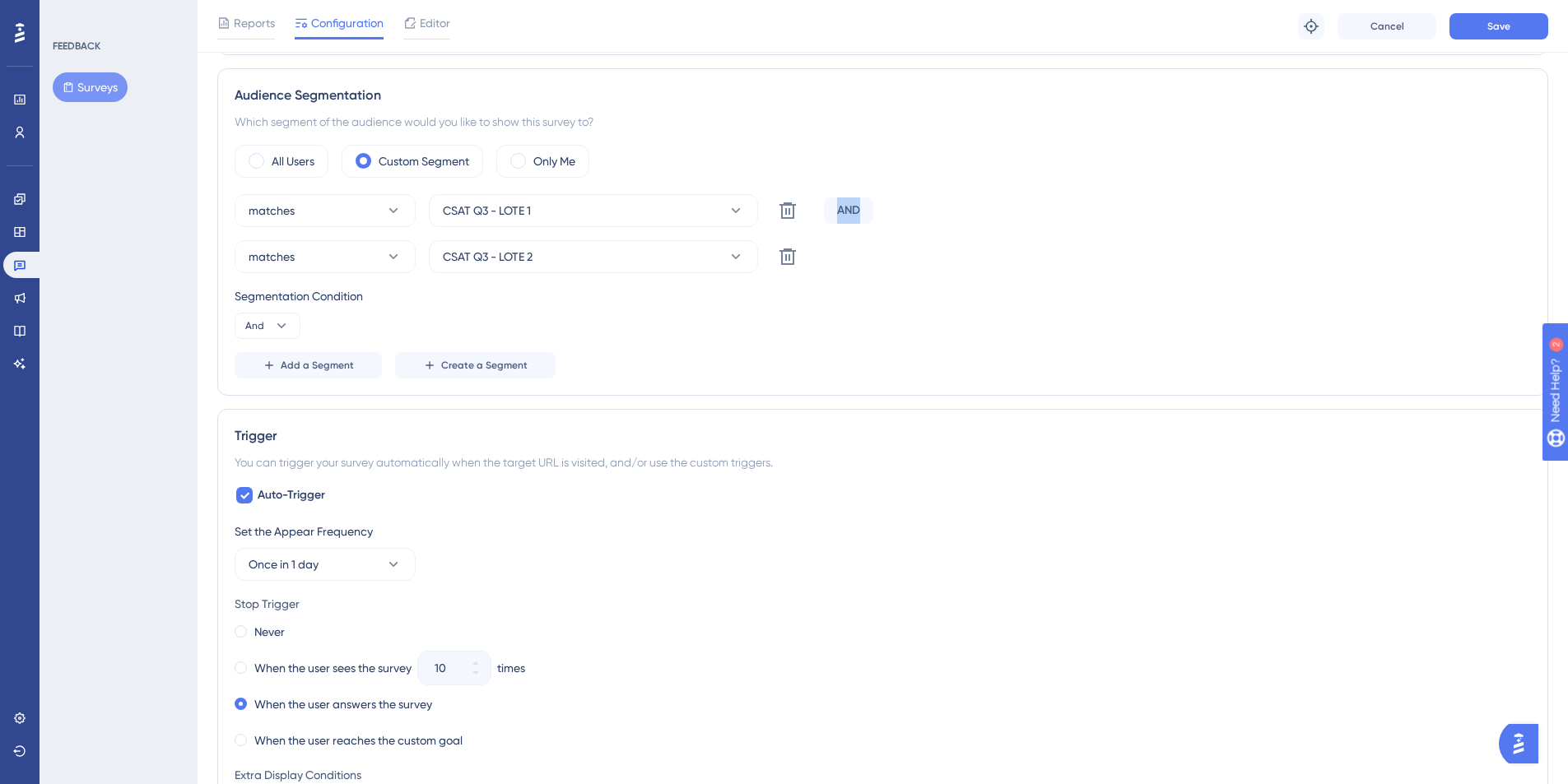 click on "AND" at bounding box center [849, 211] 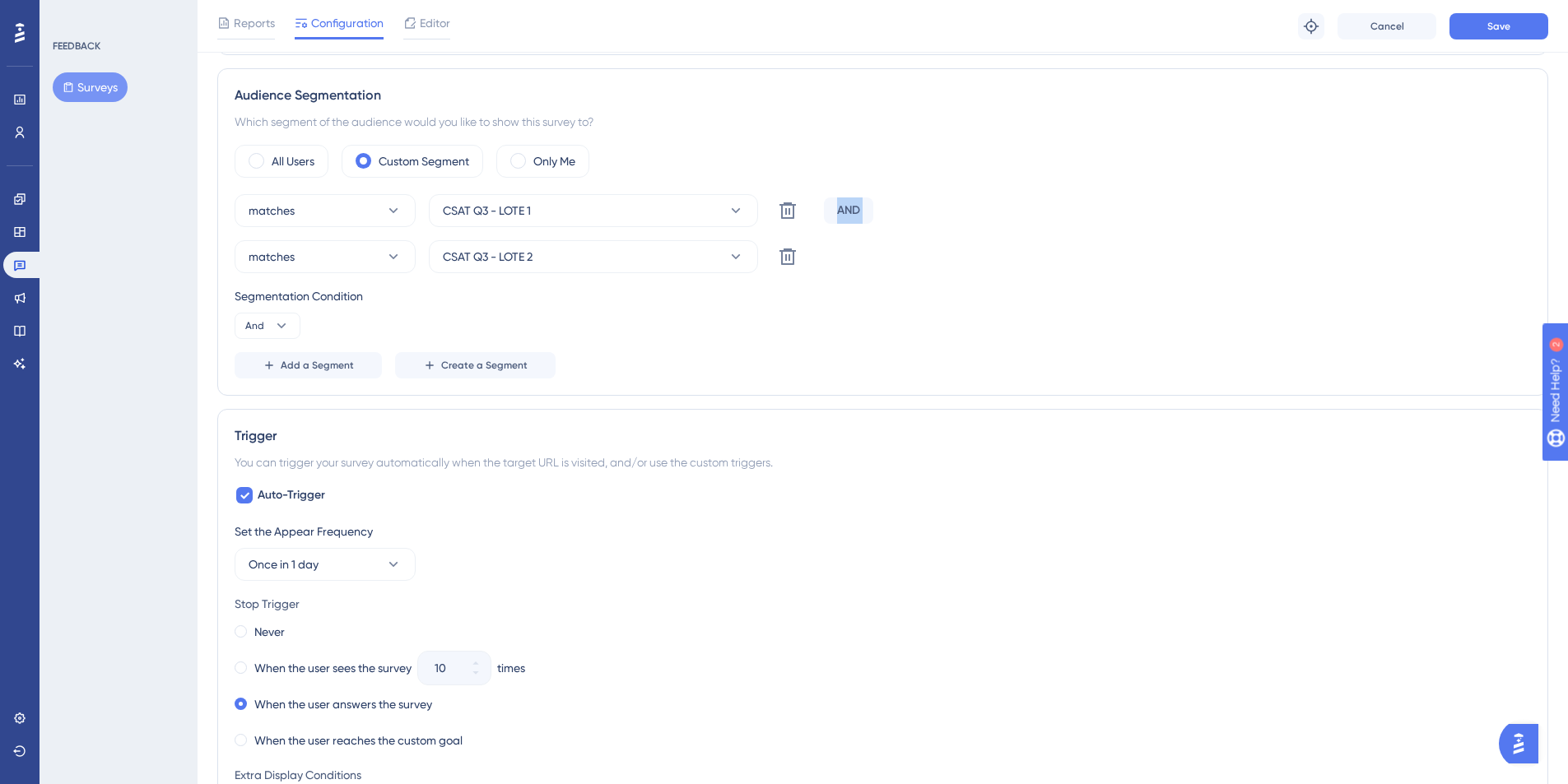 click on "AND" at bounding box center [849, 211] 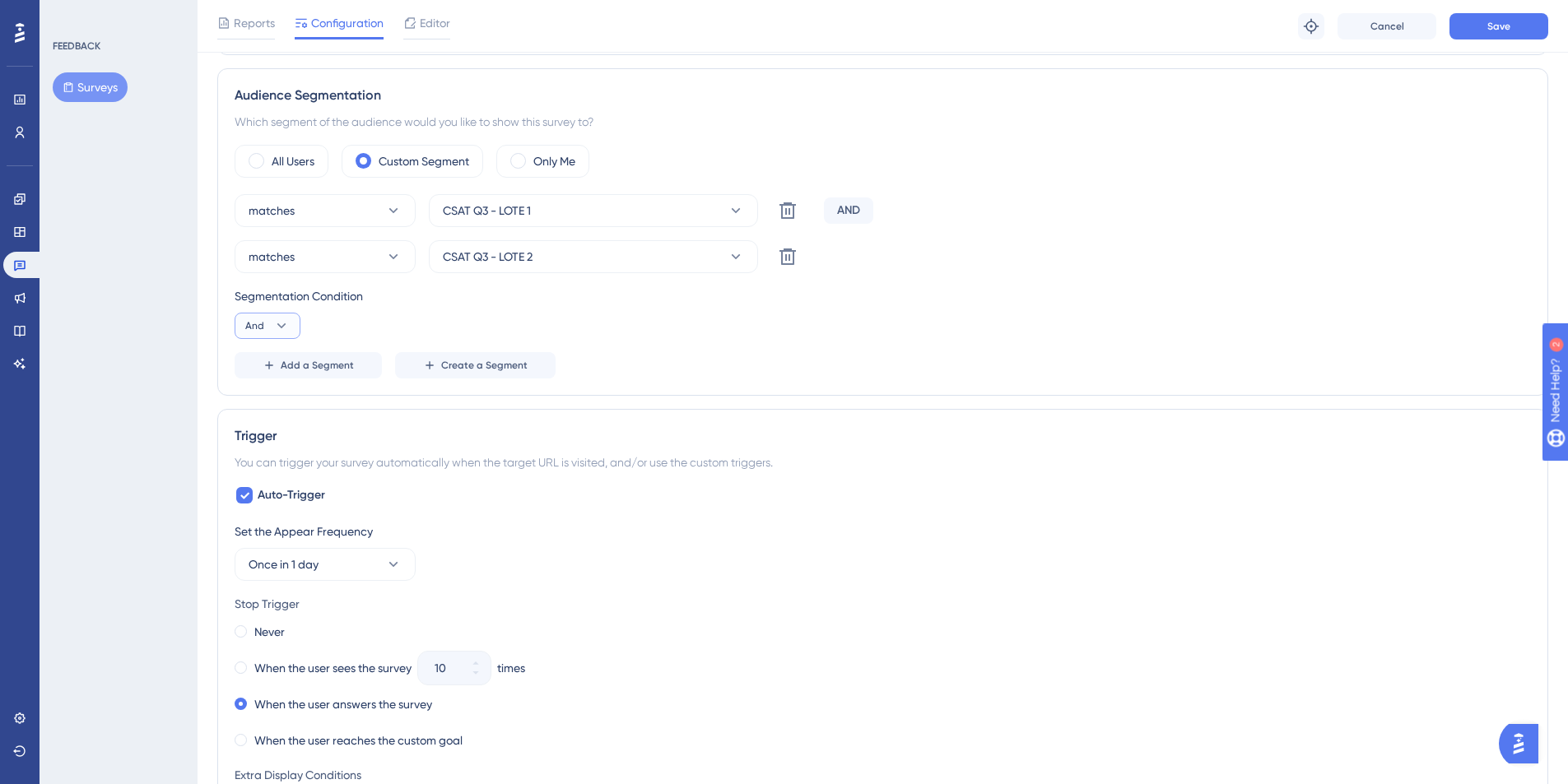 click 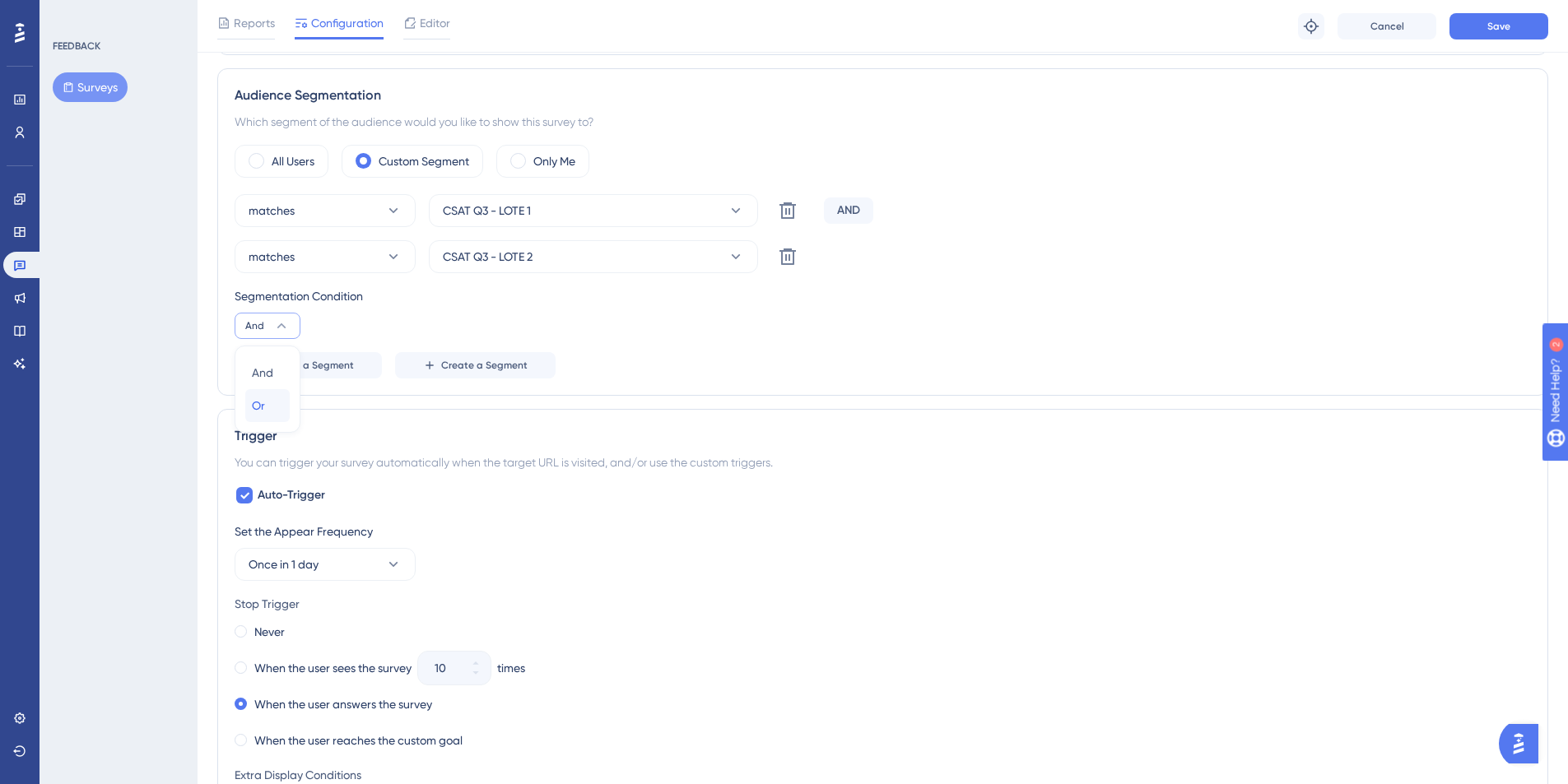 click on "Or" at bounding box center (258, 406) 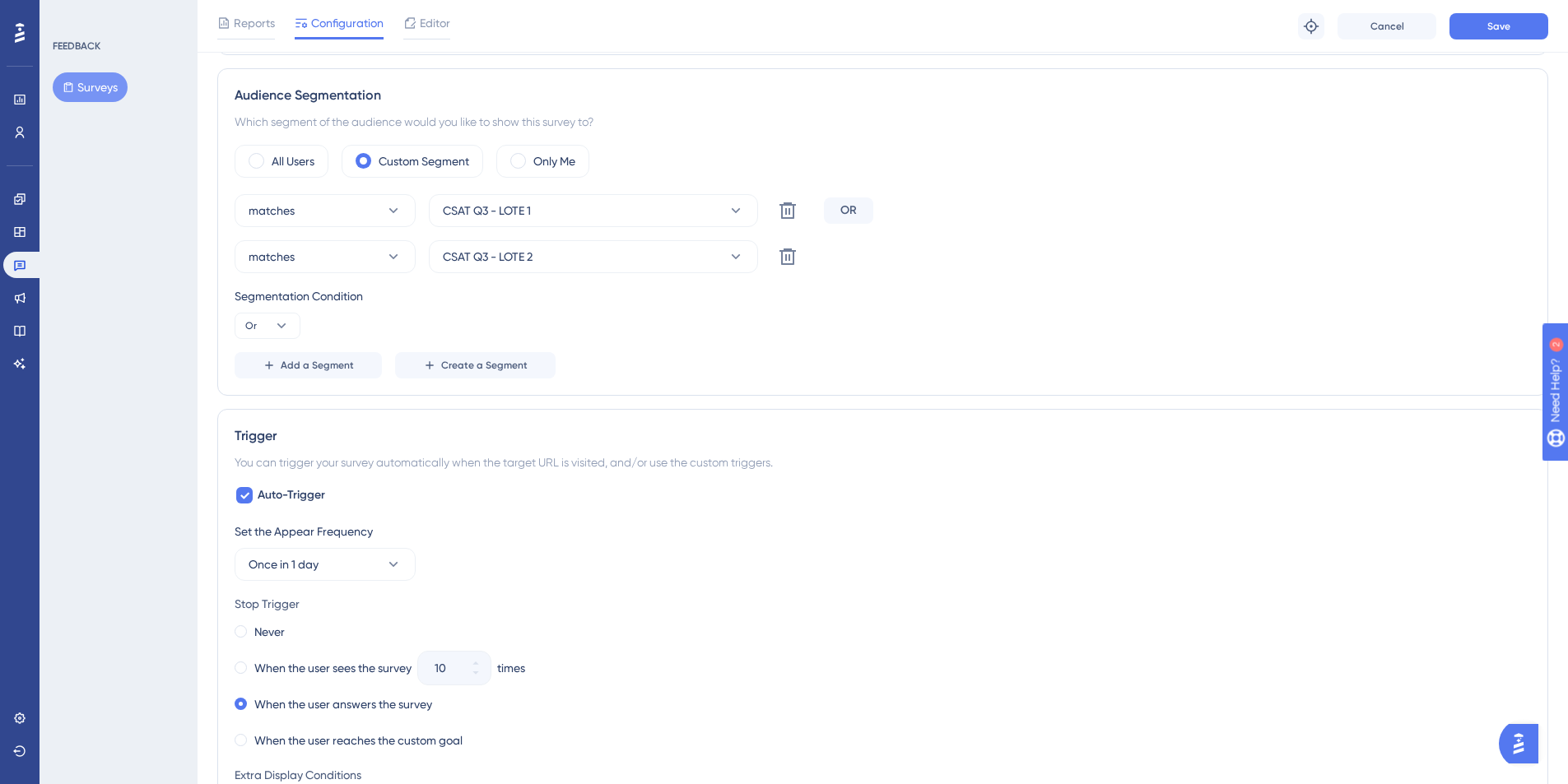 click on "Add a Segment Create a Segment" at bounding box center (882, 365) 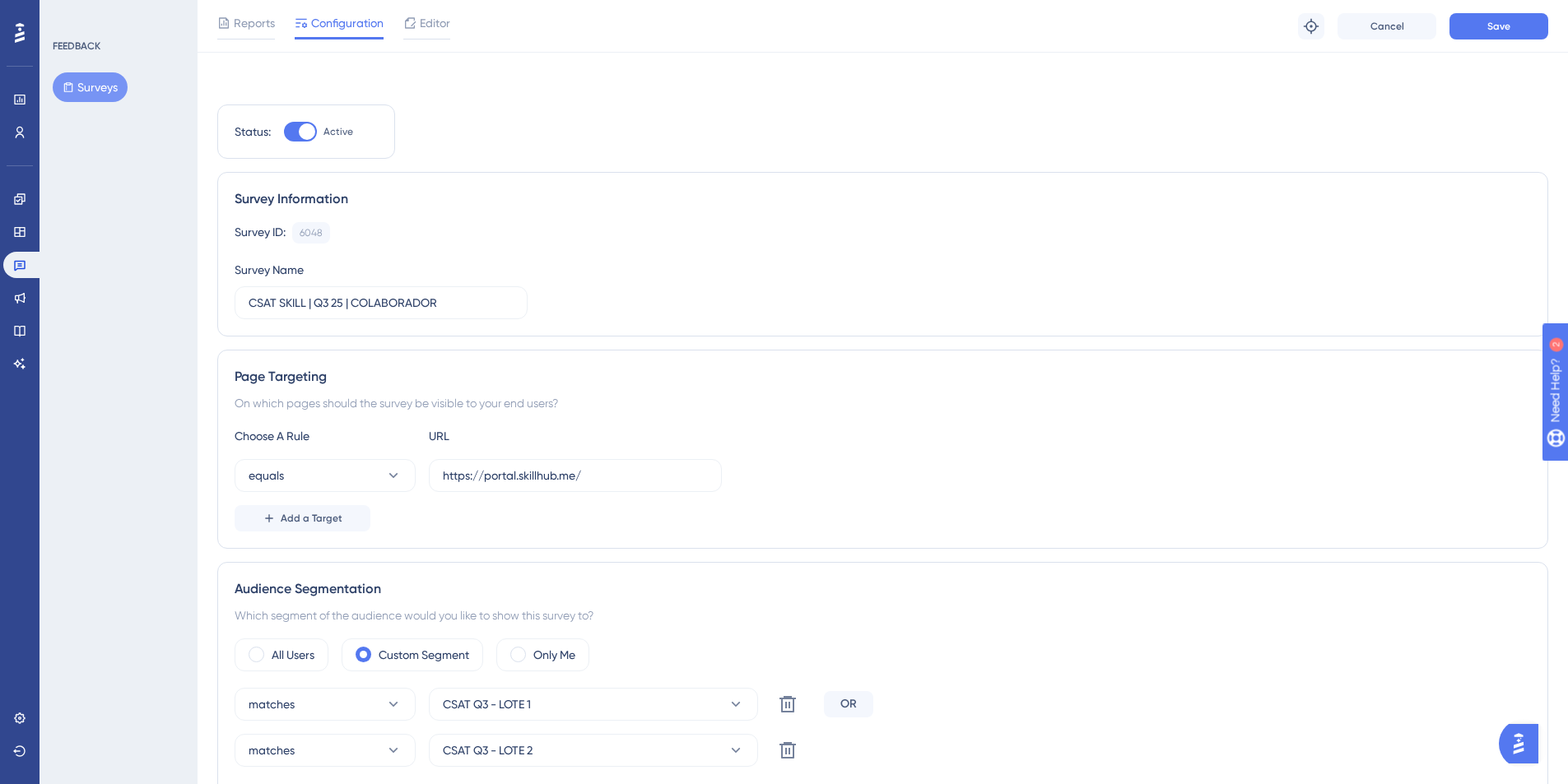 scroll, scrollTop: 0, scrollLeft: 0, axis: both 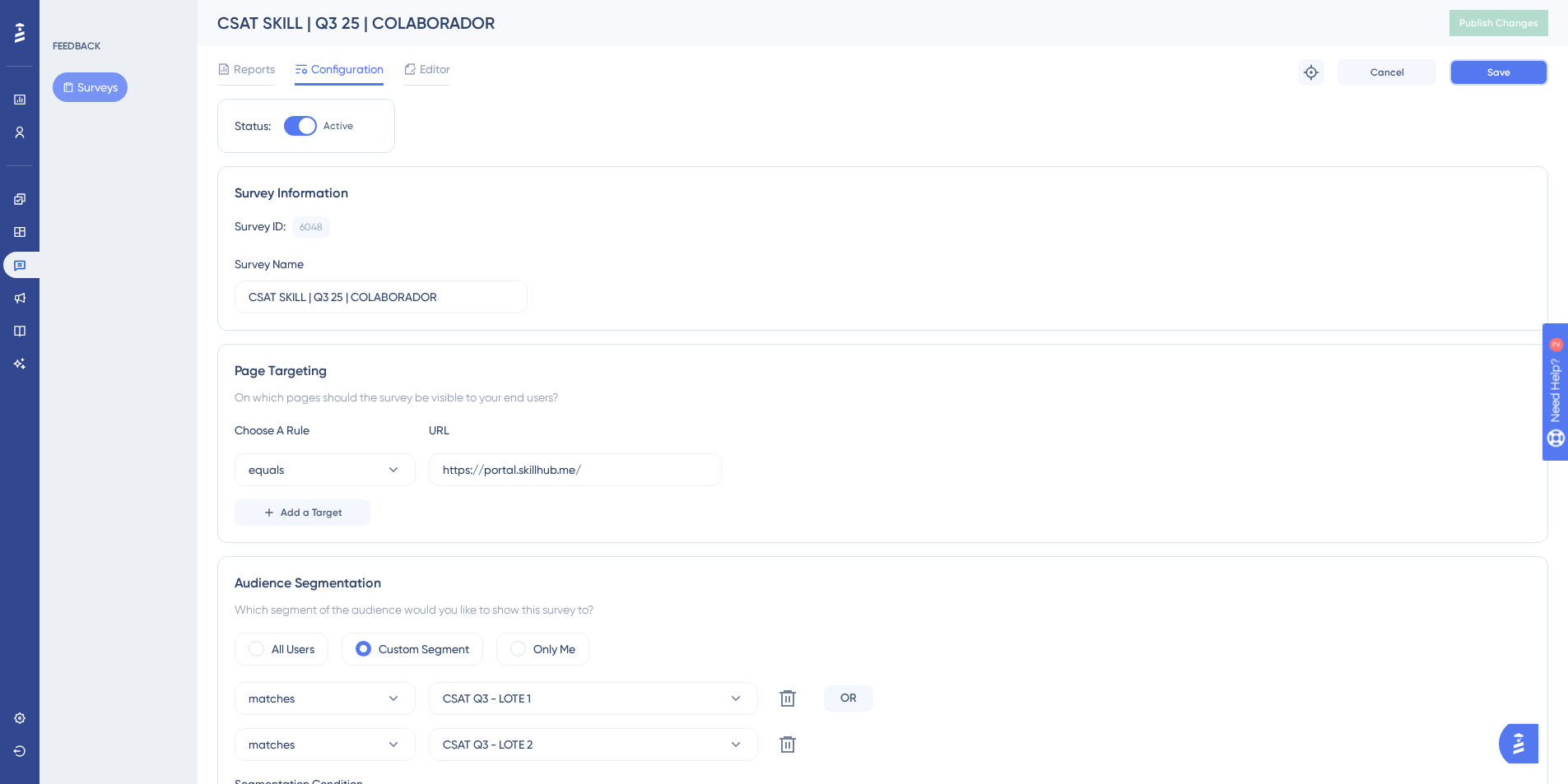 click on "Save" at bounding box center [1499, 72] 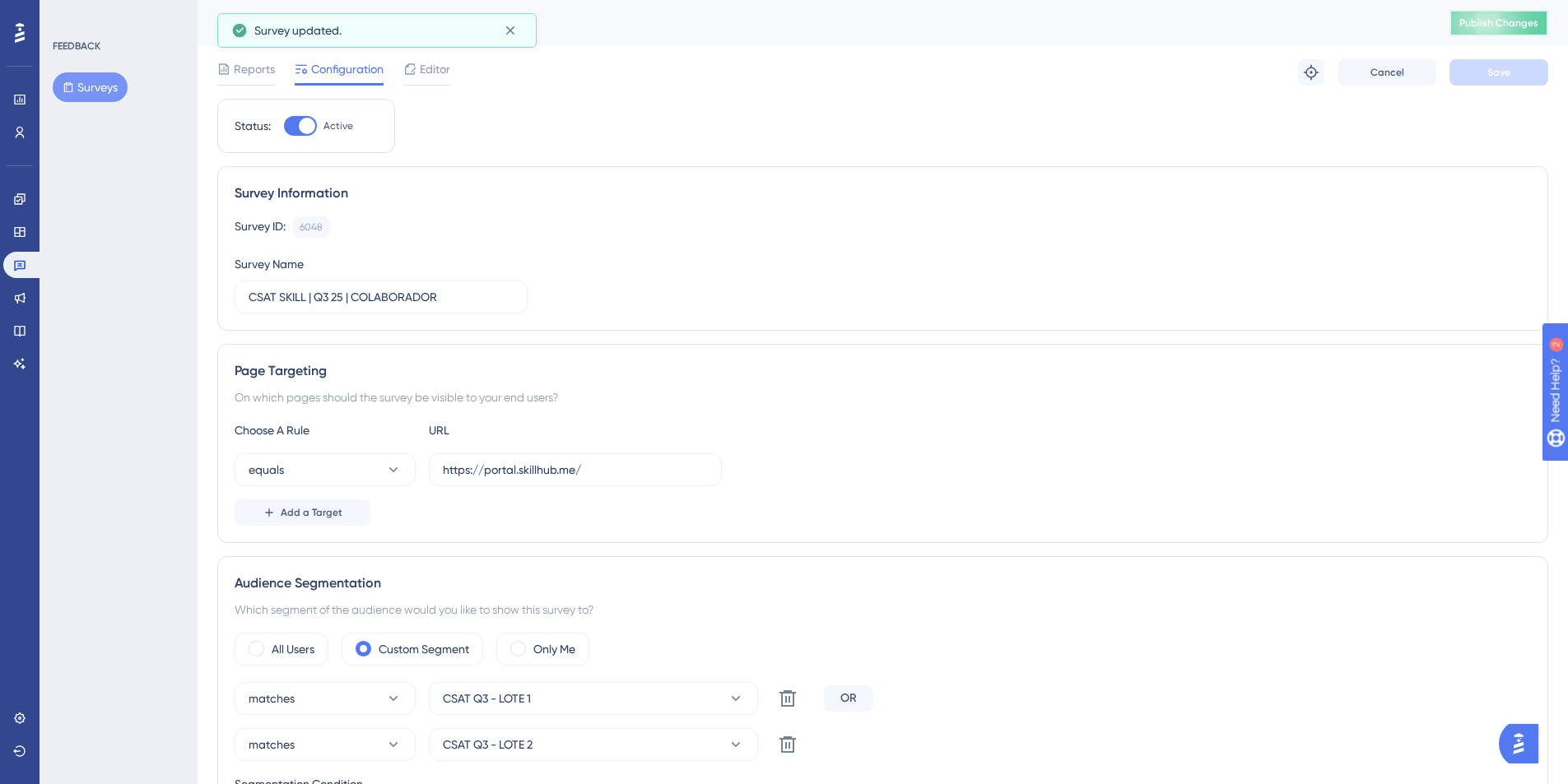 click on "Publish Changes" at bounding box center (1499, 23) 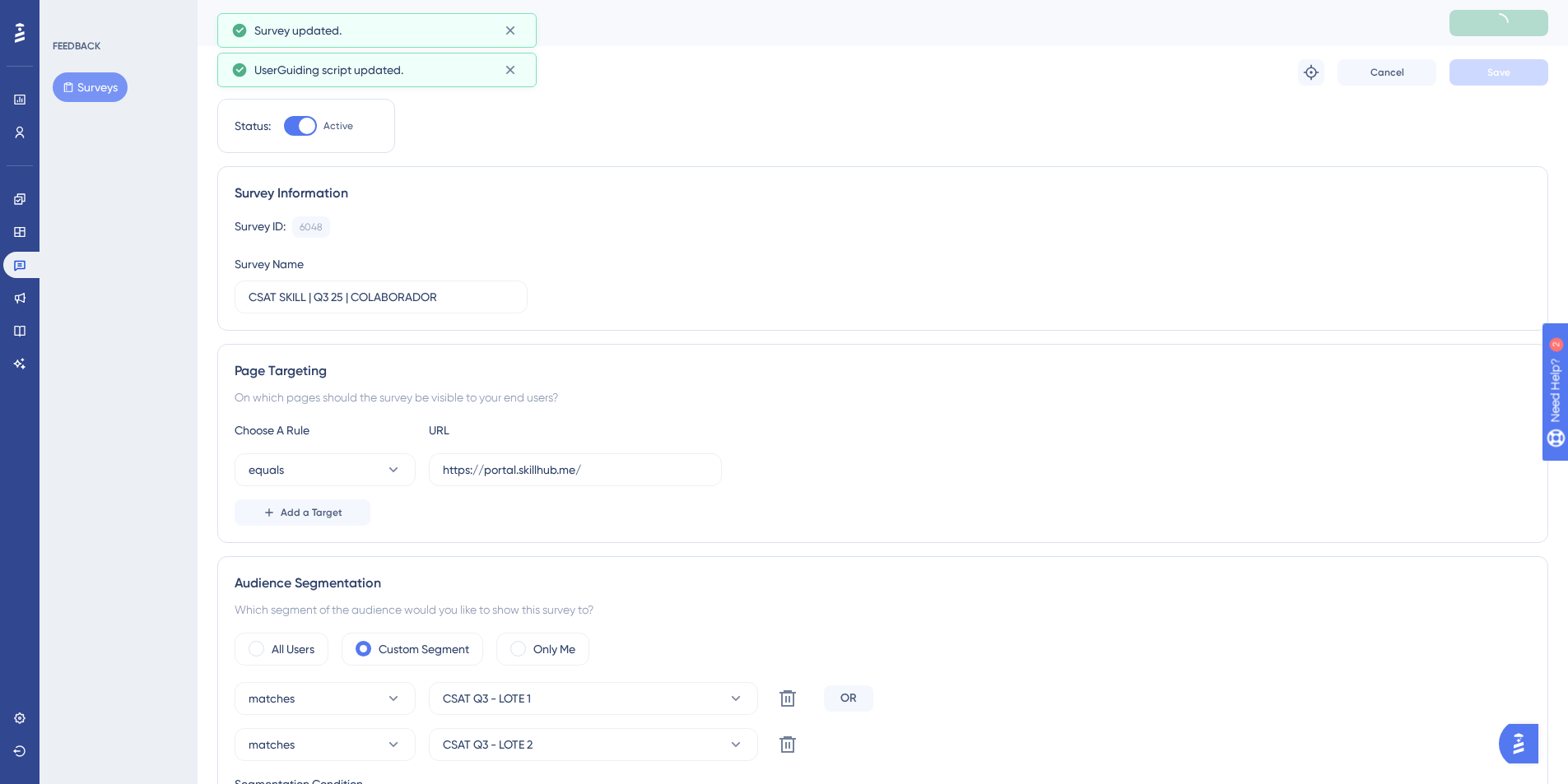 click on "CSAT SKILL | Q3 25 | COLABORADOR" at bounding box center (882, 23) 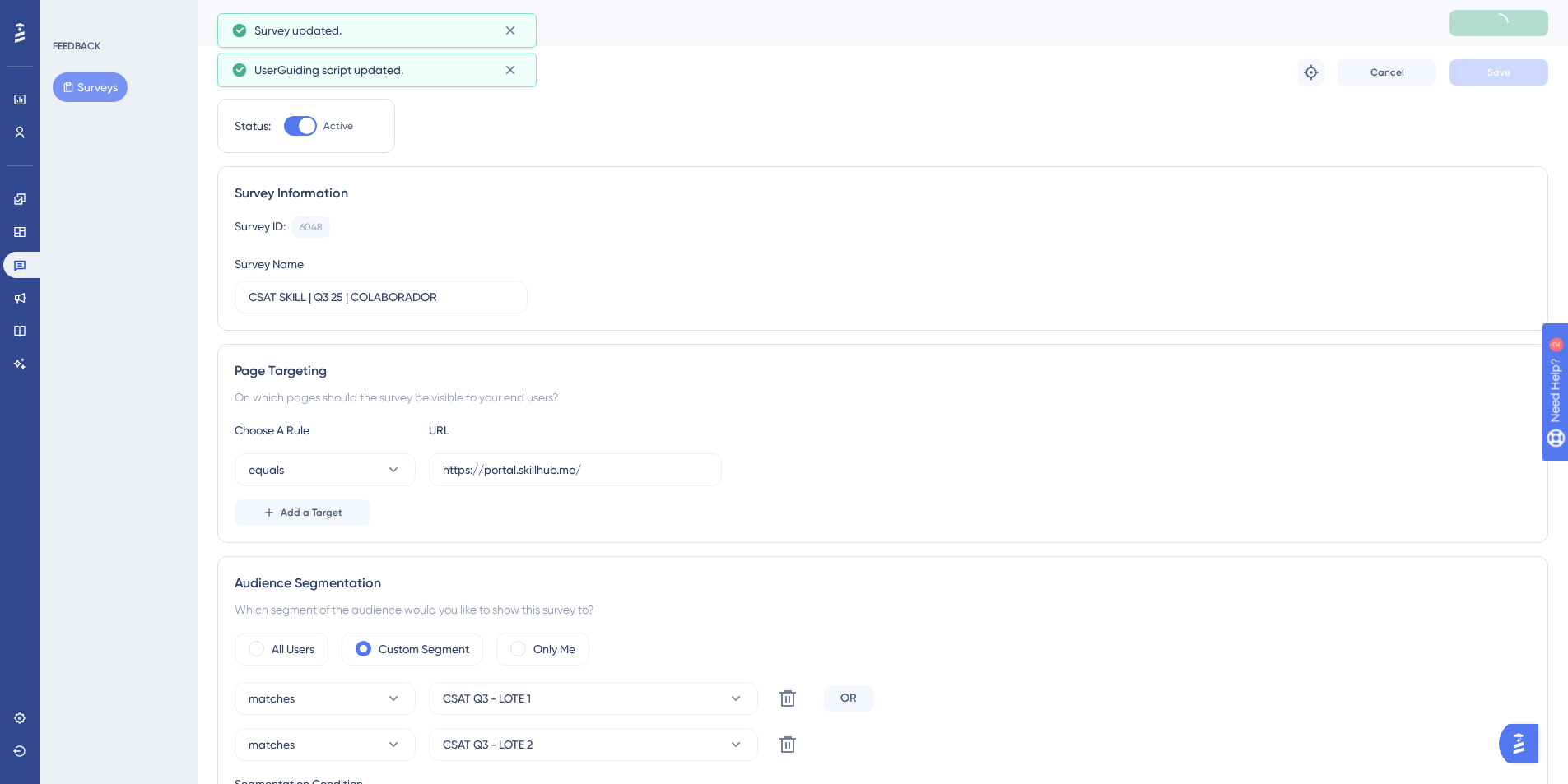 click on "Survey updated." at bounding box center [377, 30] 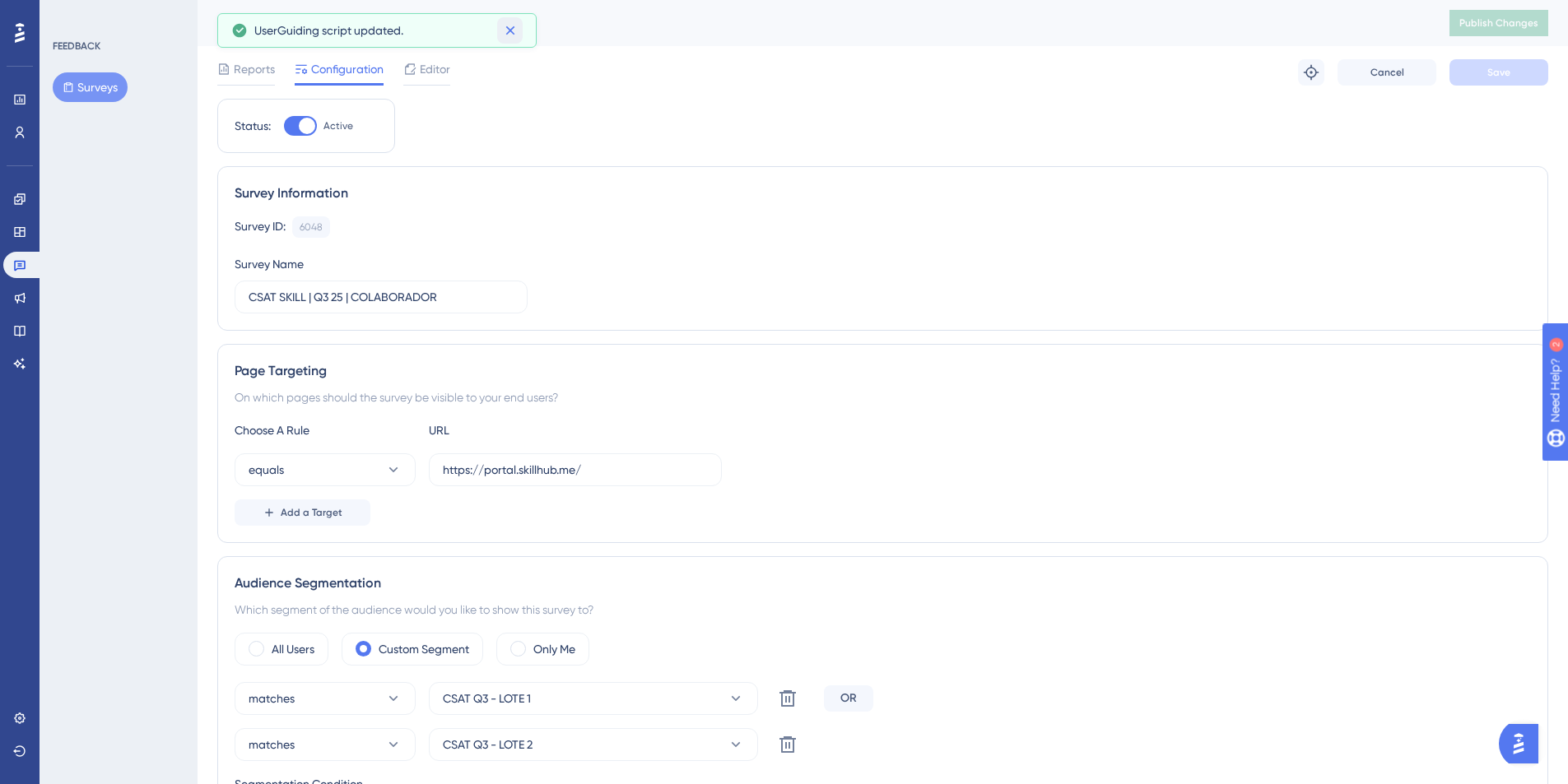 click at bounding box center [509, 30] 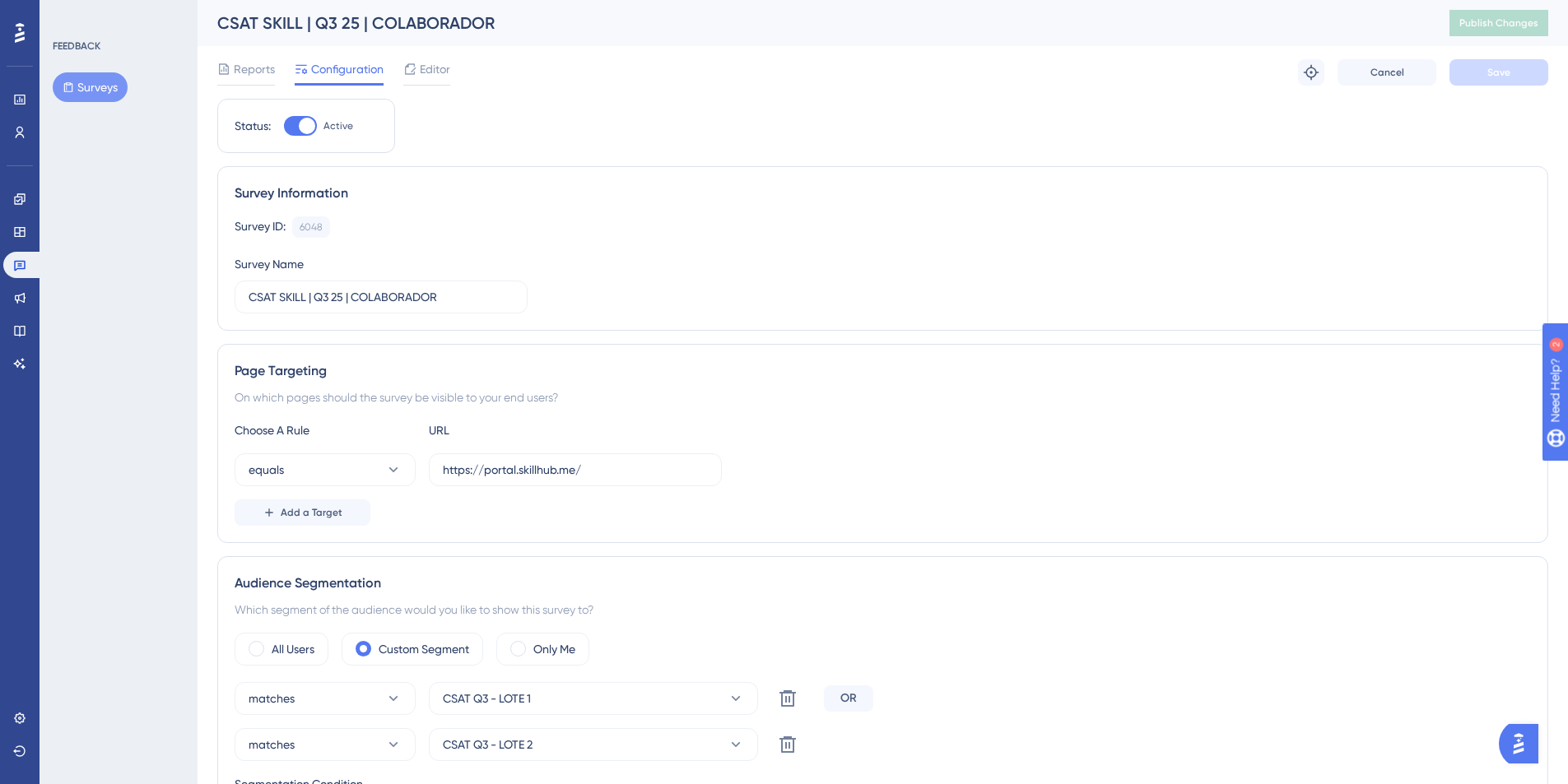 click on "Performance Users" at bounding box center (20, 95) 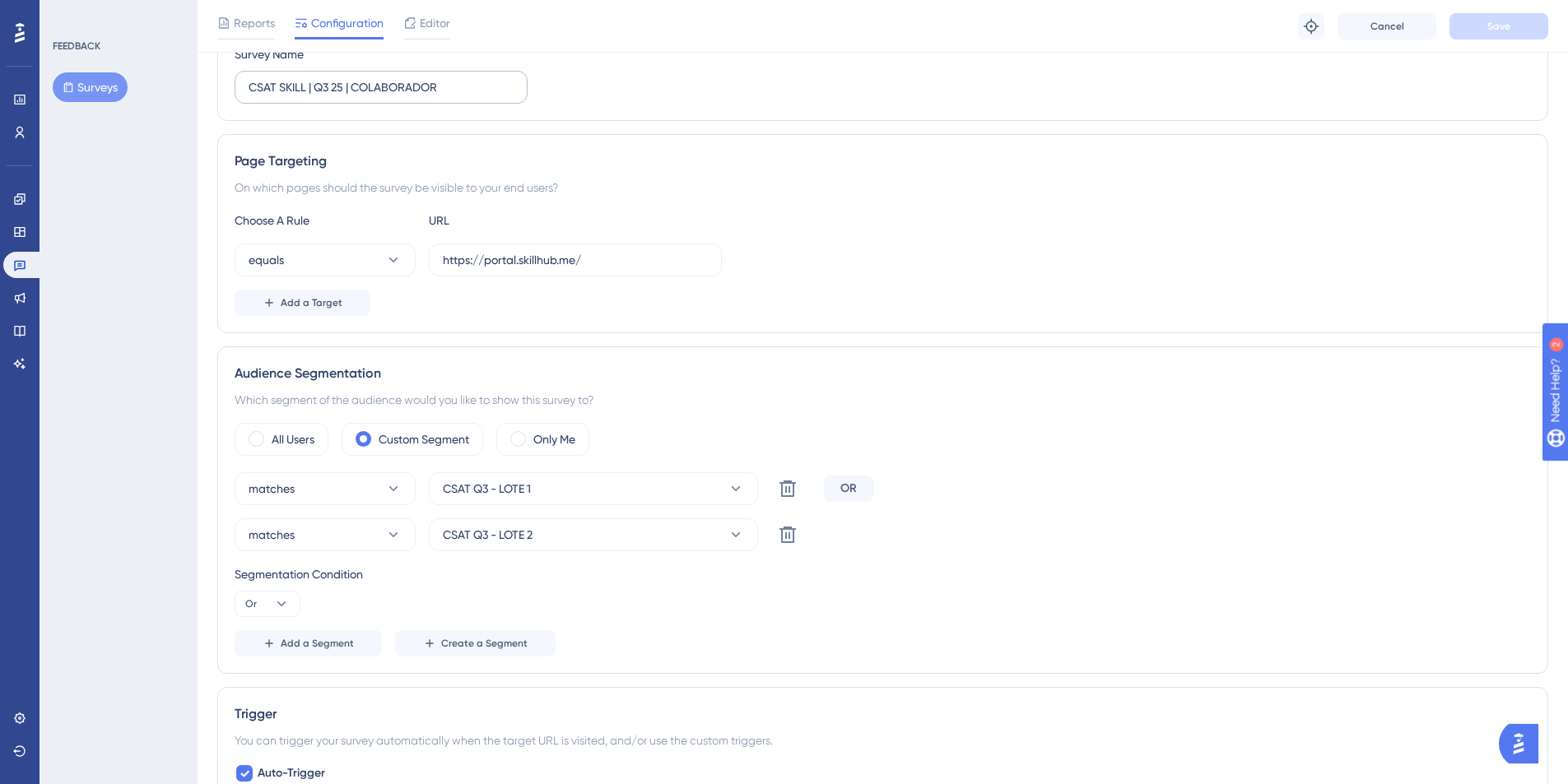 scroll, scrollTop: 0, scrollLeft: 0, axis: both 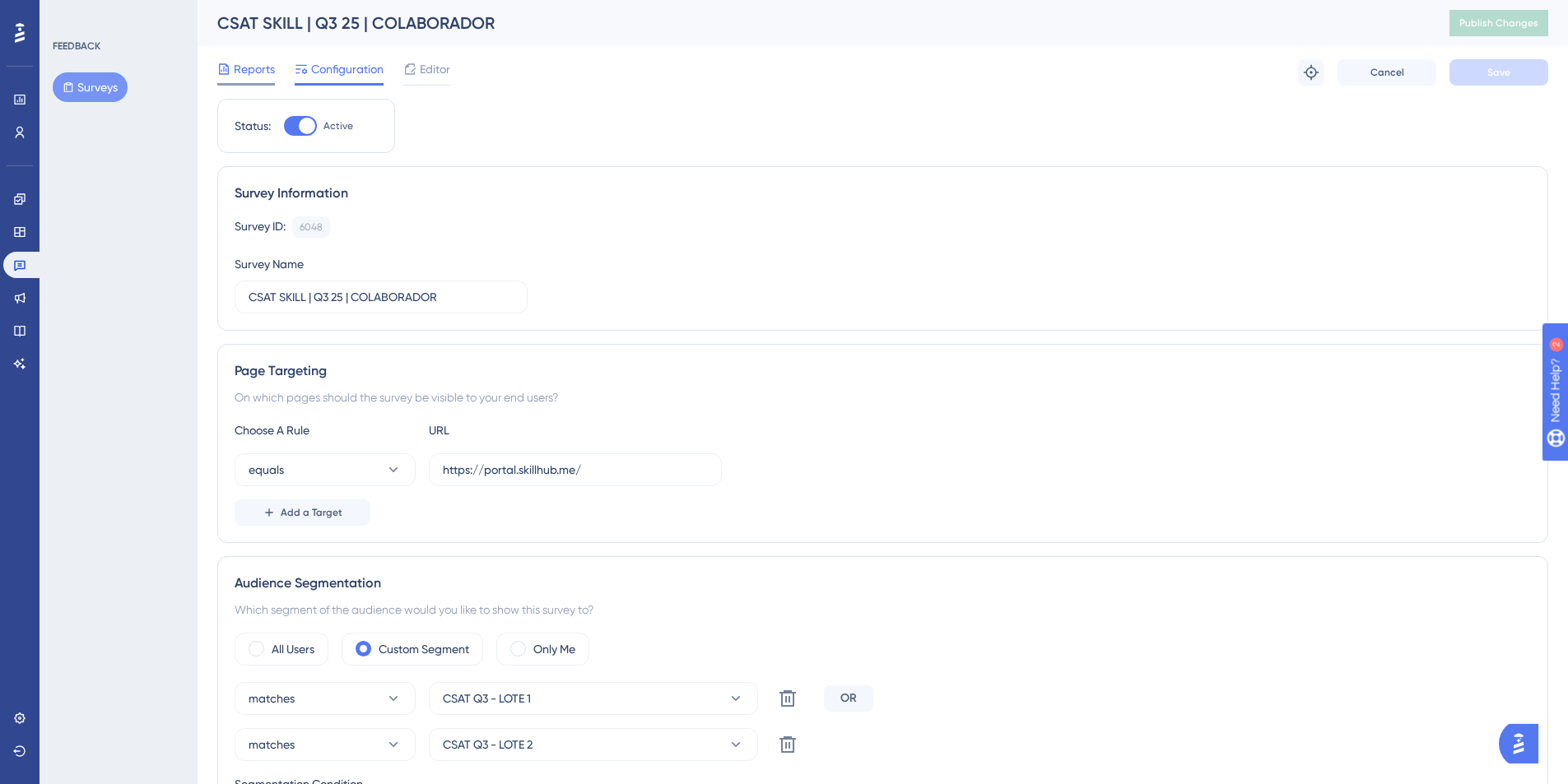 click 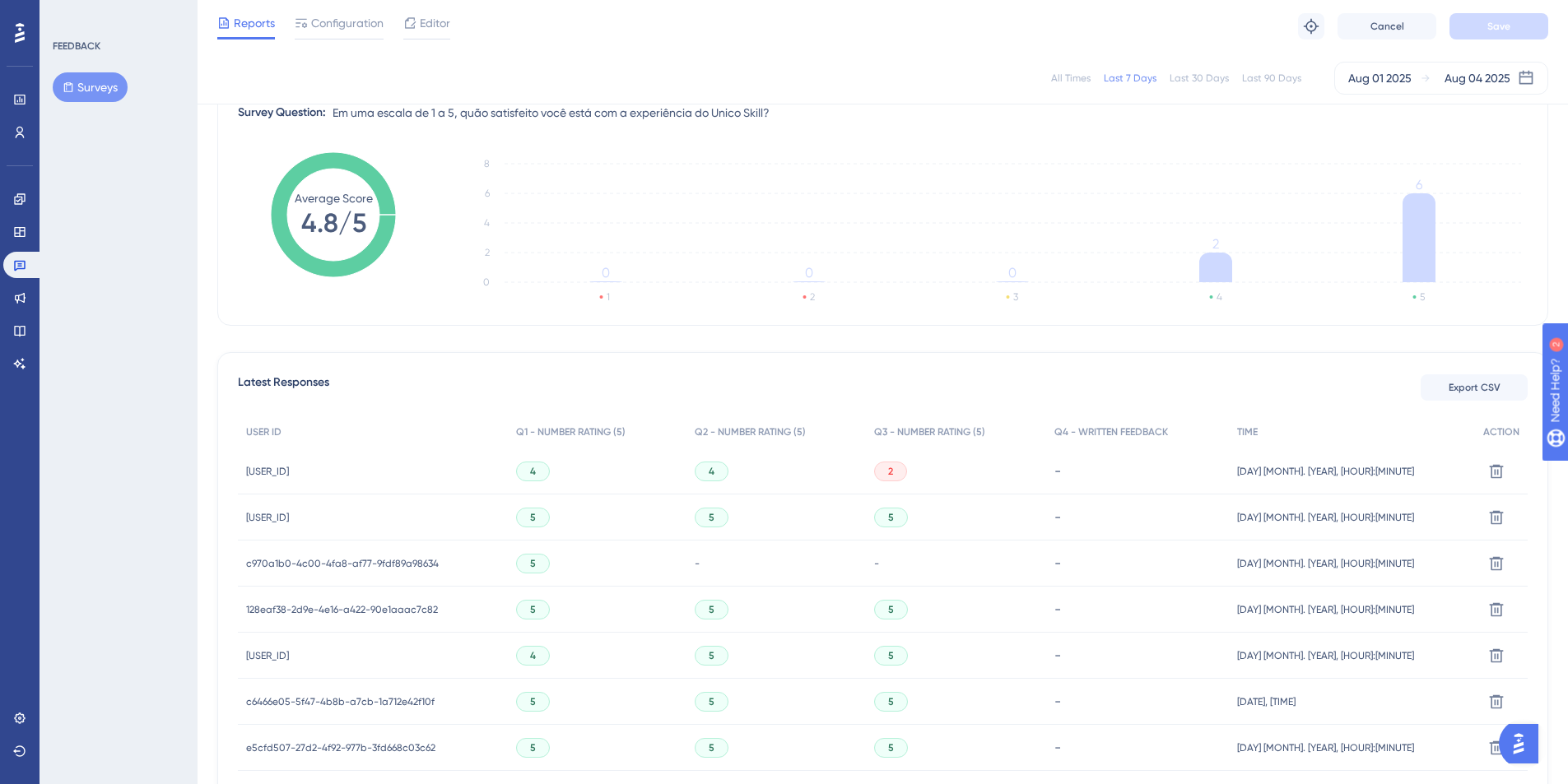 scroll, scrollTop: 374, scrollLeft: 0, axis: vertical 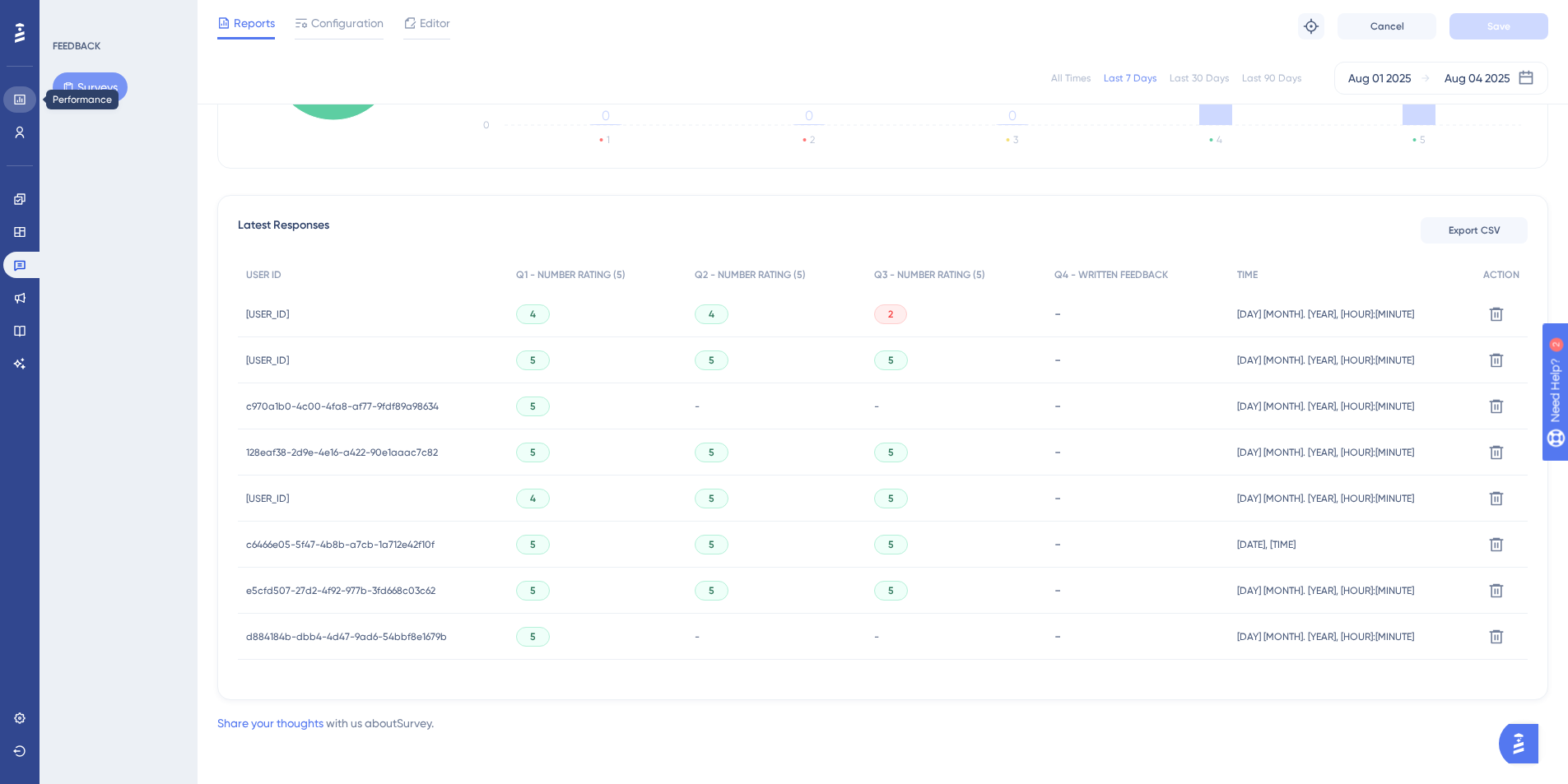 click 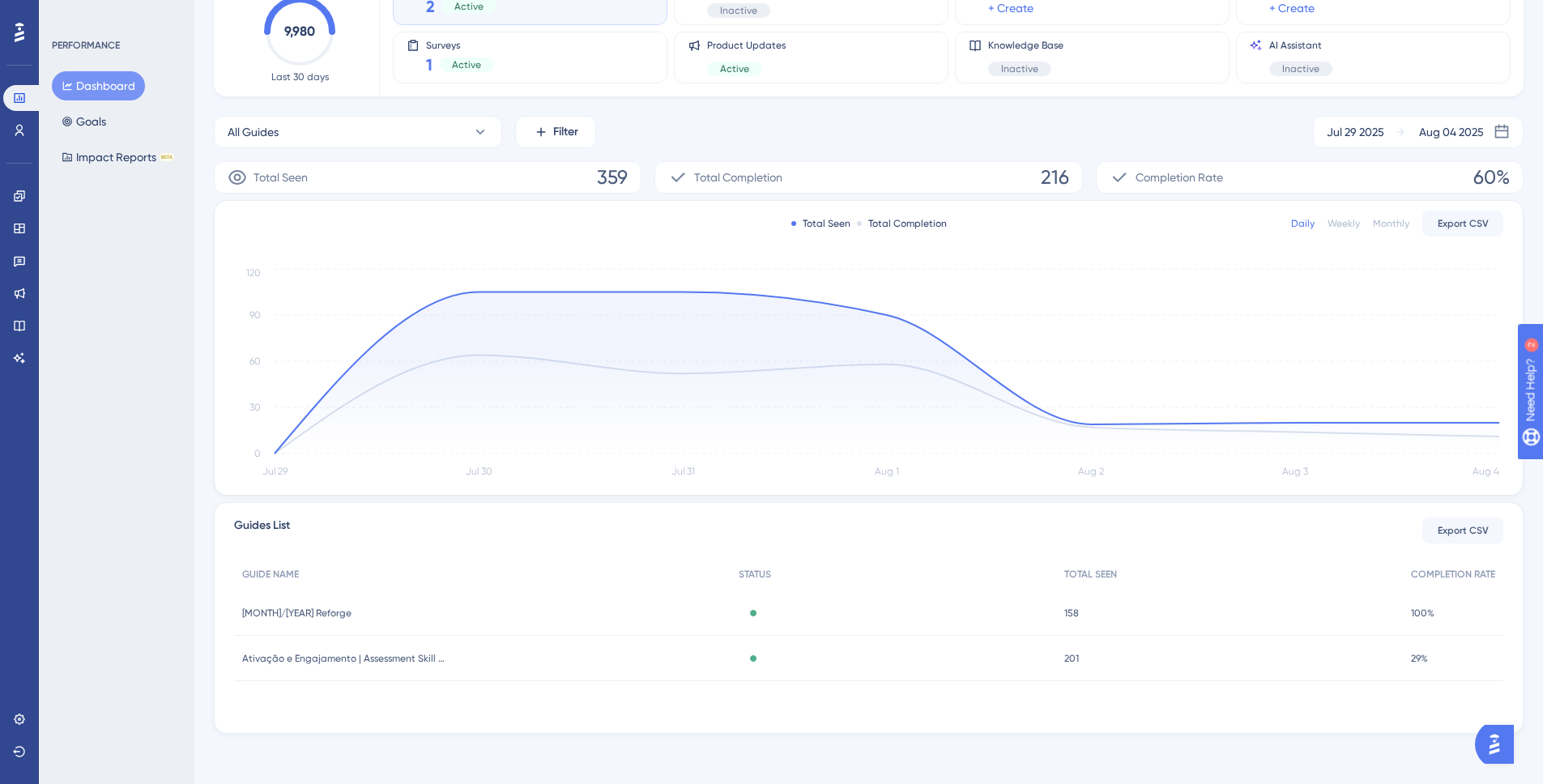 scroll, scrollTop: 132, scrollLeft: 0, axis: vertical 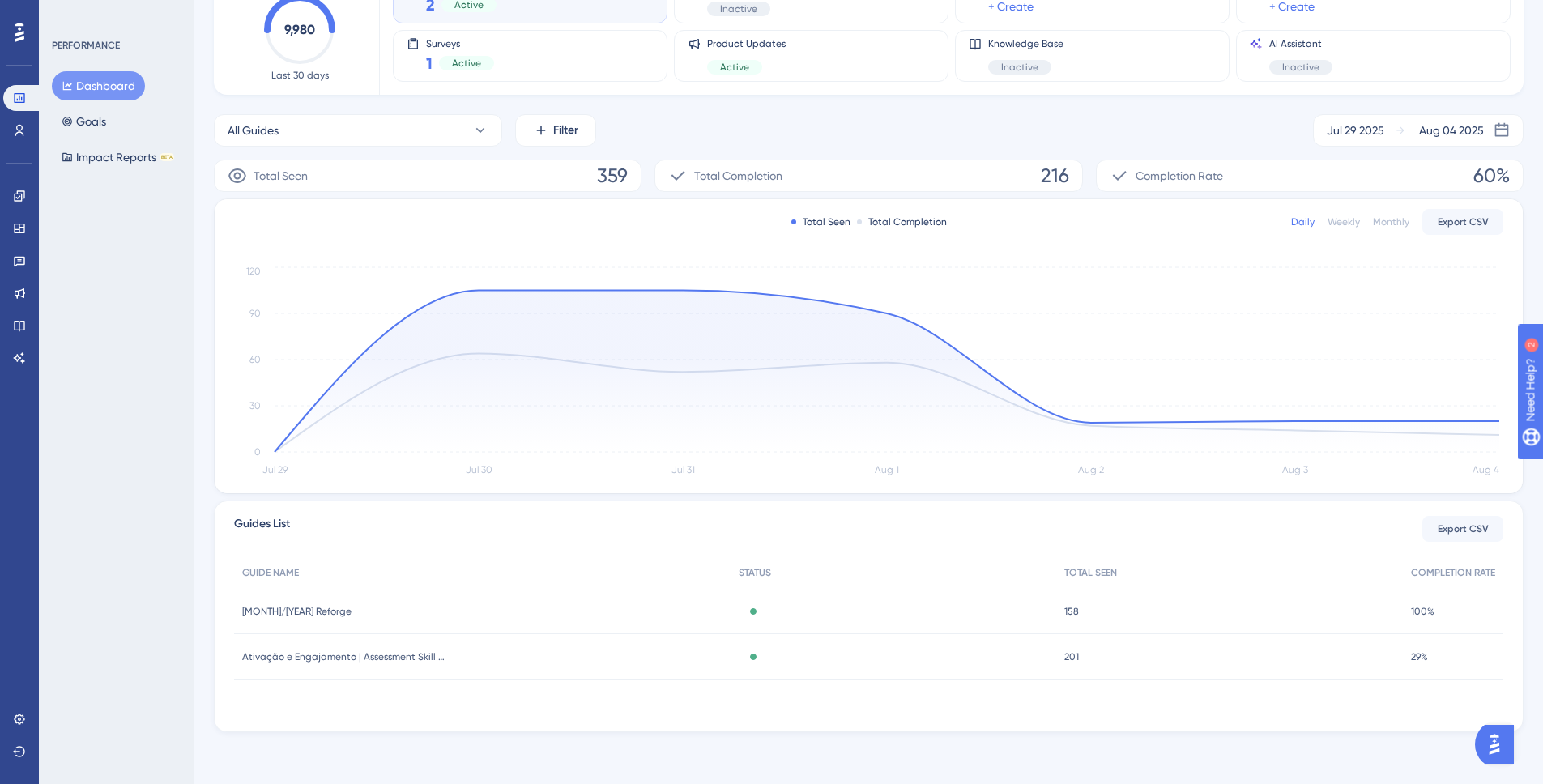 click on "[Junho/25] Reforge" at bounding box center [296, 611] 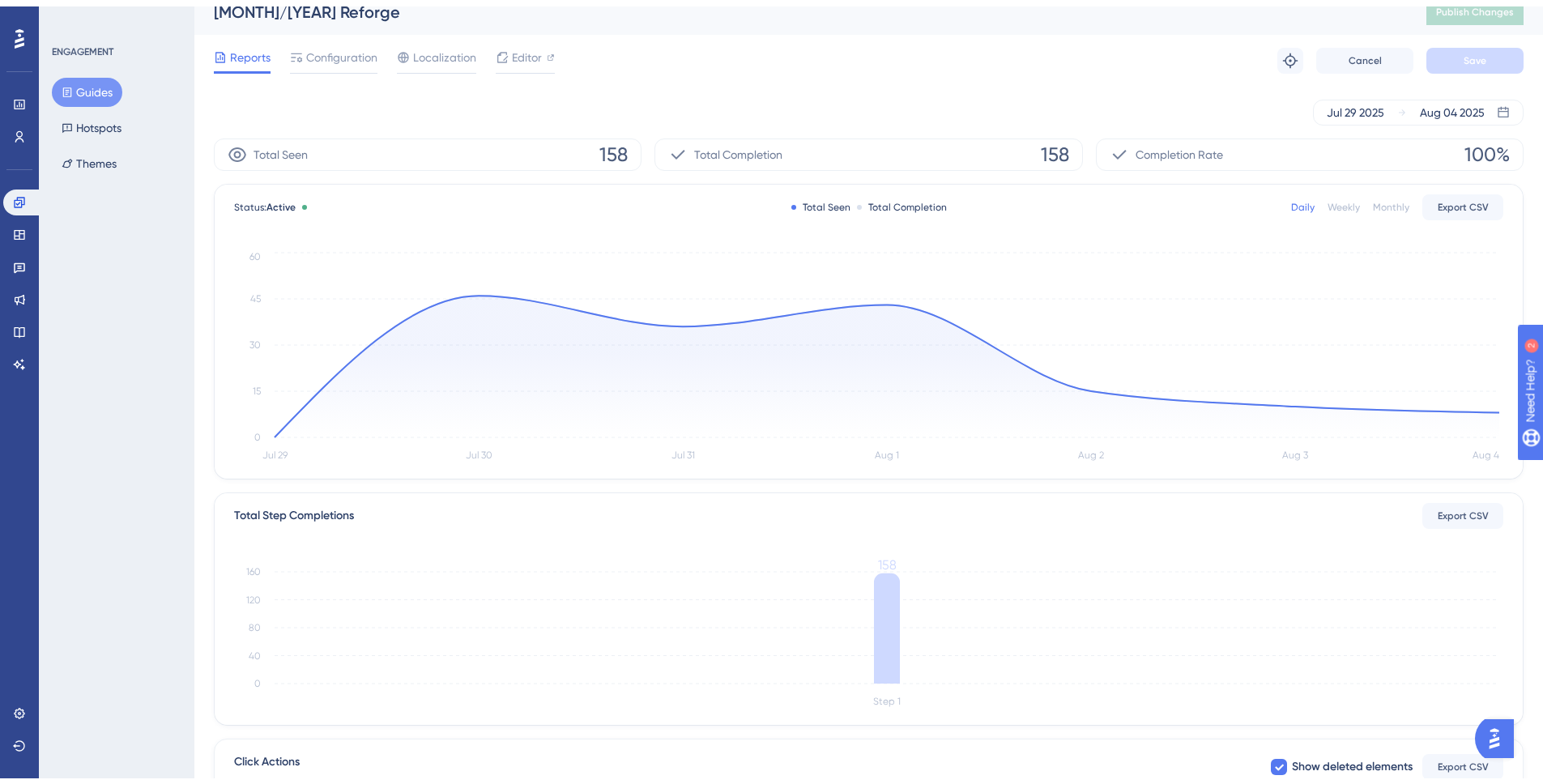 scroll, scrollTop: 0, scrollLeft: 0, axis: both 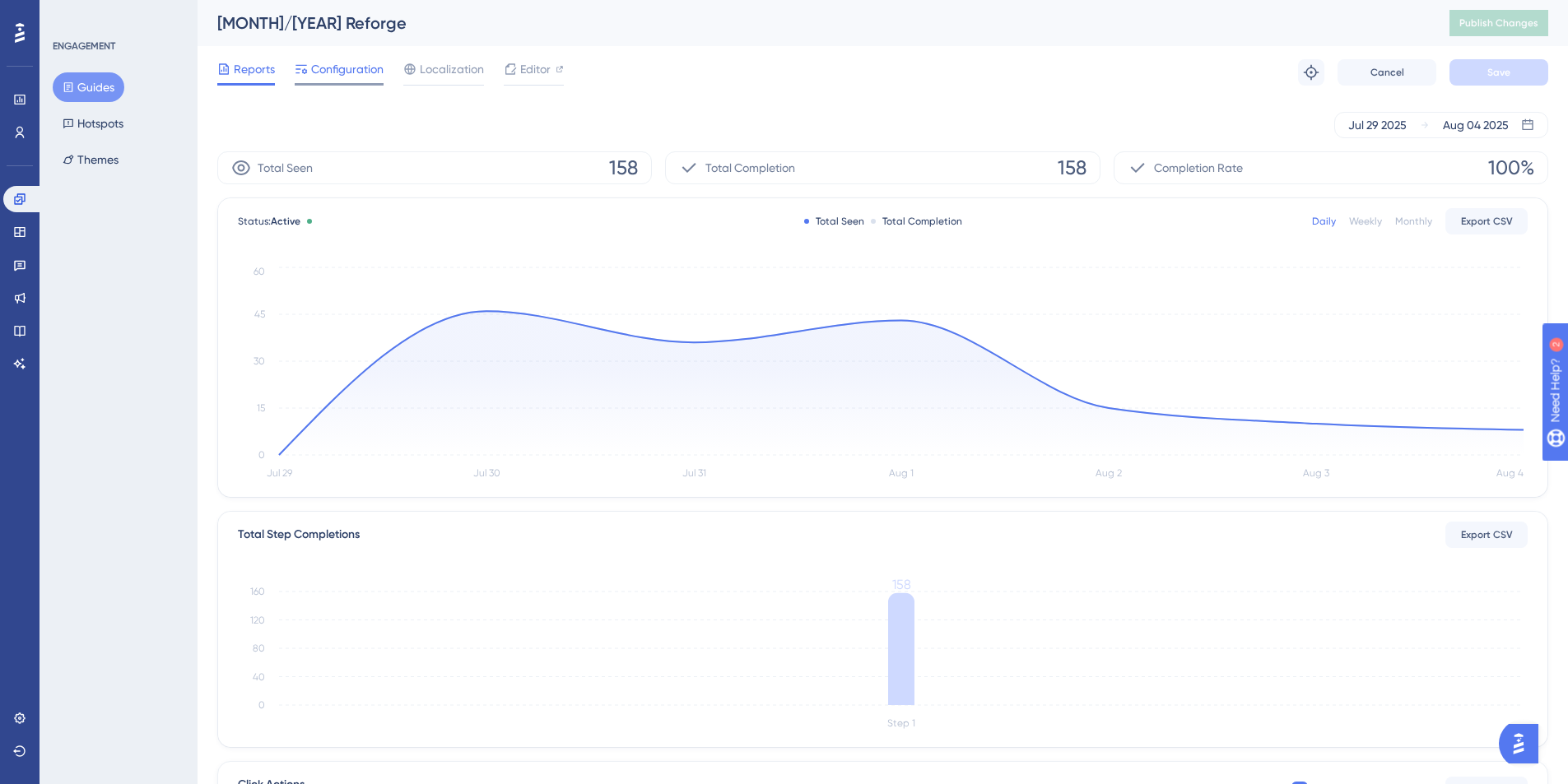 click on "Configuration" at bounding box center [347, 69] 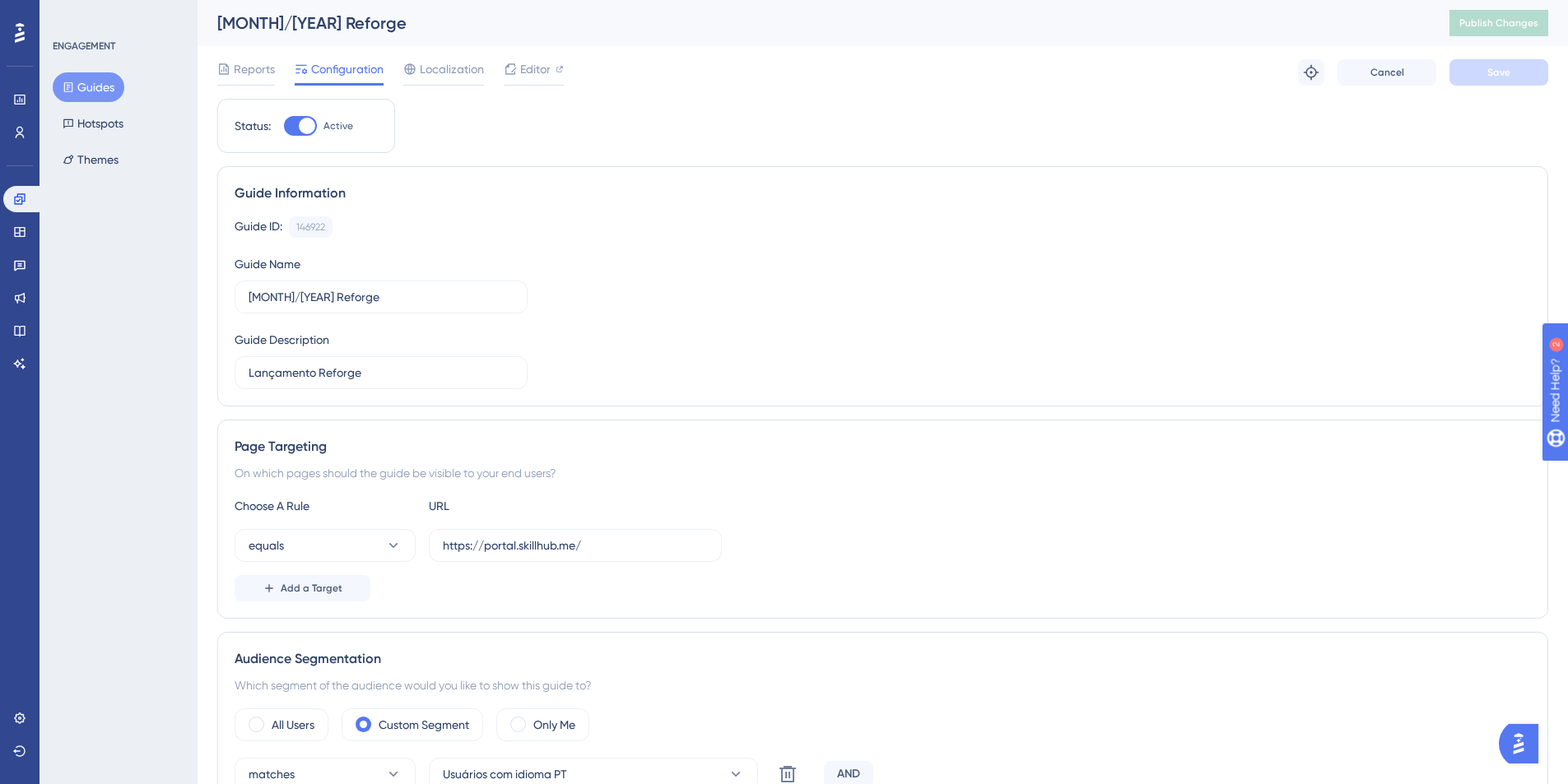 click at bounding box center [300, 126] 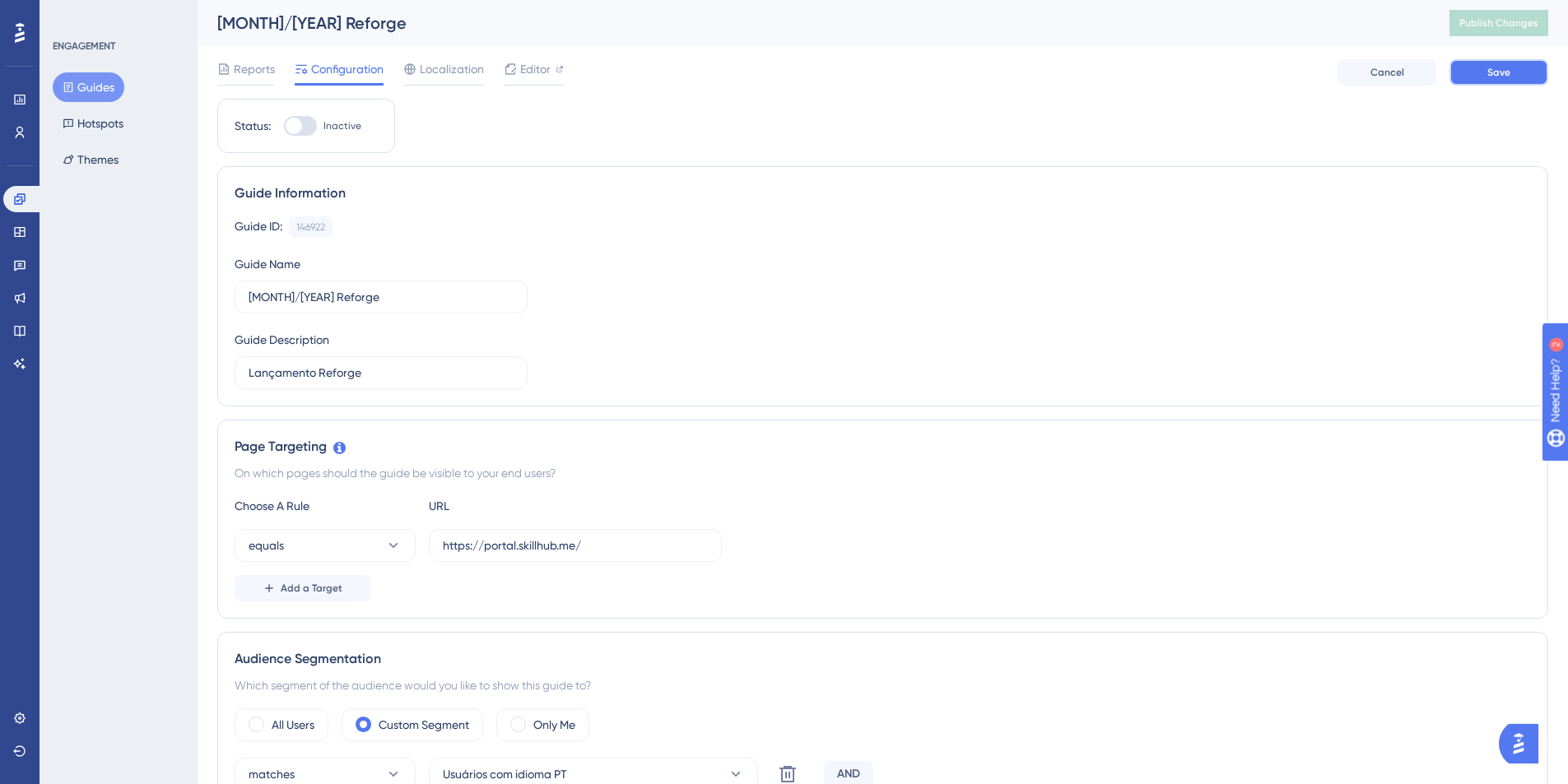 click on "Save" at bounding box center (1499, 72) 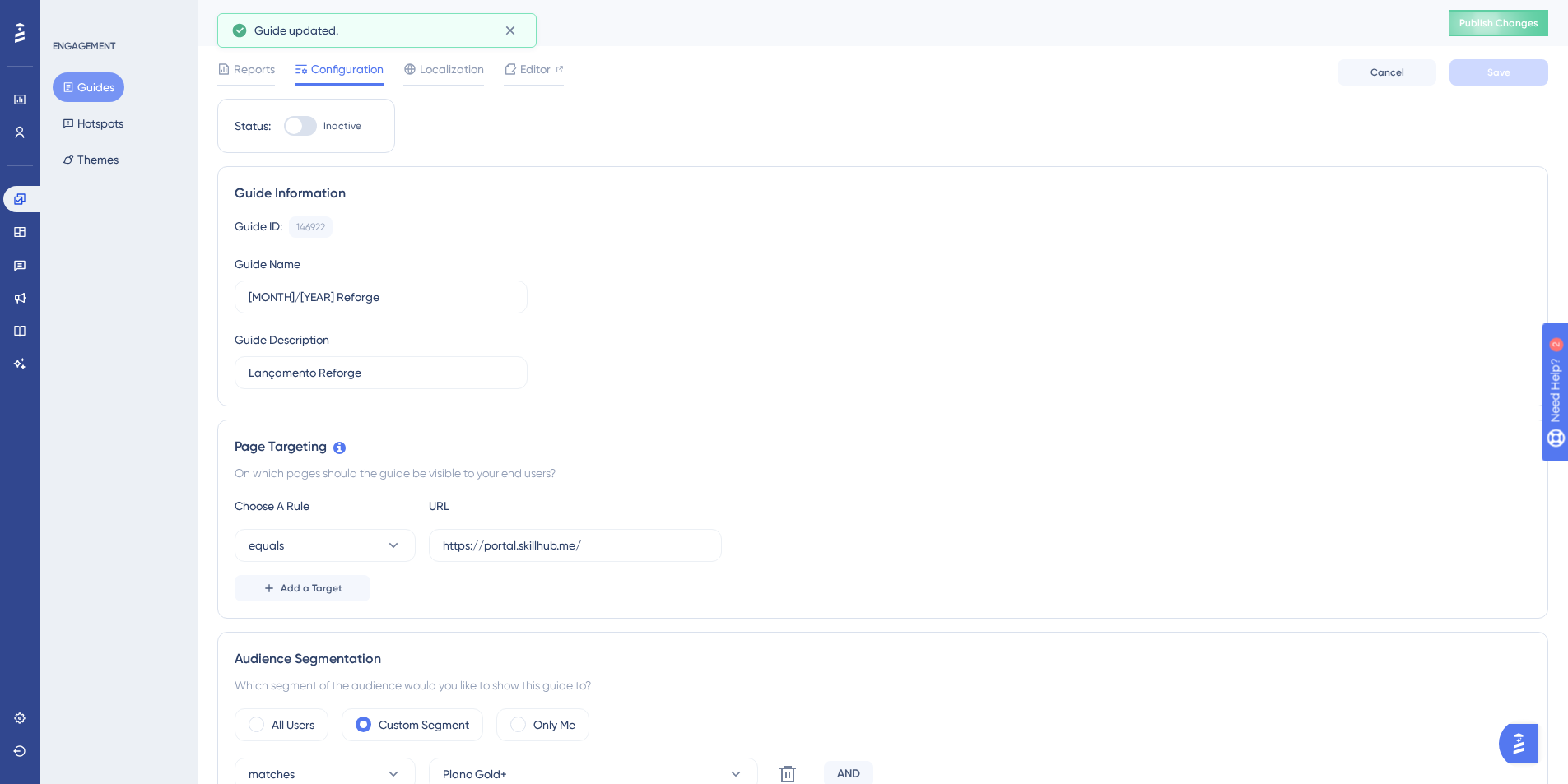 click on "Performance Users Engagement Widgets Feedback Product Updates Knowledge Base AI Assistant" at bounding box center (20, 198) 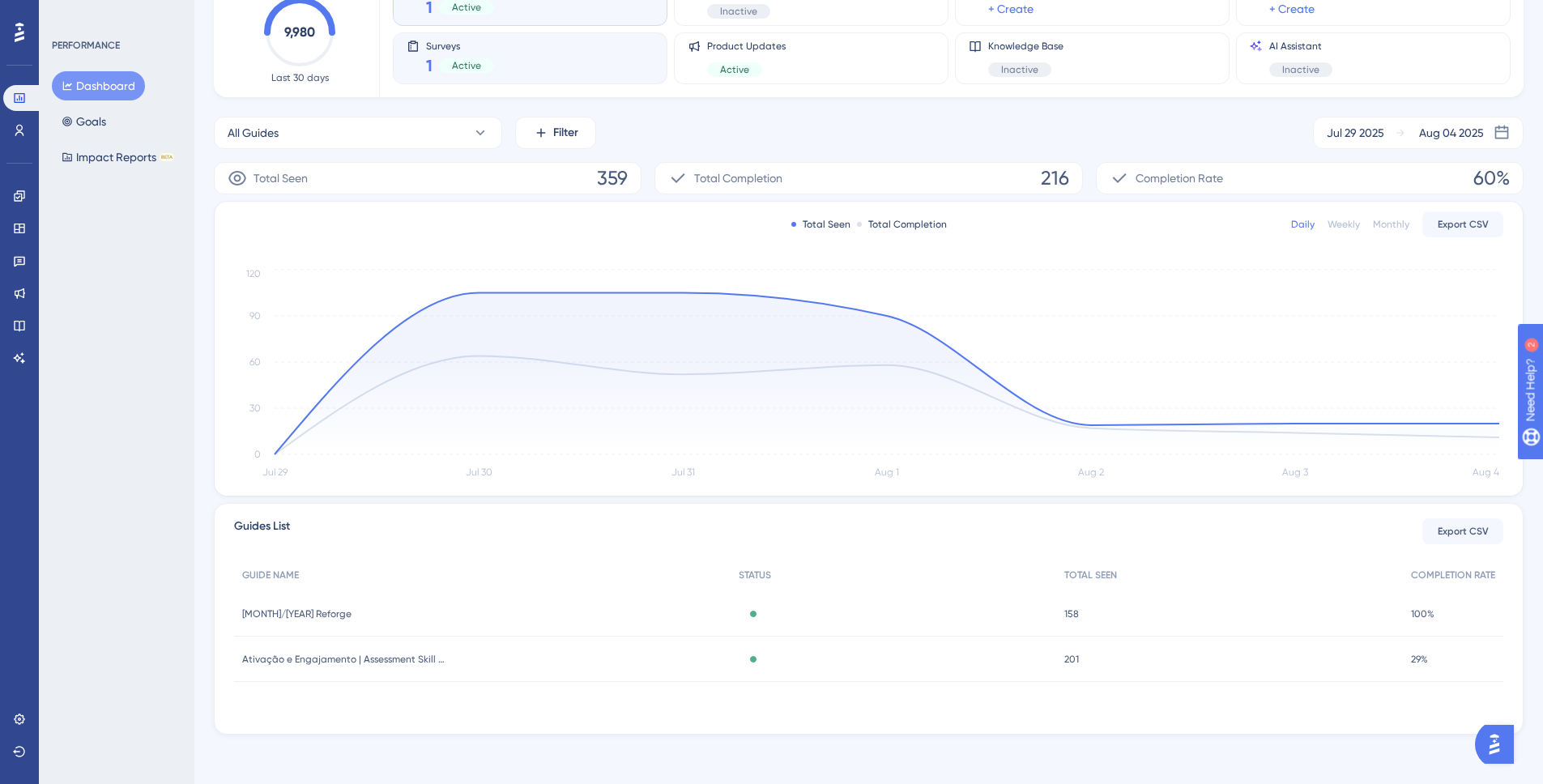 scroll, scrollTop: 129, scrollLeft: 0, axis: vertical 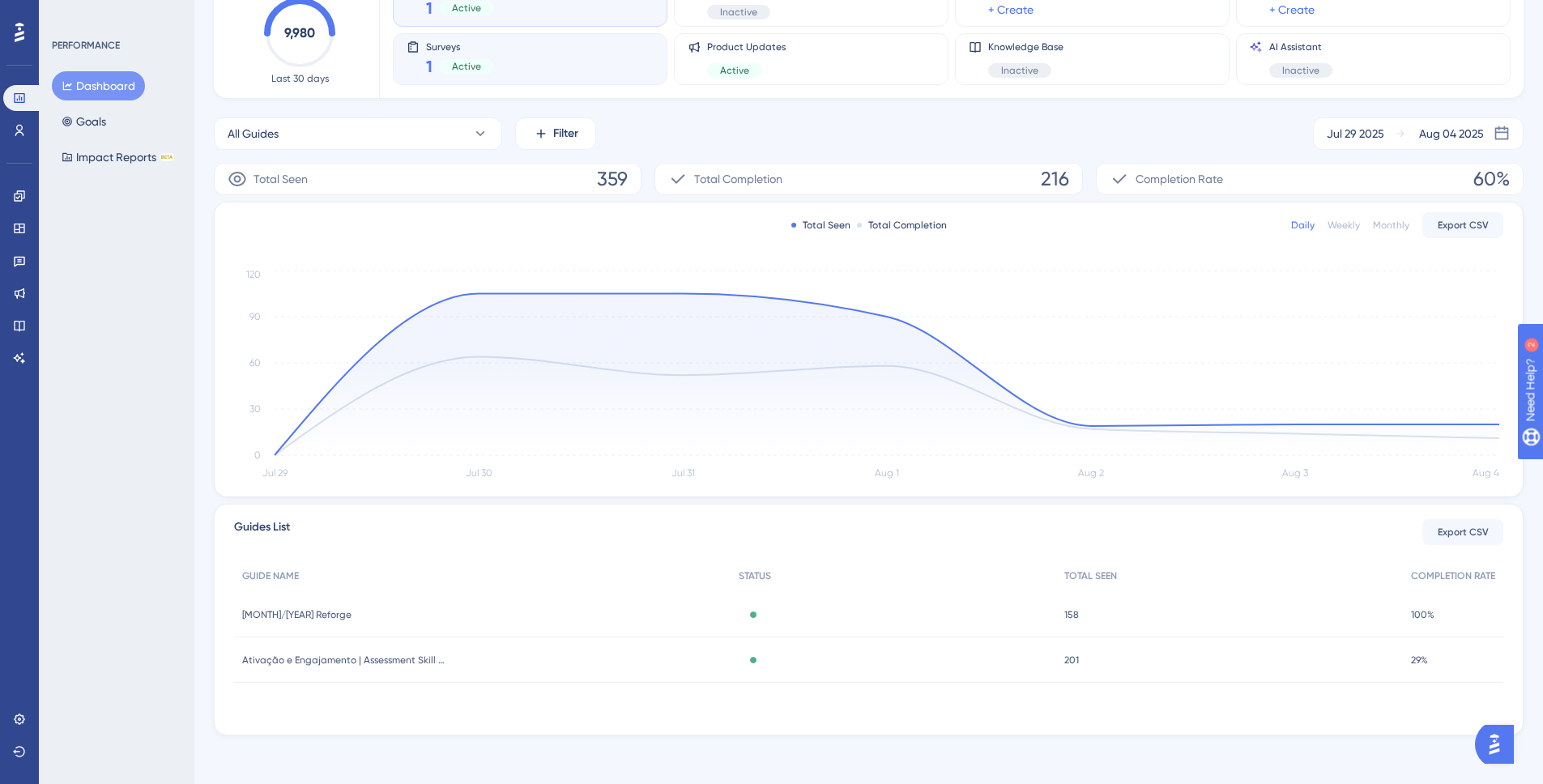 click on "Active" at bounding box center [467, 66] 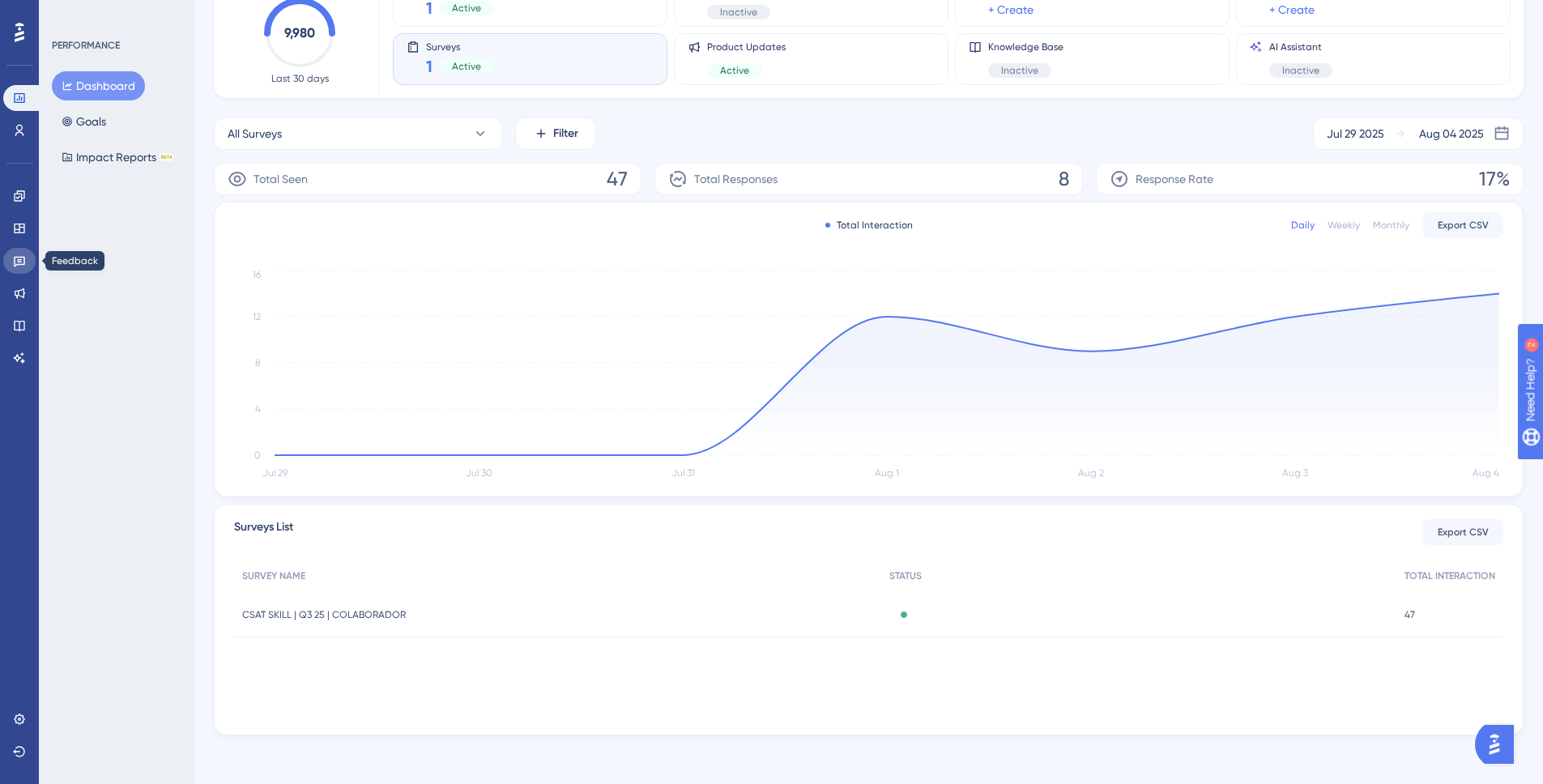 click at bounding box center [19, 261] 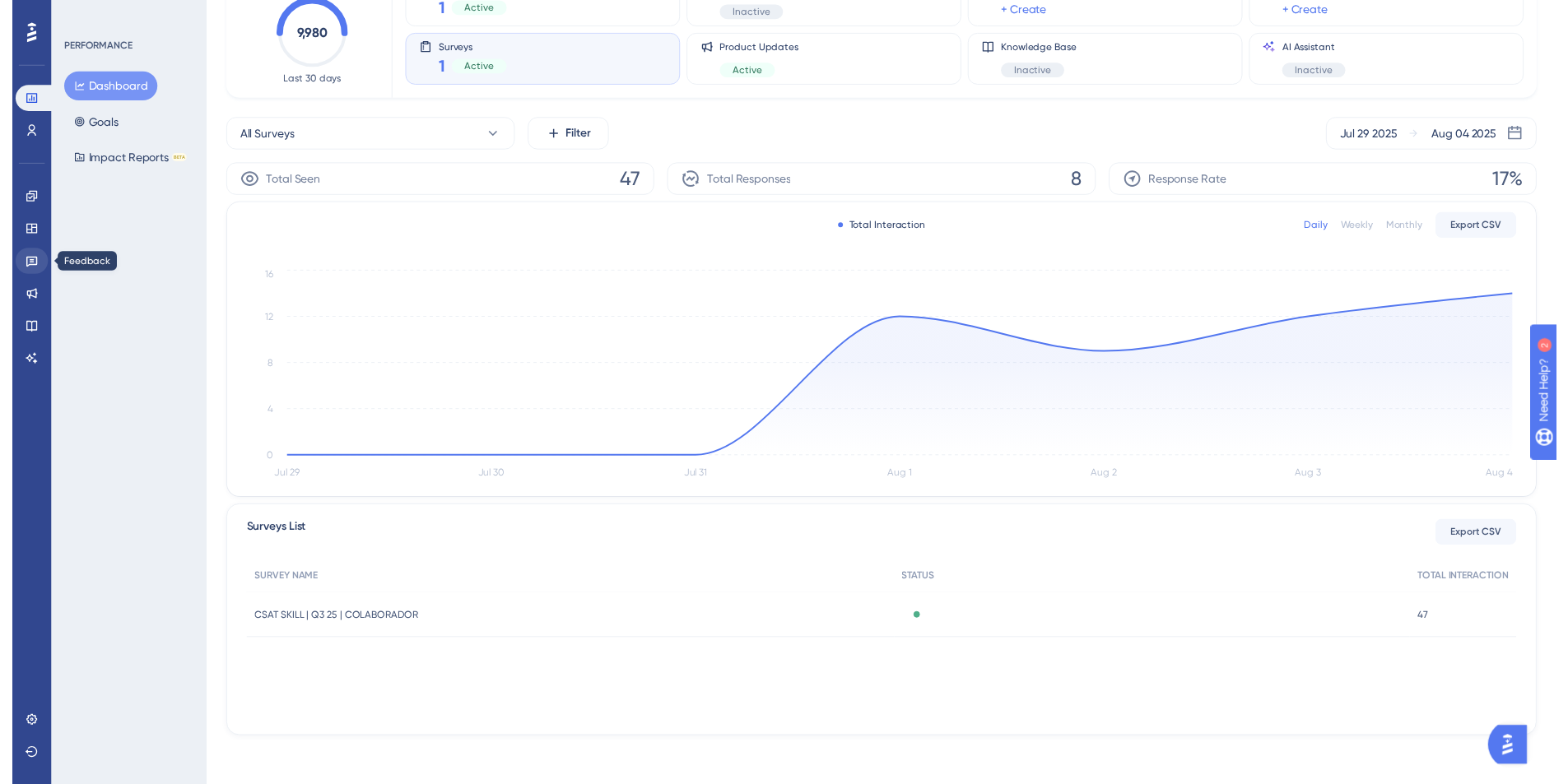 scroll, scrollTop: 0, scrollLeft: 0, axis: both 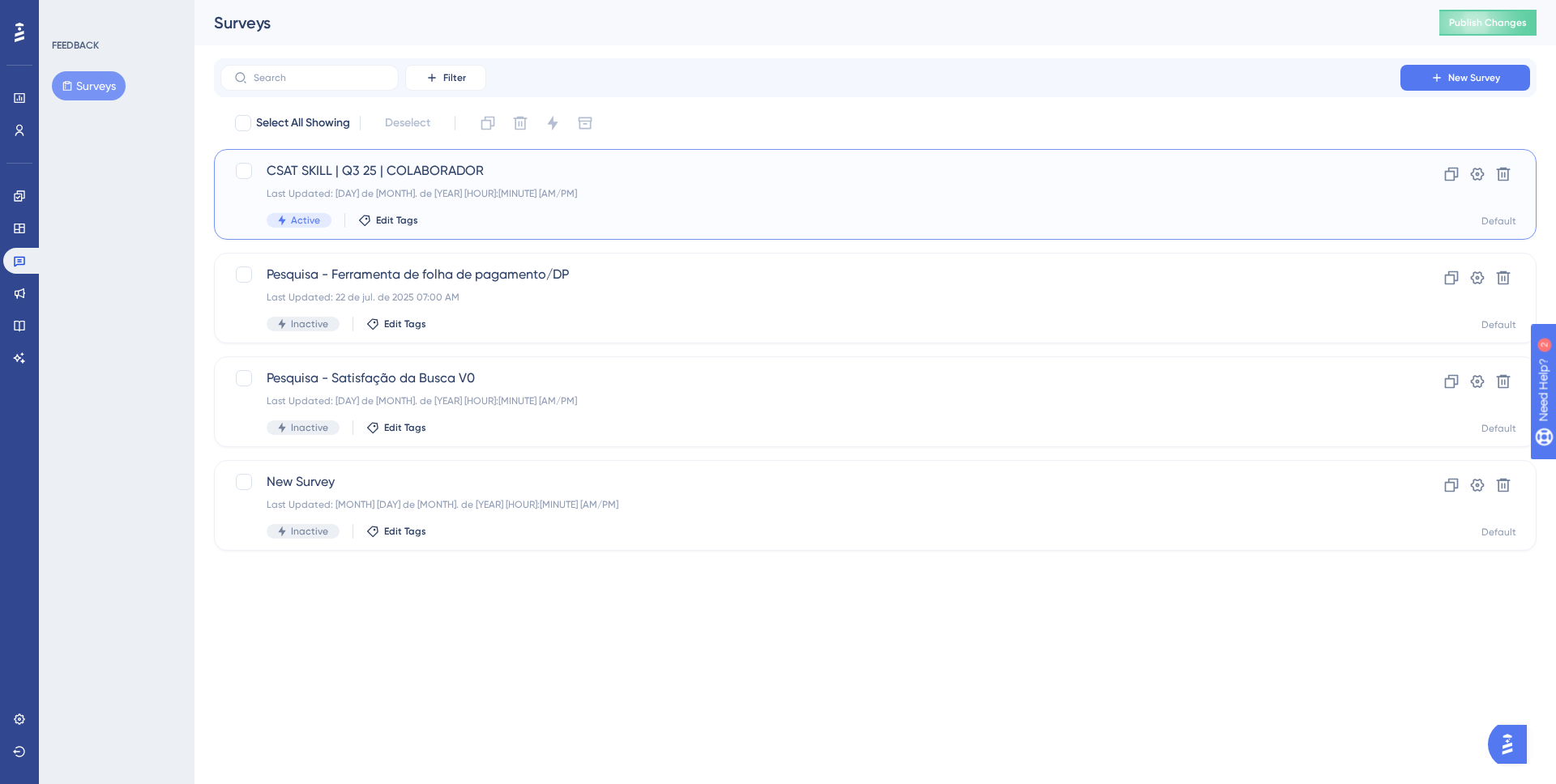 click on "CSAT SKILL | Q3 25 | COLABORADOR Last Updated: 04 de ago. de 2025 09:58 AM Active Edit Tags" at bounding box center (810, 194) 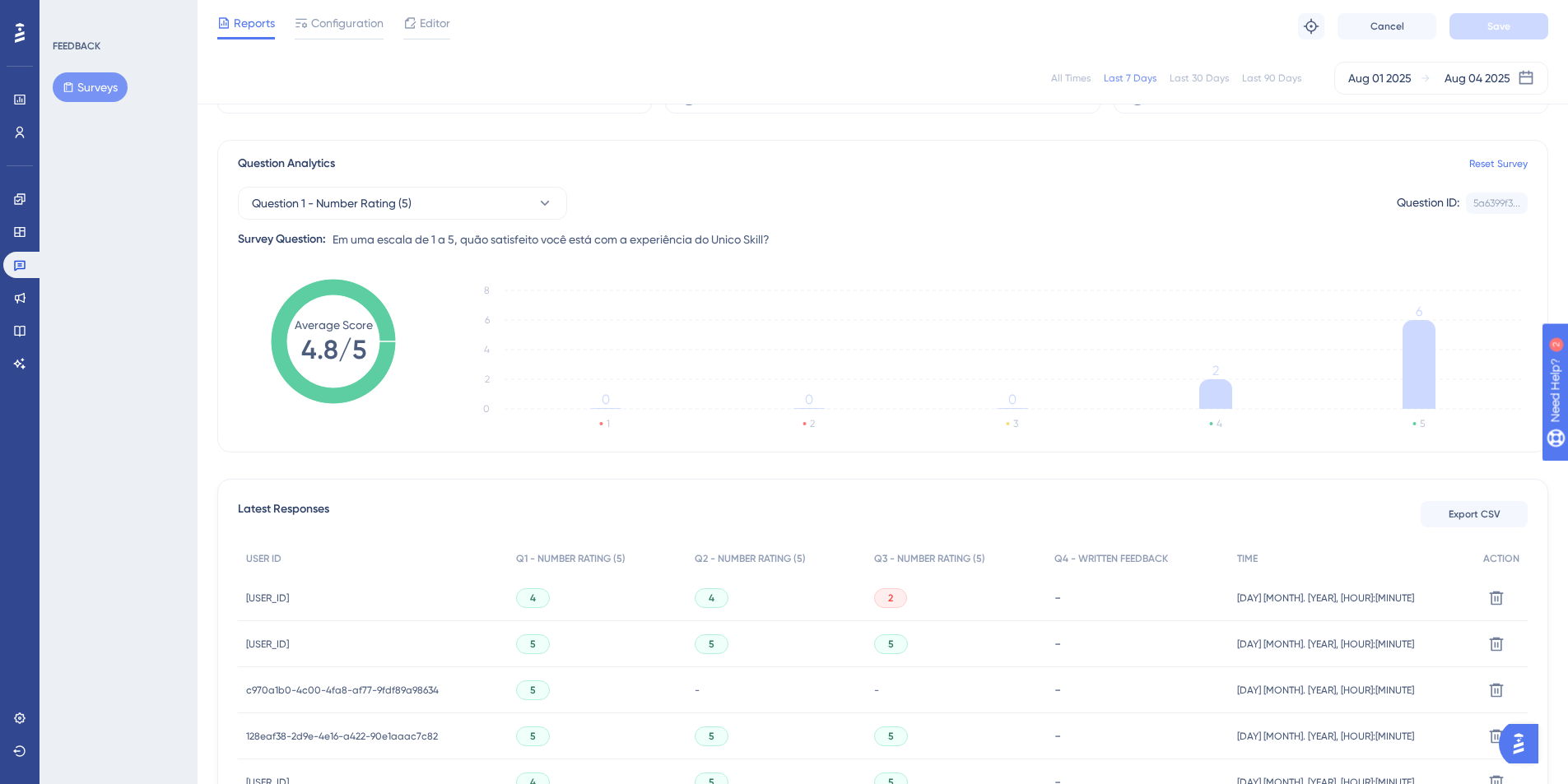 scroll, scrollTop: 0, scrollLeft: 0, axis: both 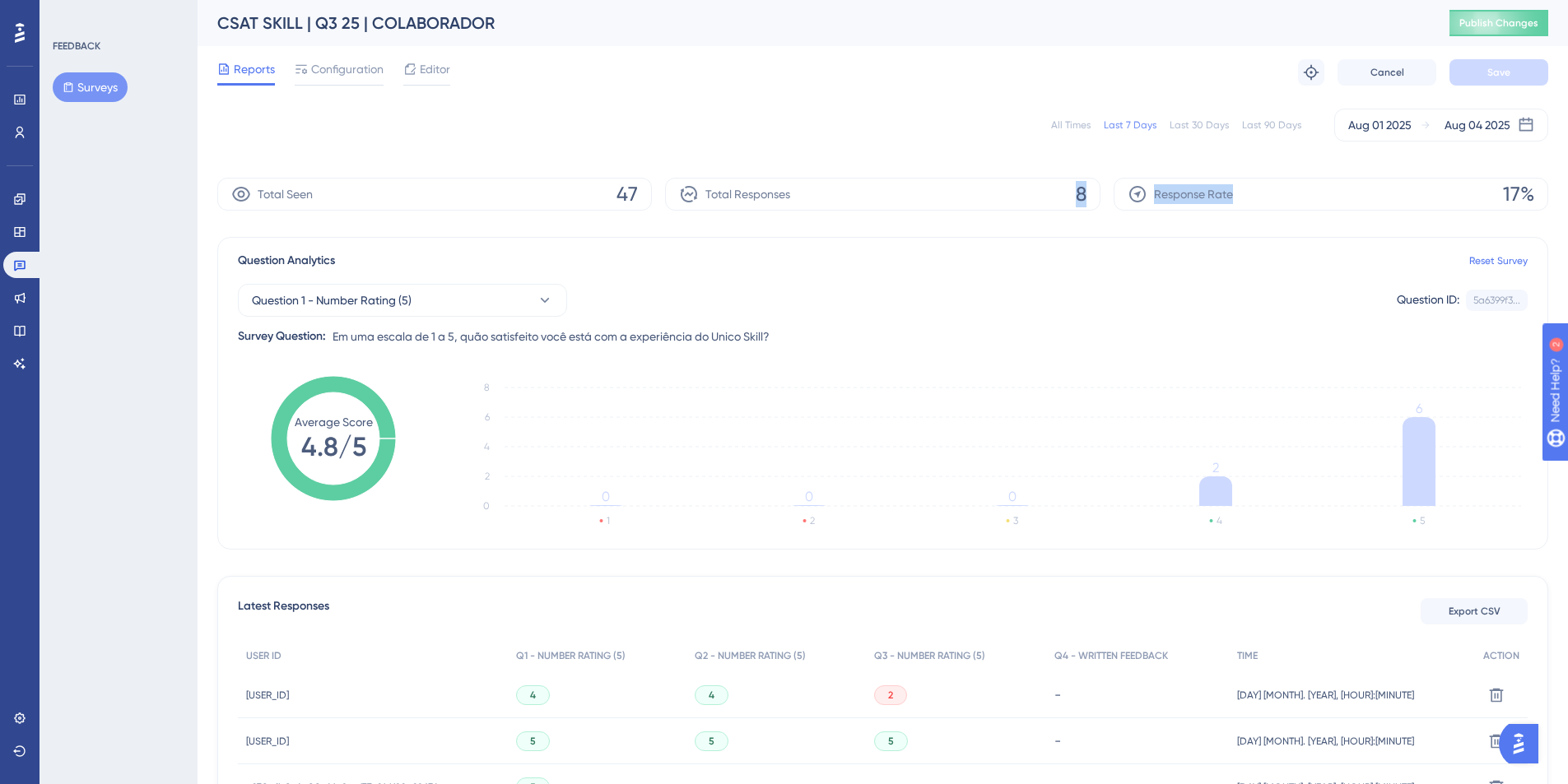 drag, startPoint x: 1039, startPoint y: 189, endPoint x: 1196, endPoint y: 212, distance: 158.67577 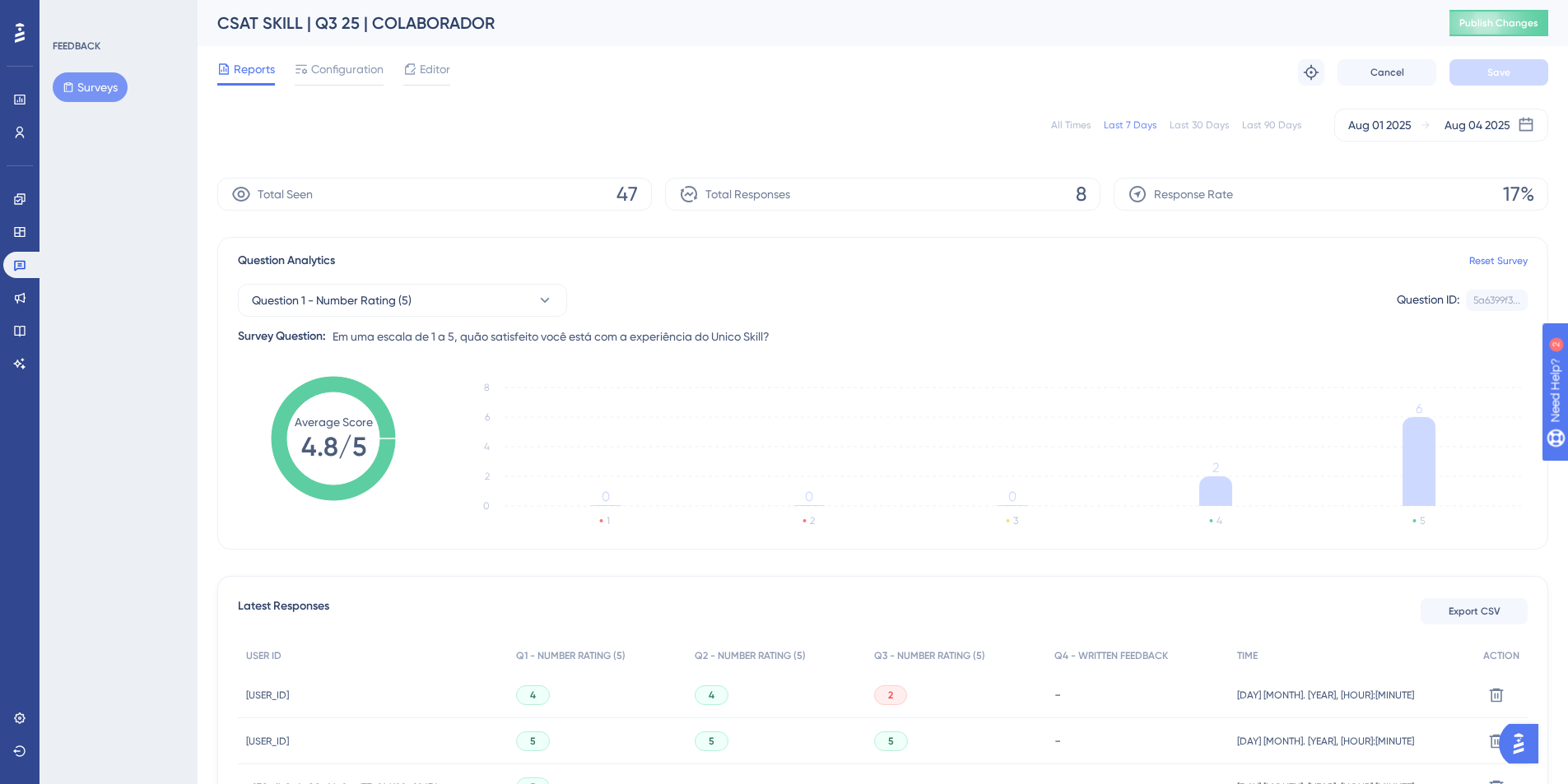 click on "Total Responses" at bounding box center (747, 194) 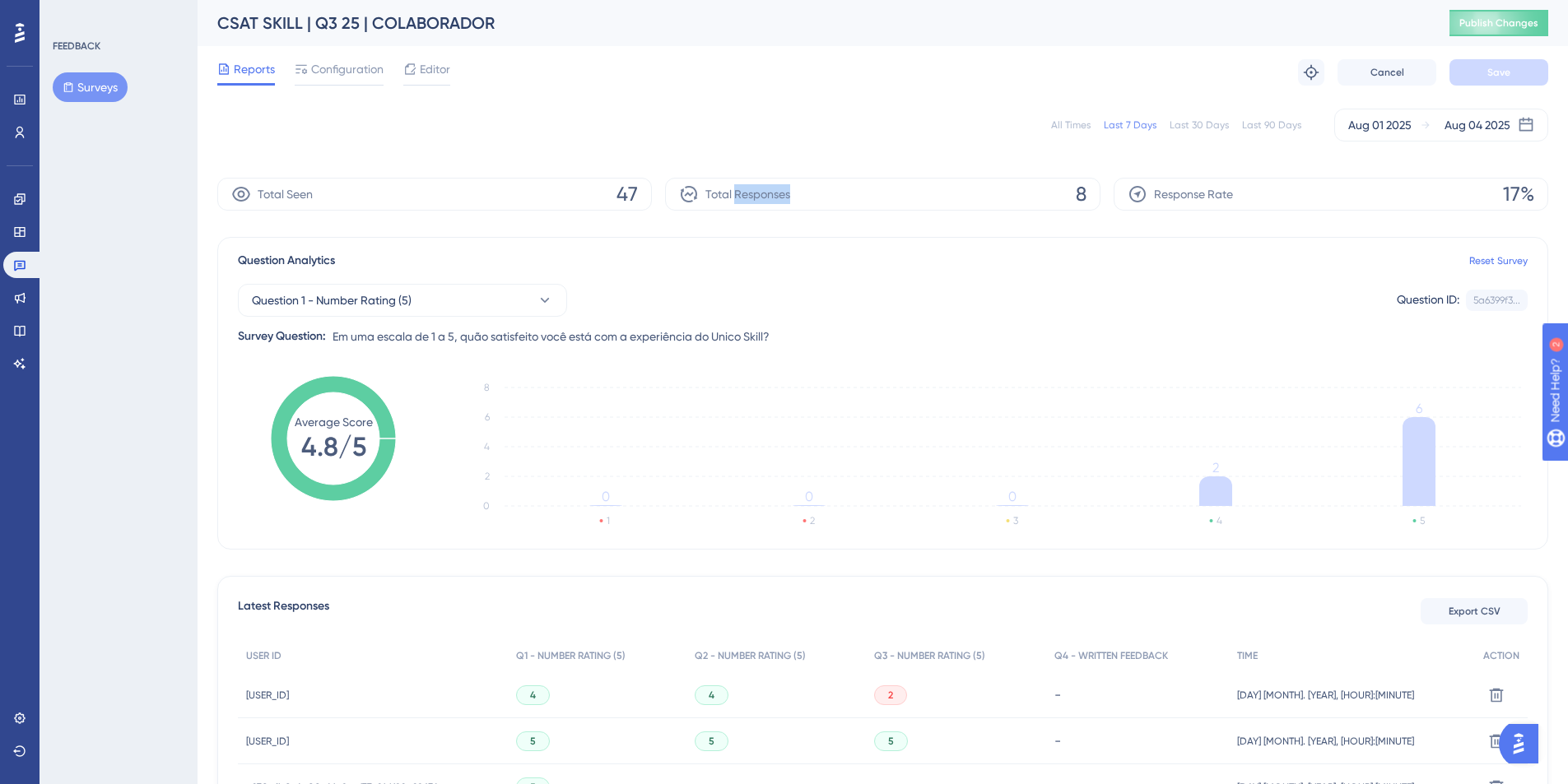 click on "Total Responses" at bounding box center (747, 194) 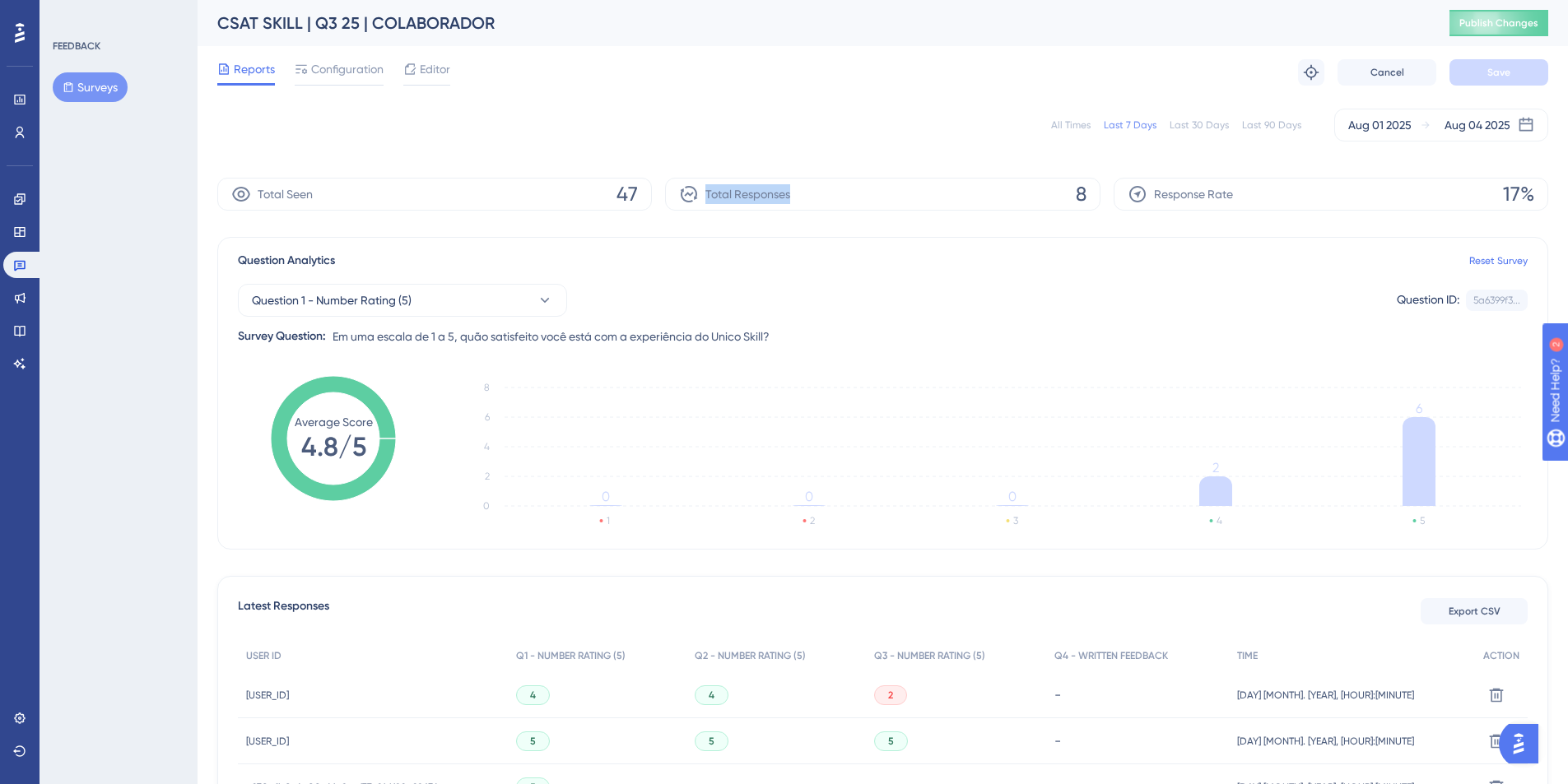 click on "Total Responses" at bounding box center [747, 194] 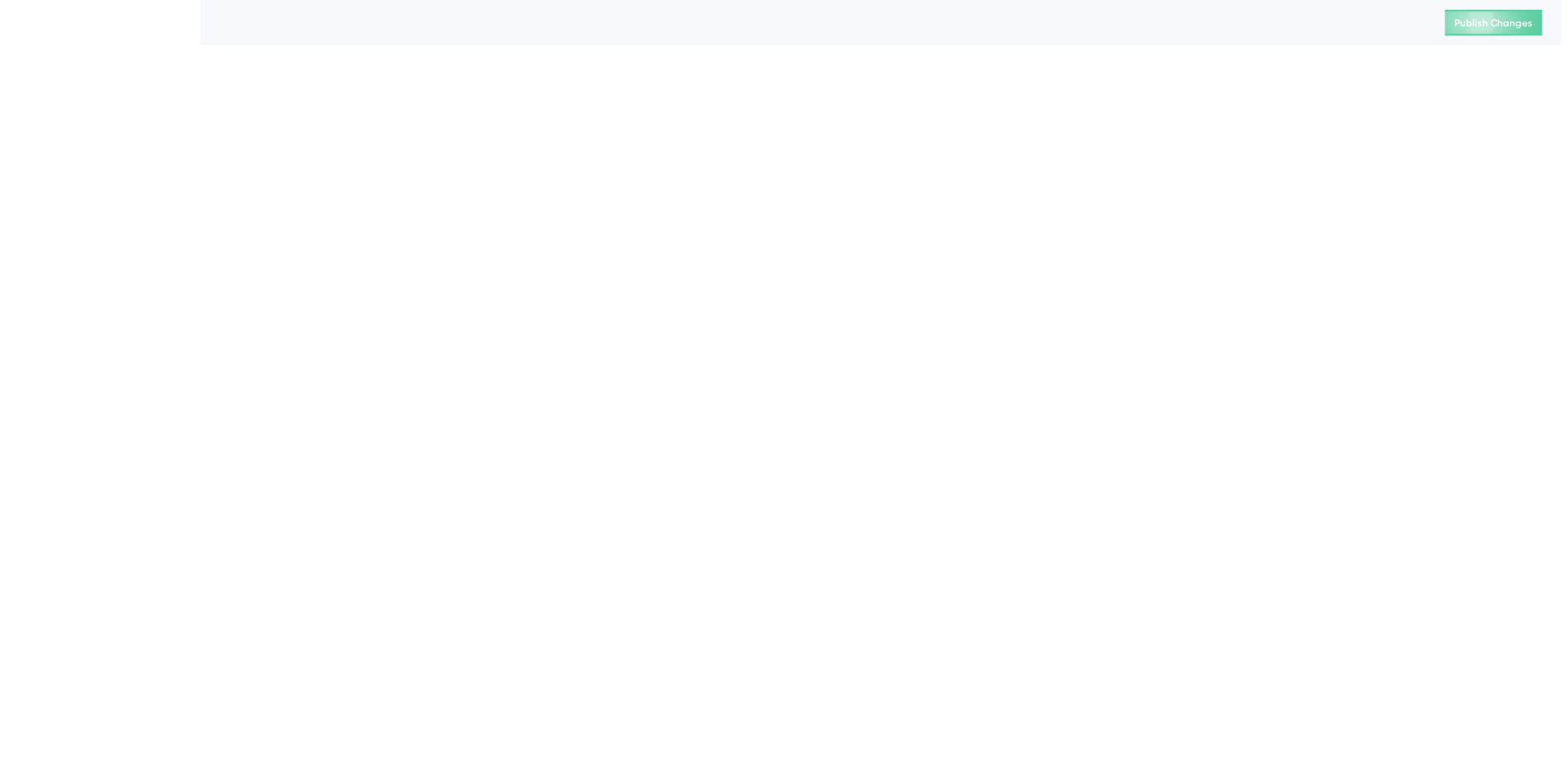 scroll, scrollTop: 0, scrollLeft: 0, axis: both 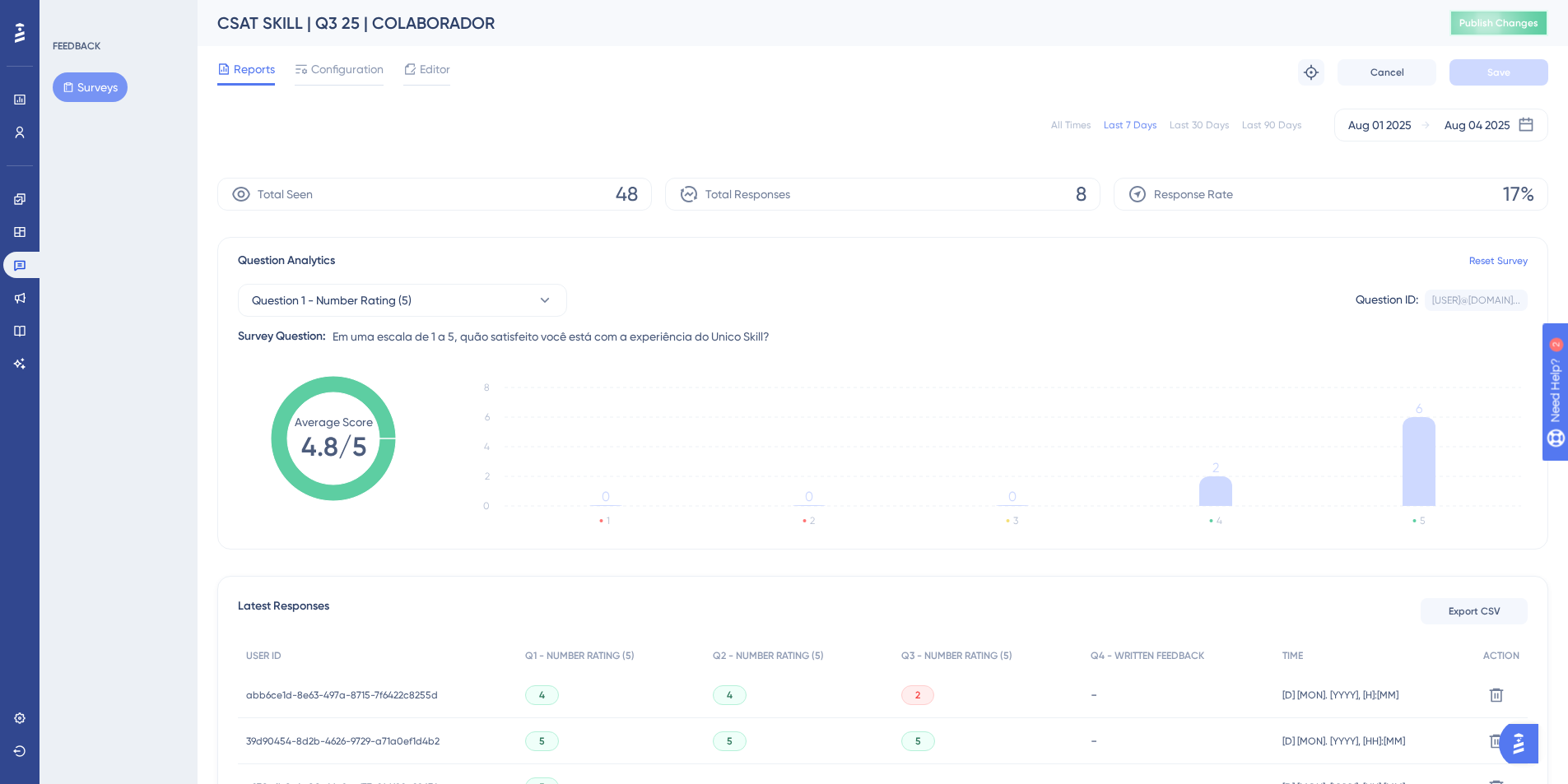 click on "Publish Changes" at bounding box center (1499, 23) 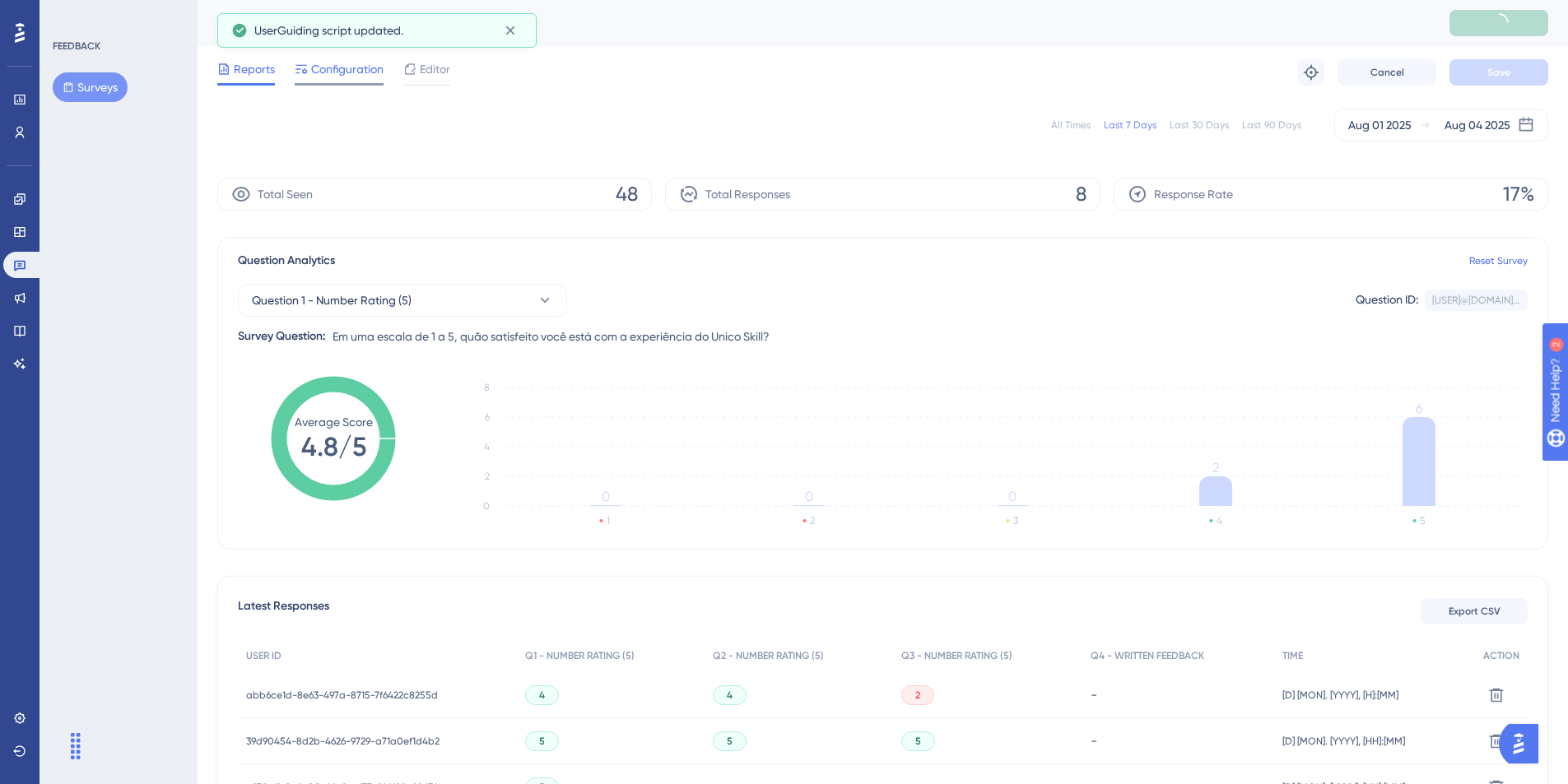 click on "Configuration" at bounding box center (347, 69) 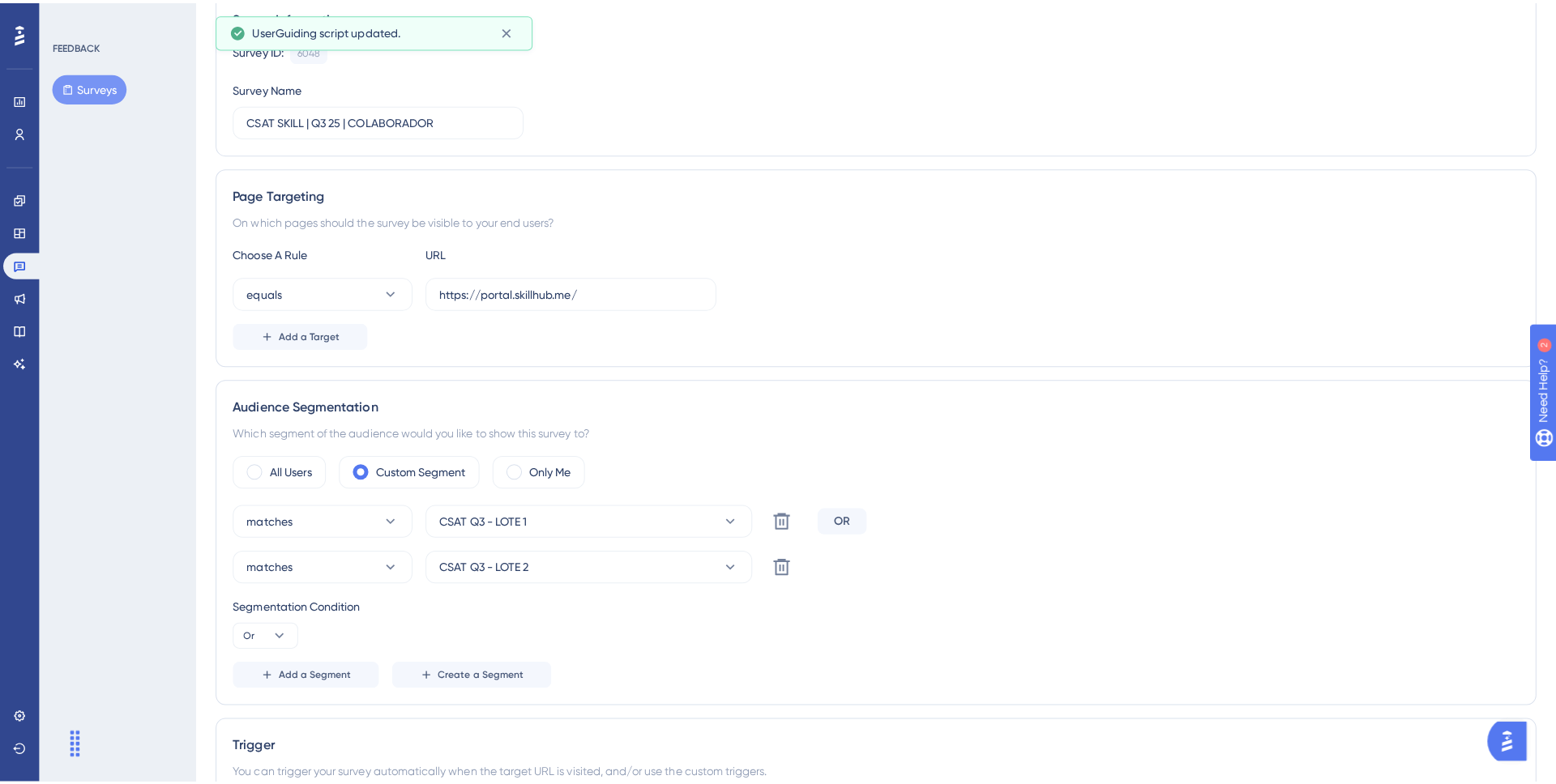 scroll, scrollTop: 0, scrollLeft: 0, axis: both 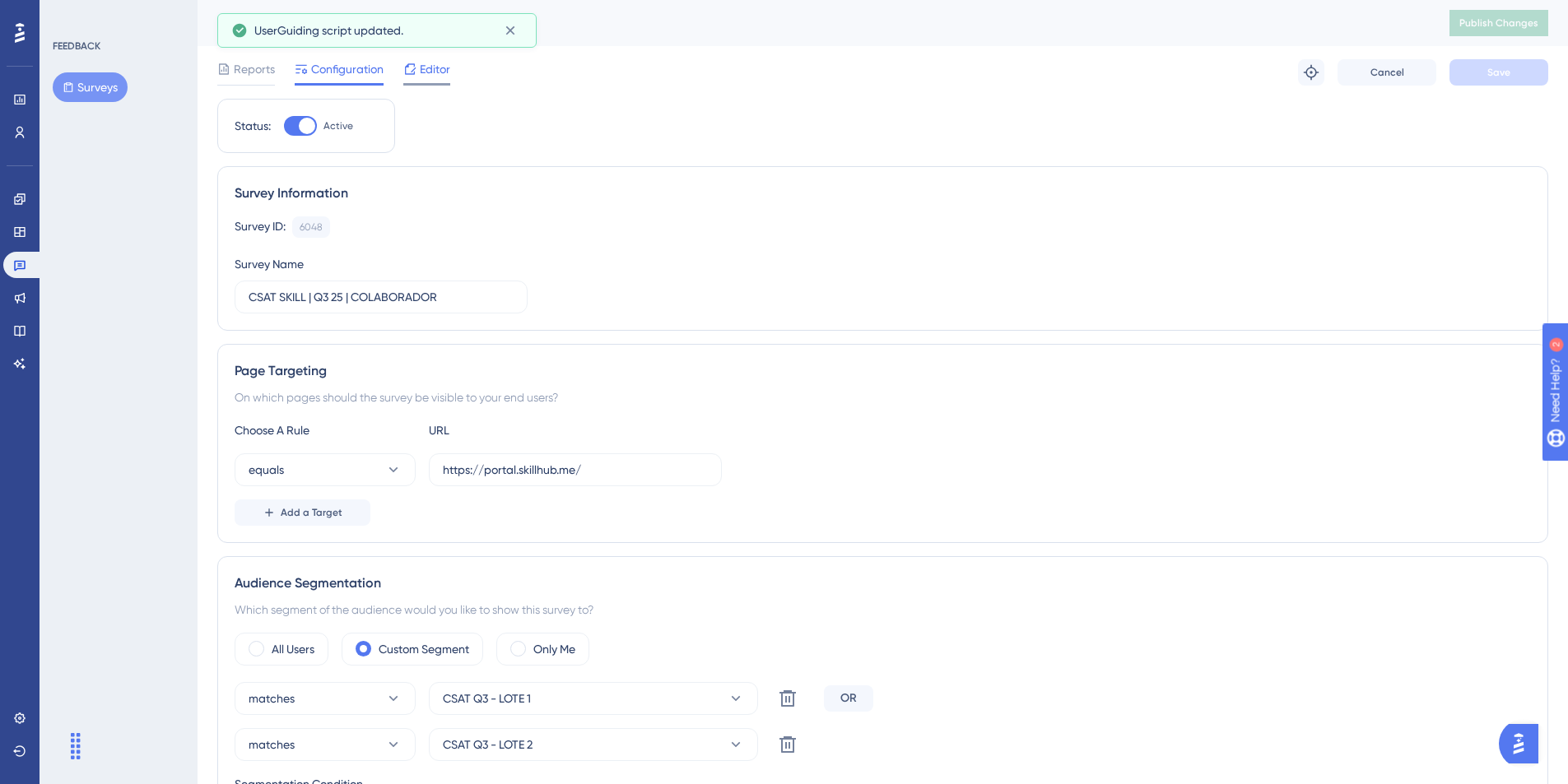click on "Editor" at bounding box center [435, 69] 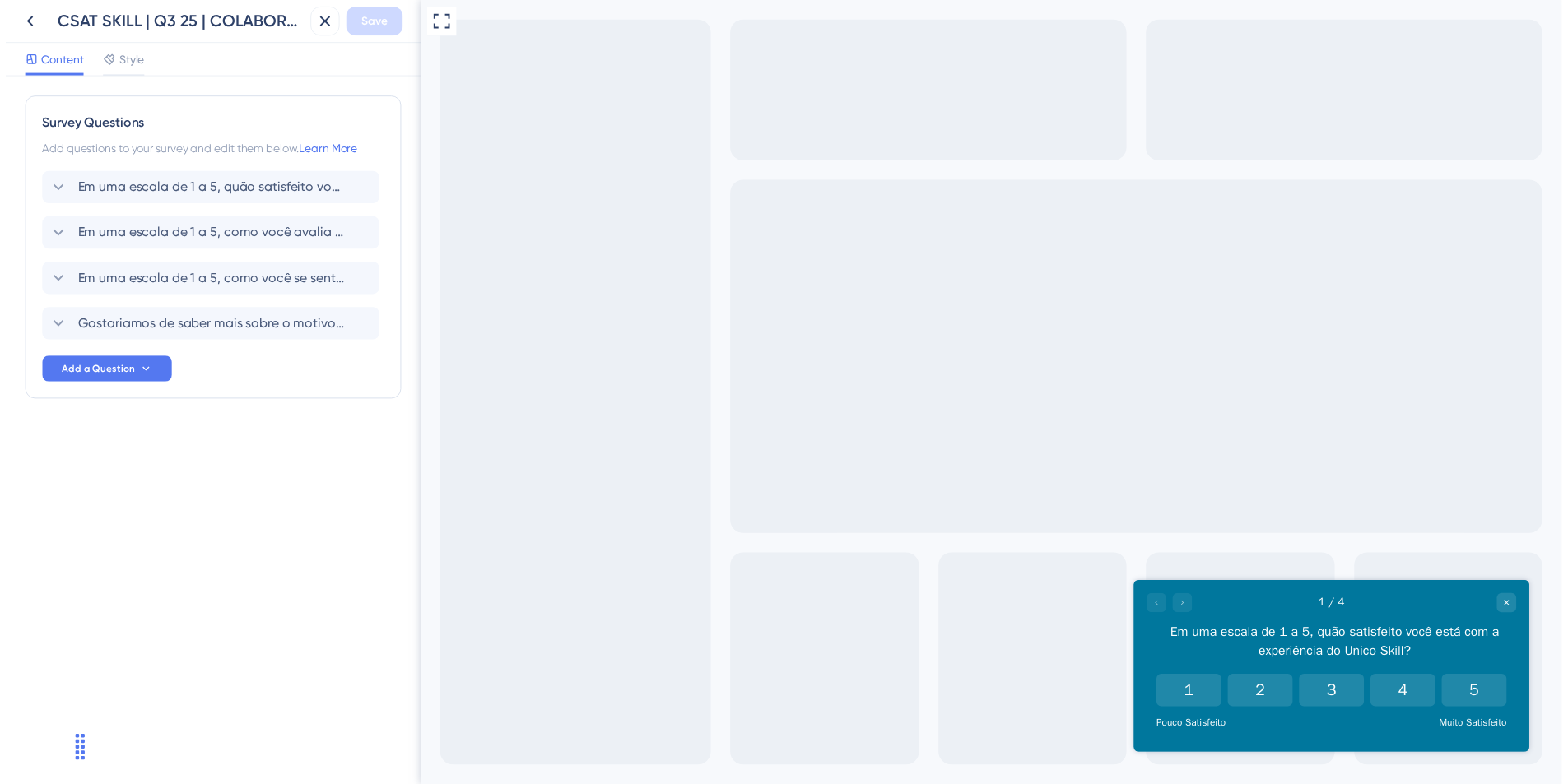 scroll, scrollTop: 0, scrollLeft: 0, axis: both 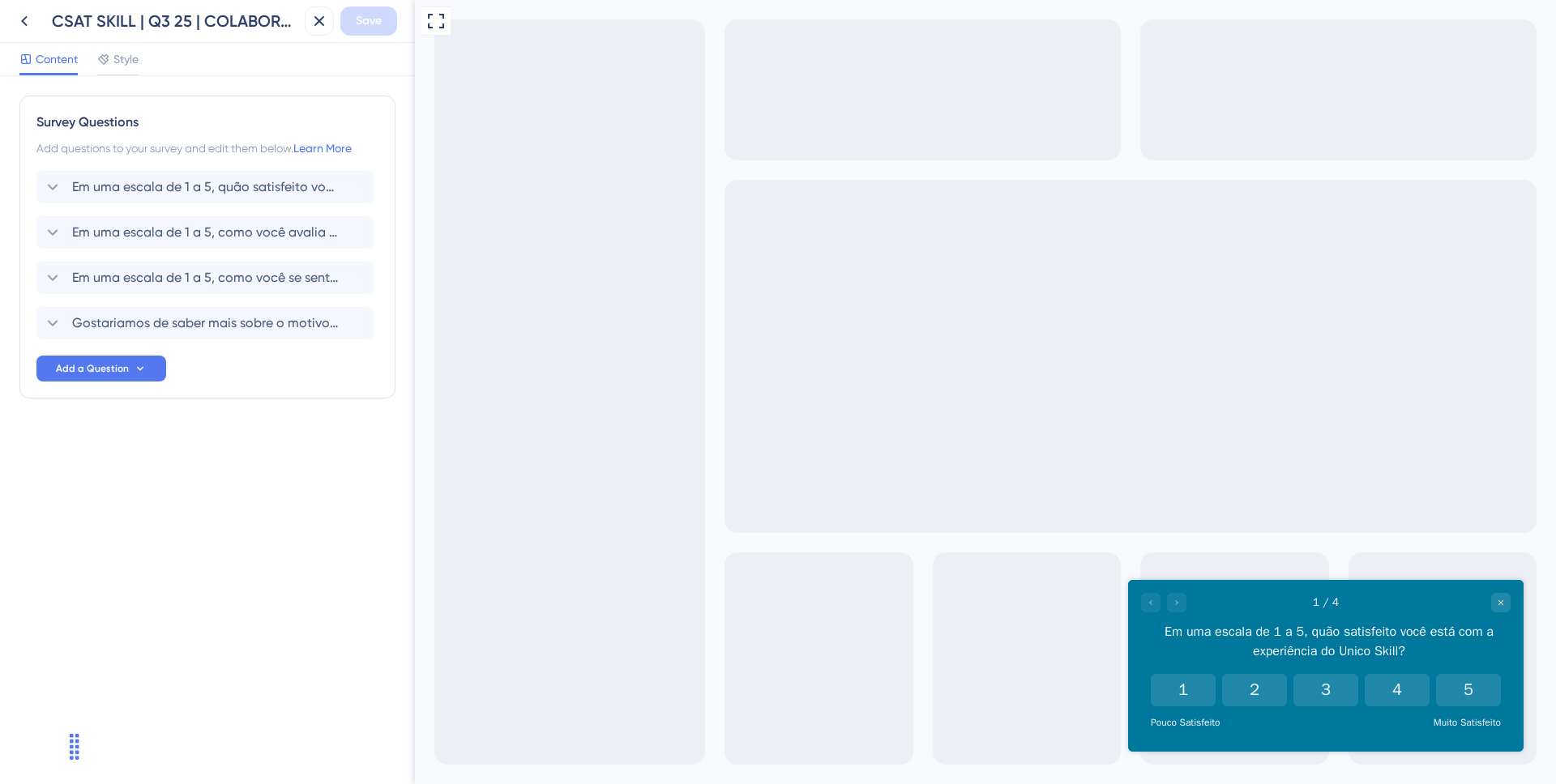 click on "1 / 4 Em uma escala de 1 a 5, quão satisfeito você está com a experiência do Unico Skill?" at bounding box center [1326, 627] 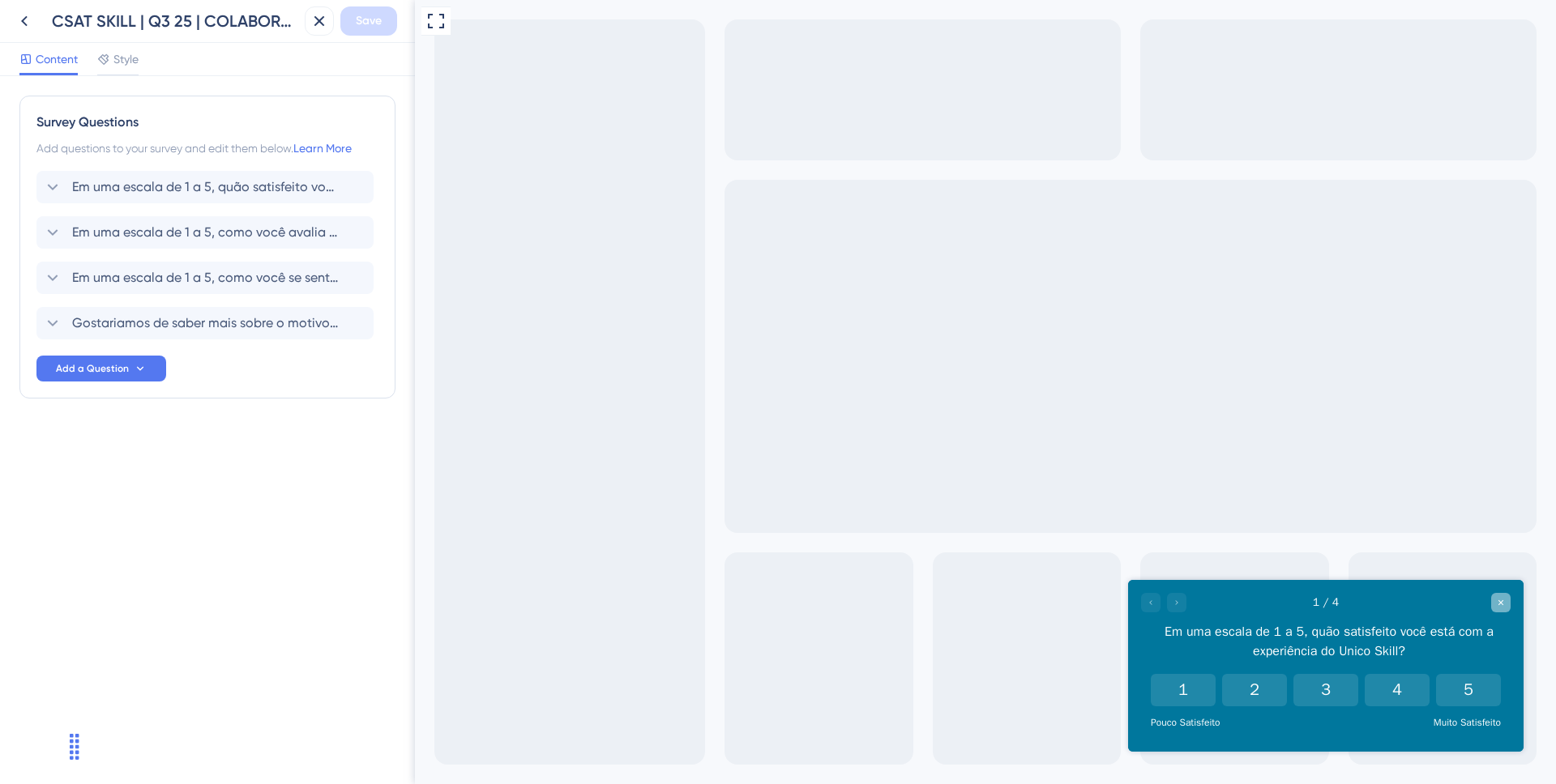 drag, startPoint x: 1247, startPoint y: 625, endPoint x: 1501, endPoint y: 598, distance: 255.43101 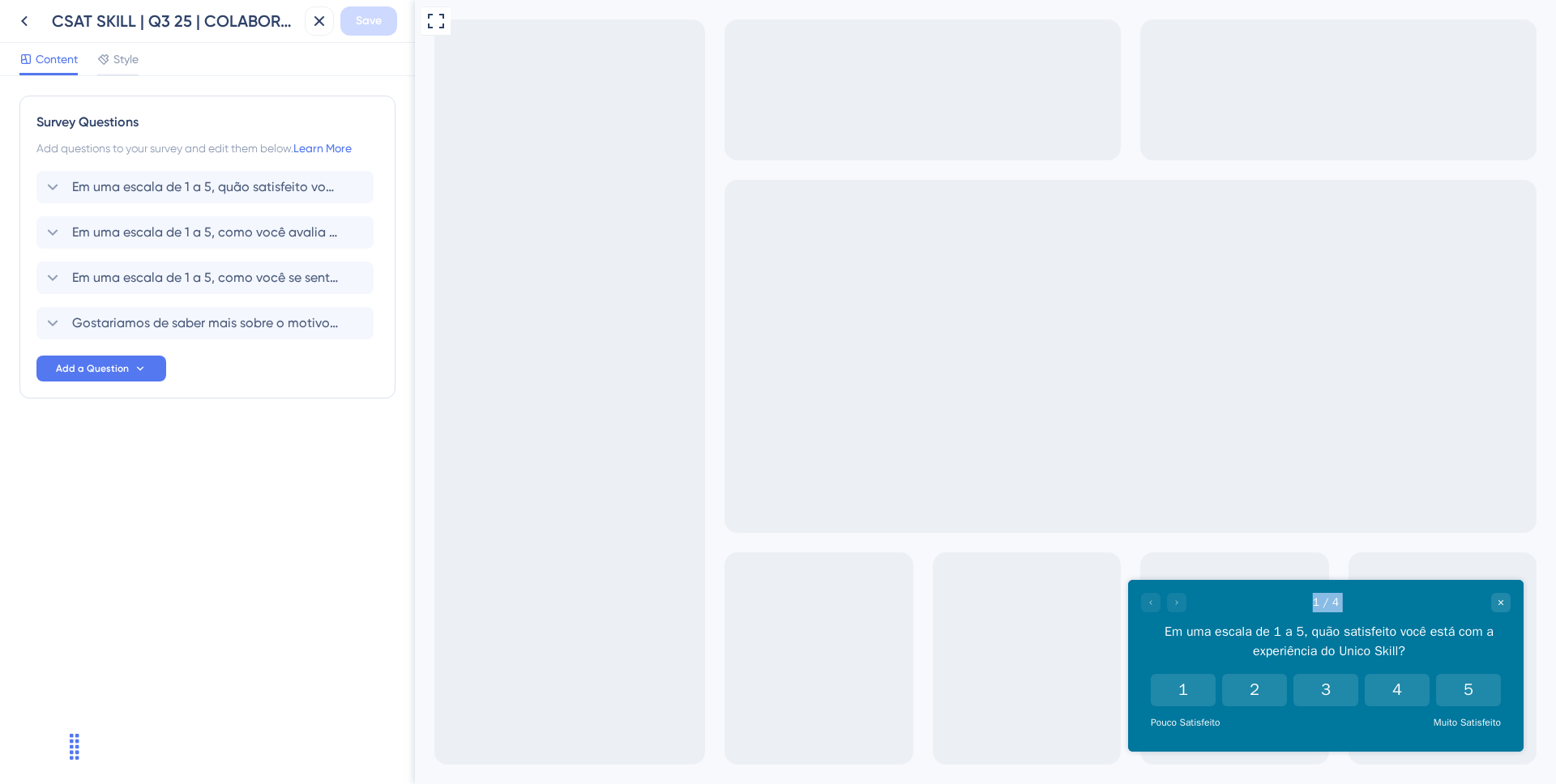 drag, startPoint x: 1293, startPoint y: 592, endPoint x: 1080, endPoint y: 537, distance: 219.98636 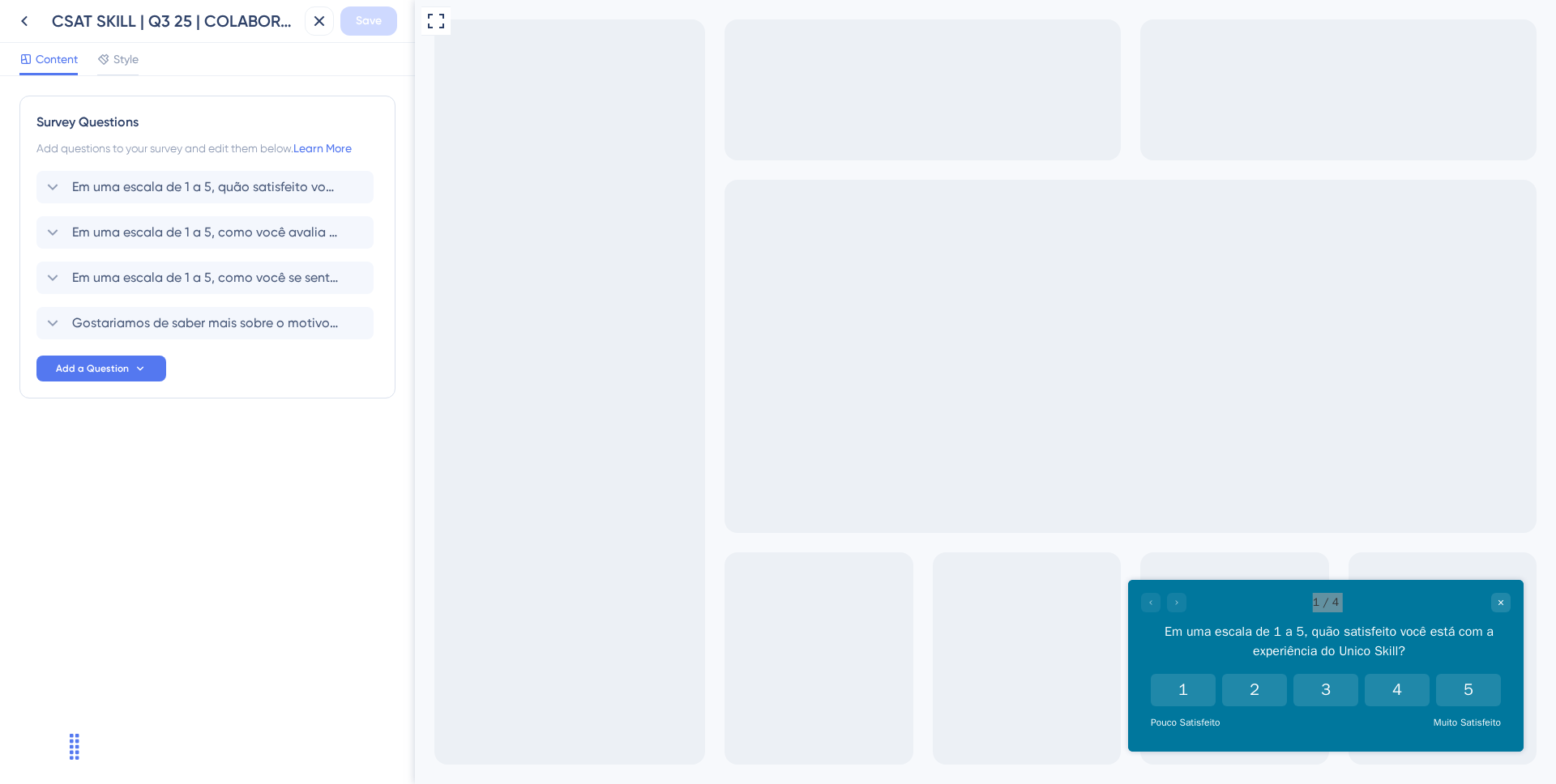 click on "Full Screen Preview" at bounding box center (985, 392) 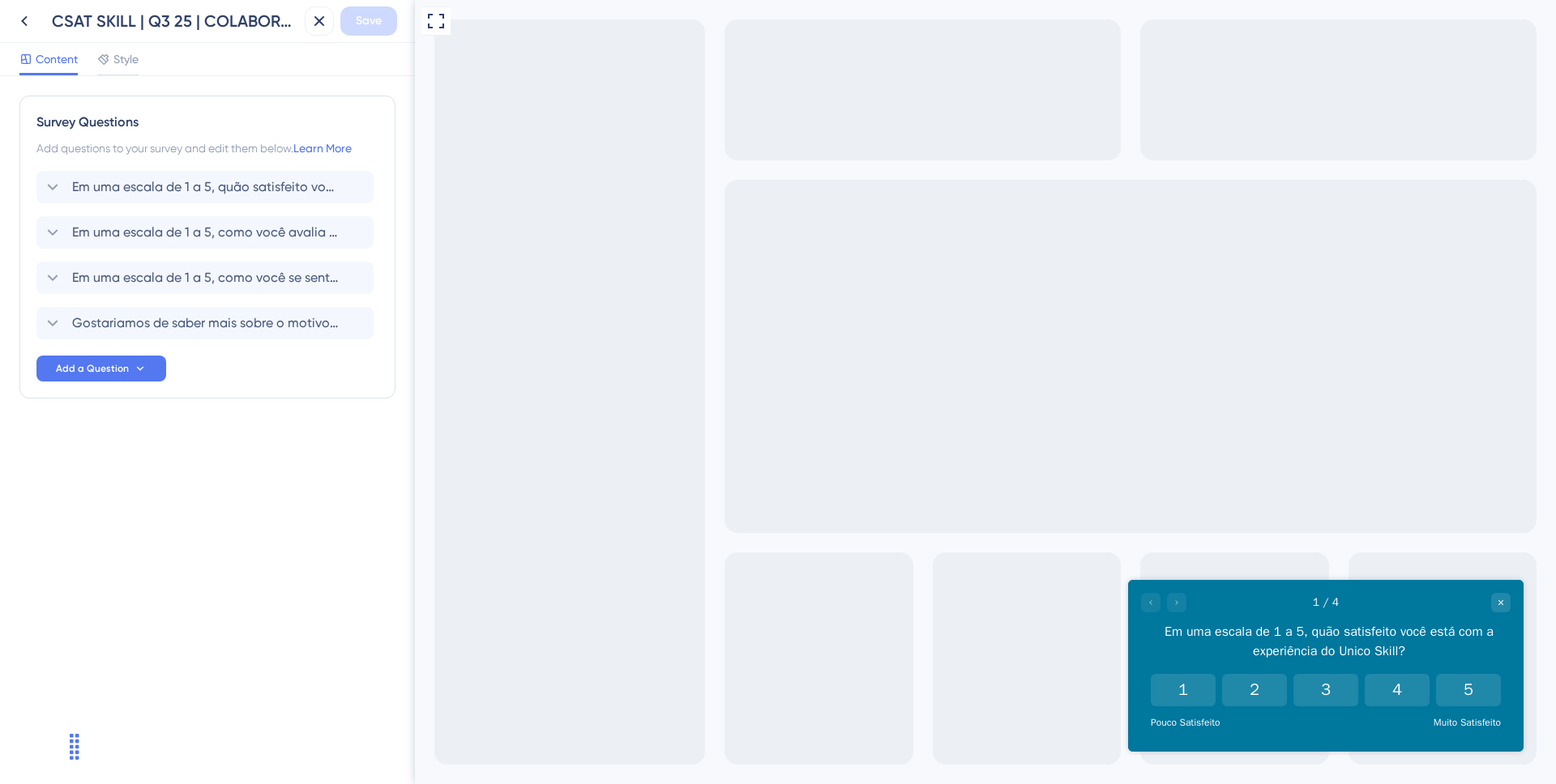 click on "Em uma escala de 1 a 5, quão satisfeito você está com a experiência do Unico Skill?" at bounding box center [1329, 641] 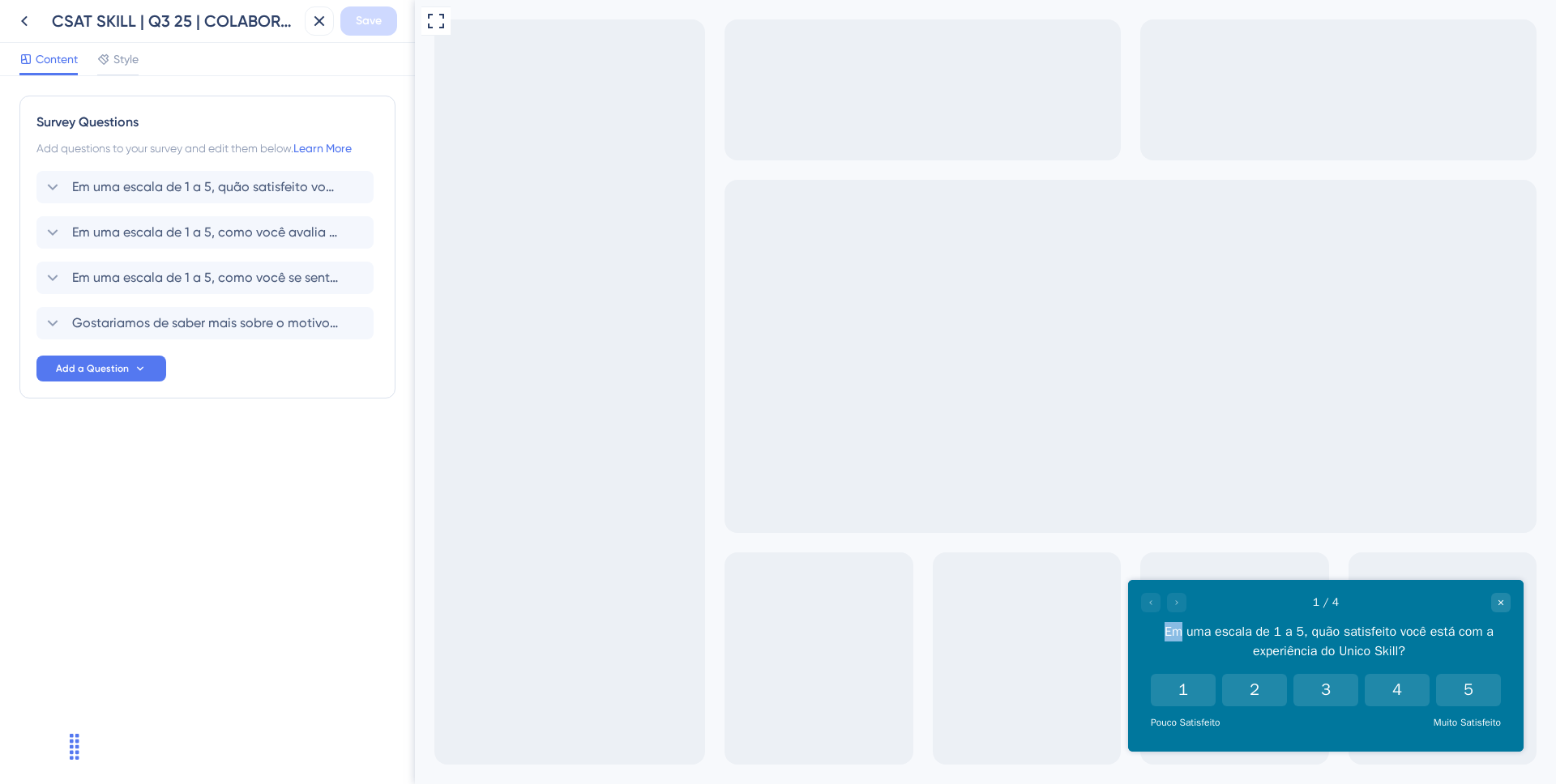 click on "1 / 4" at bounding box center [1326, 603] 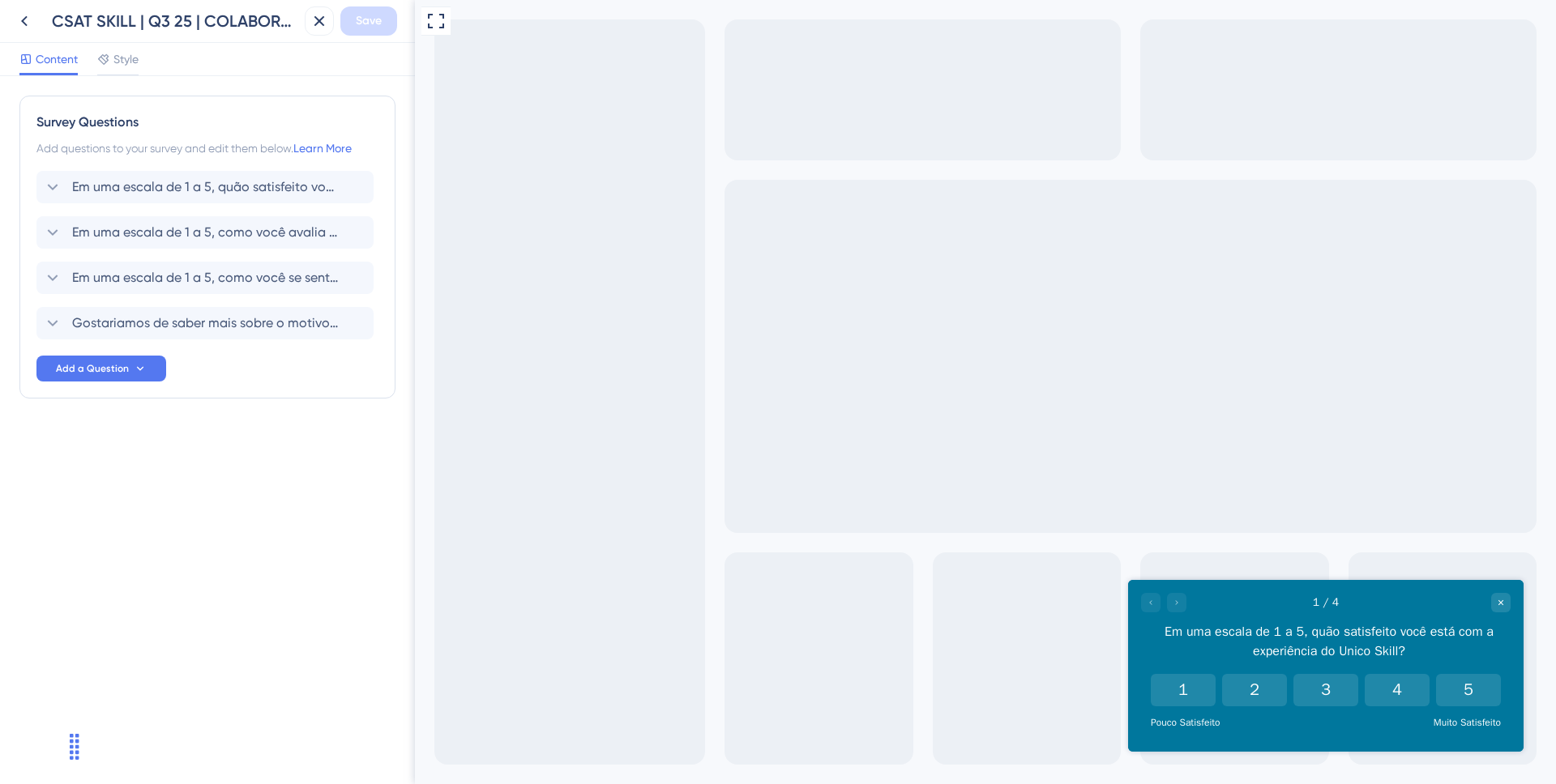 drag, startPoint x: 1375, startPoint y: 598, endPoint x: 1333, endPoint y: 591, distance: 42.579338 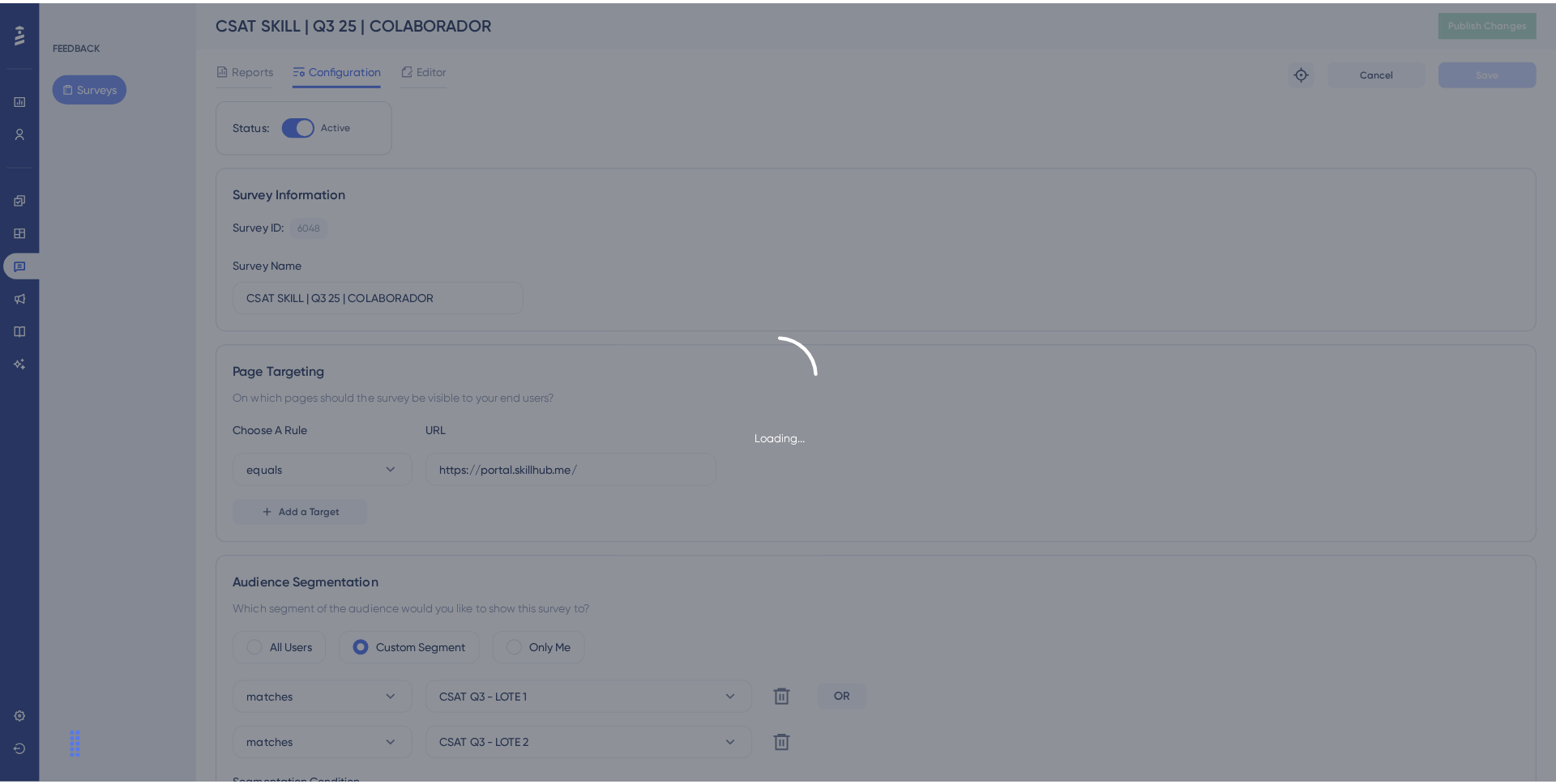 scroll, scrollTop: 0, scrollLeft: 0, axis: both 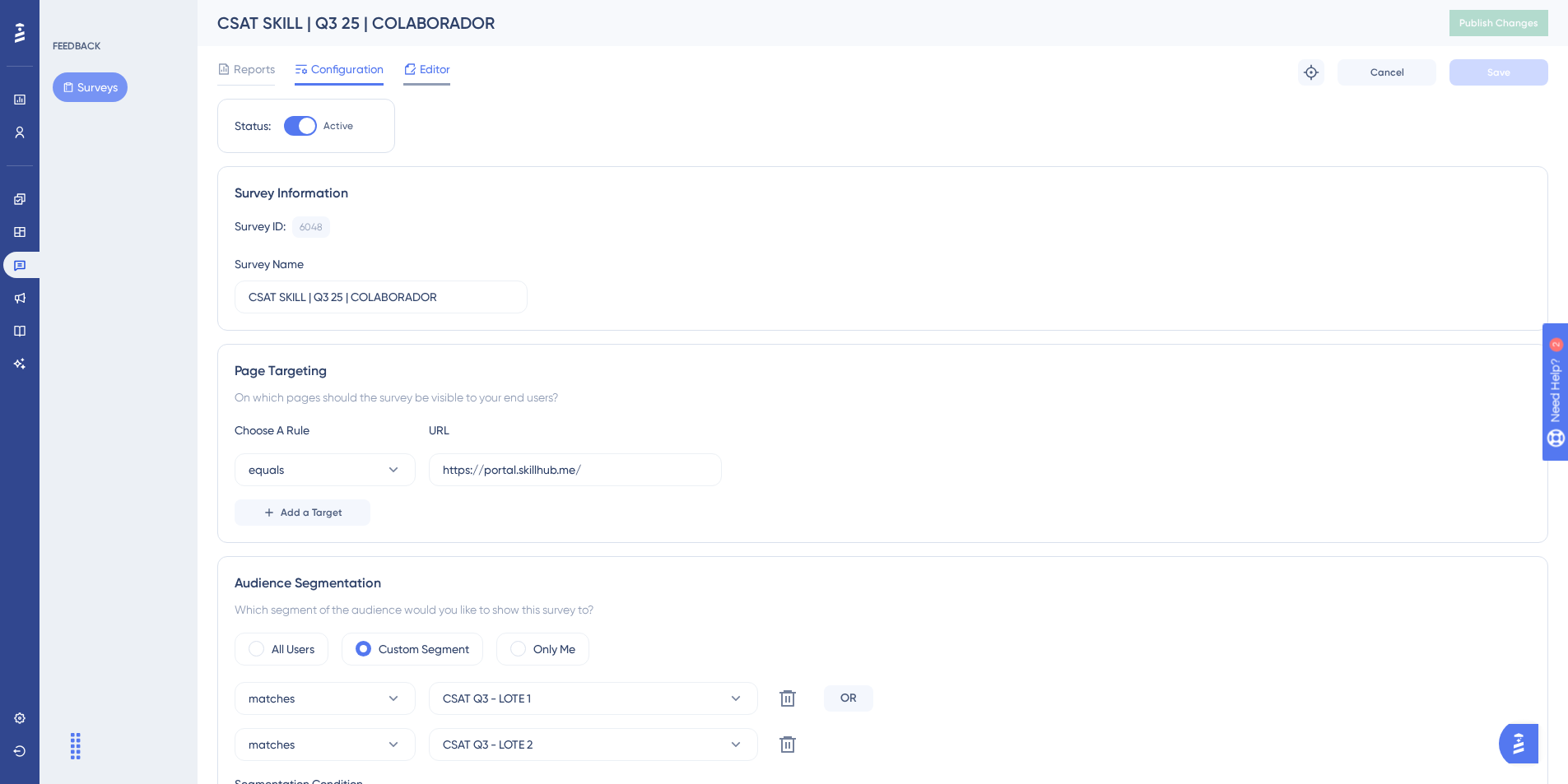 click on "Editor" at bounding box center (435, 69) 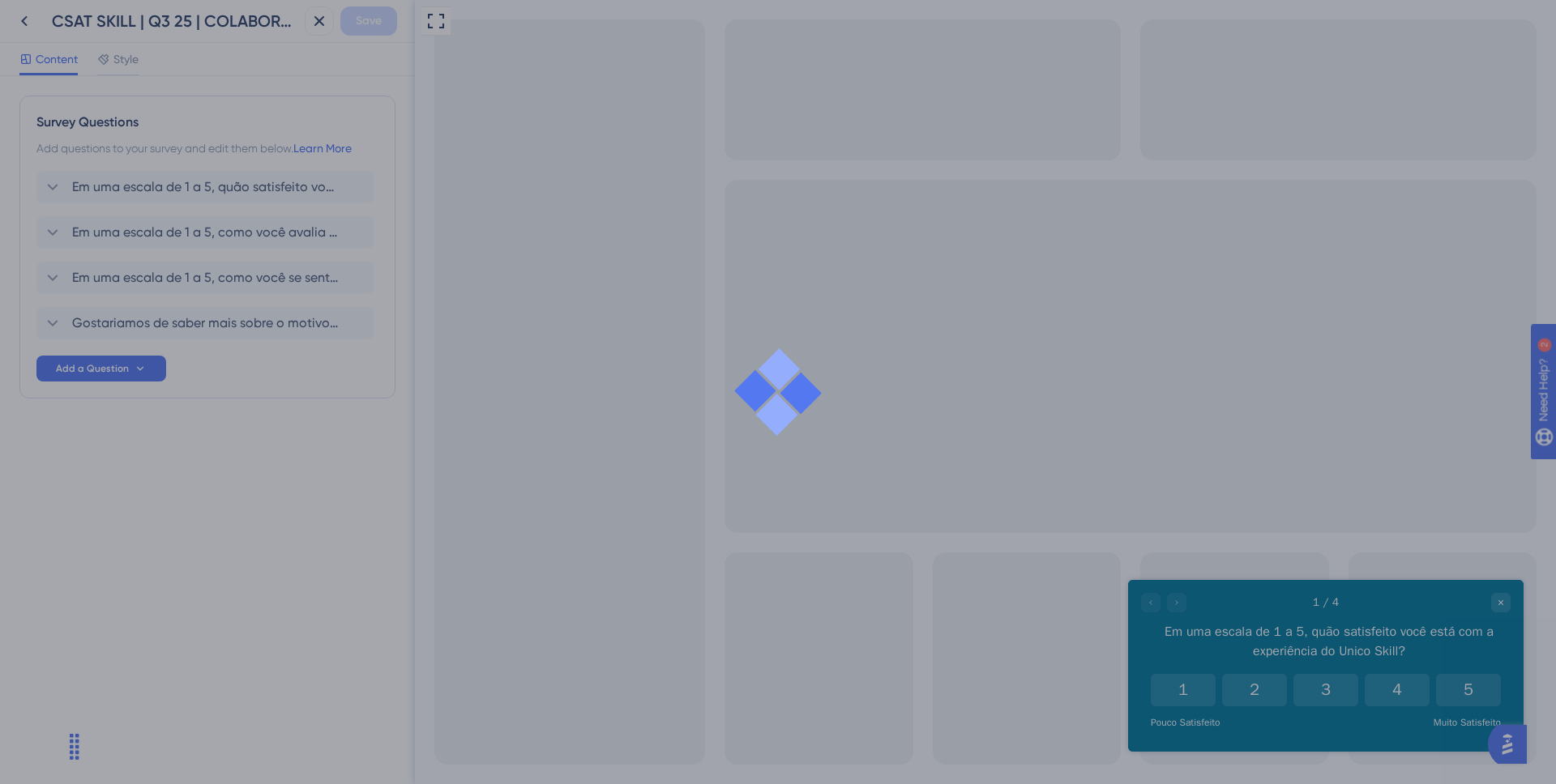 scroll, scrollTop: 0, scrollLeft: 0, axis: both 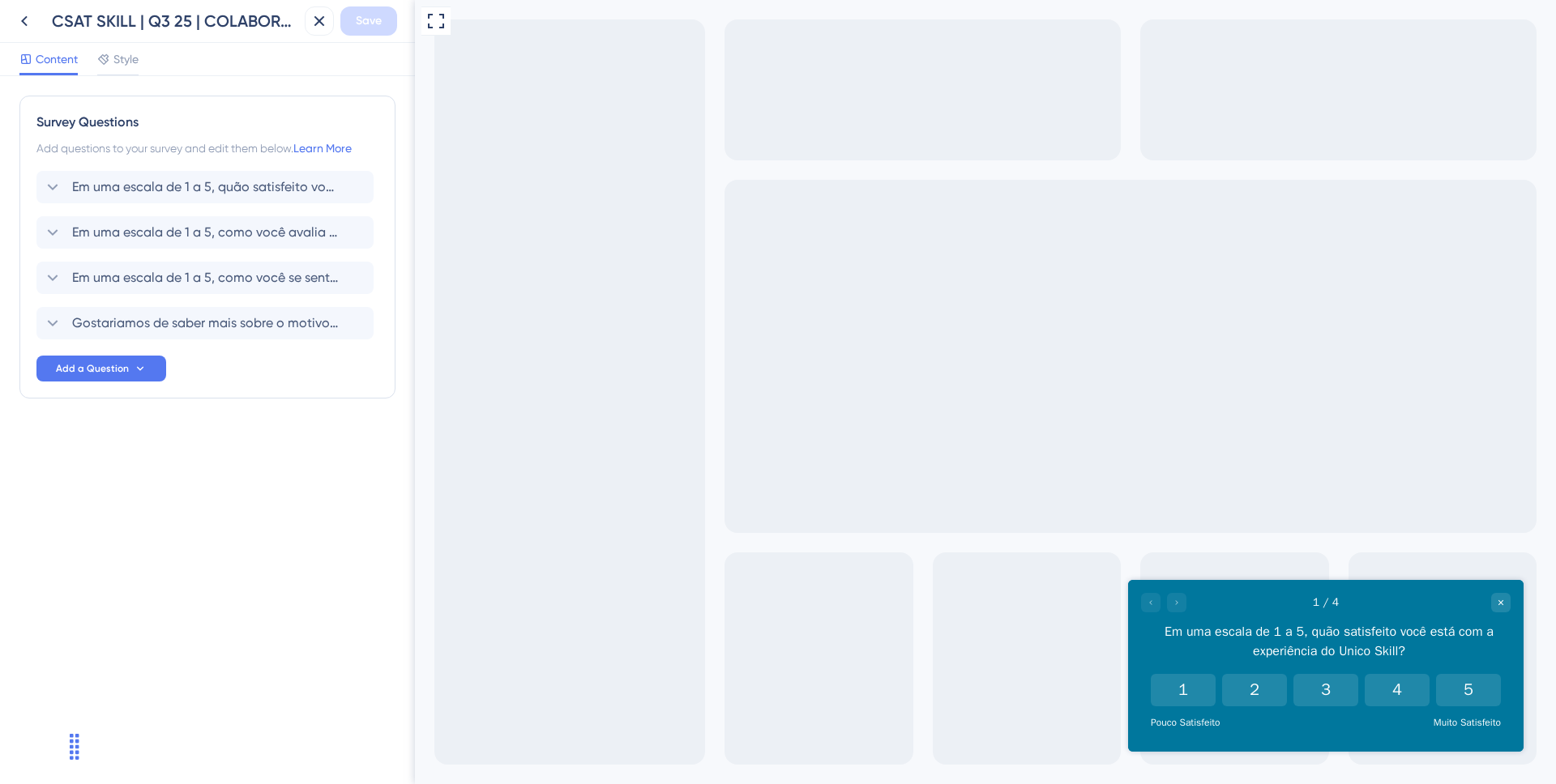 click on "1 / 4" at bounding box center (1326, 603) 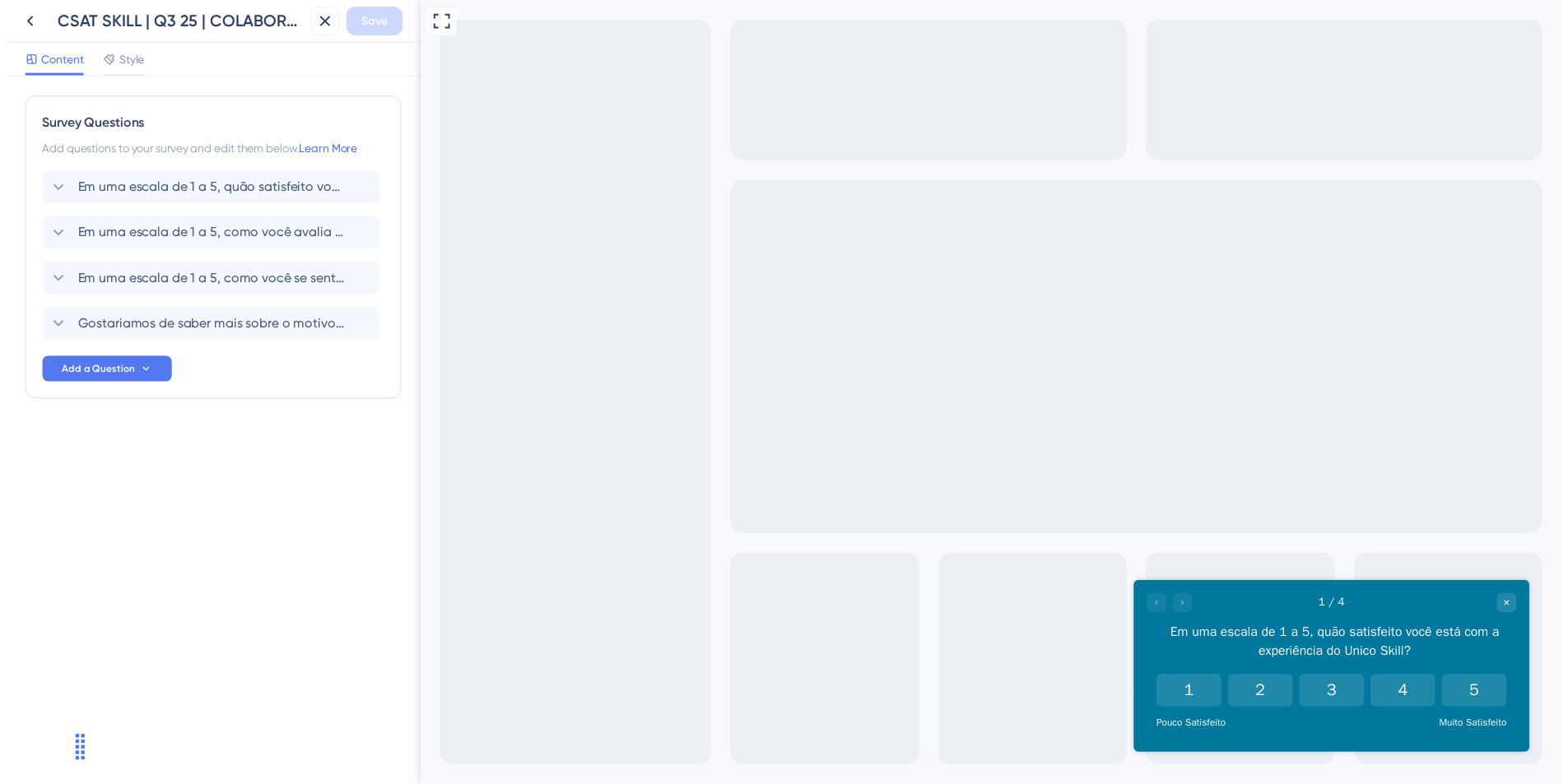 scroll, scrollTop: 0, scrollLeft: 0, axis: both 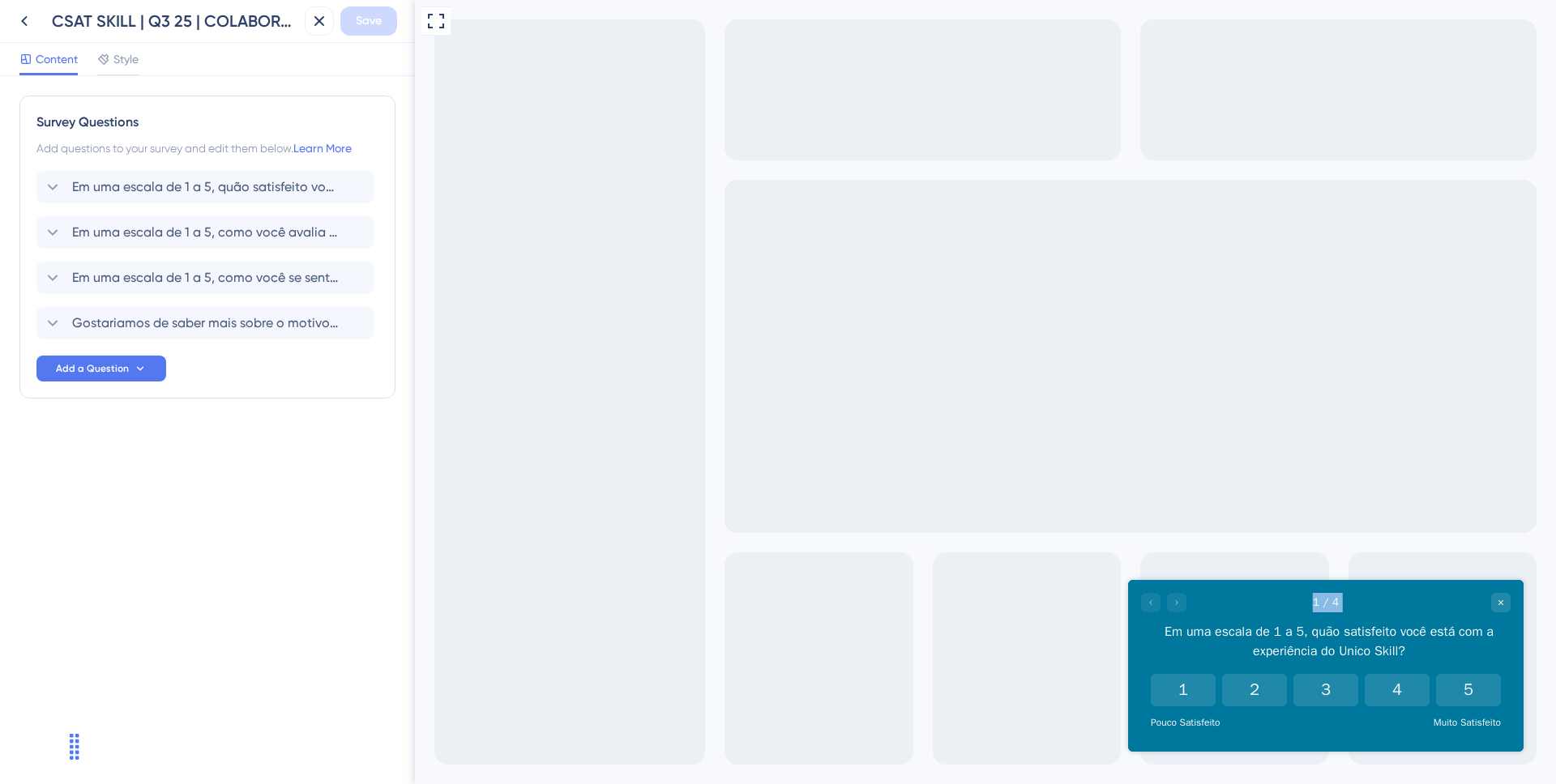 drag, startPoint x: 1473, startPoint y: 594, endPoint x: 1237, endPoint y: 600, distance: 236.07626 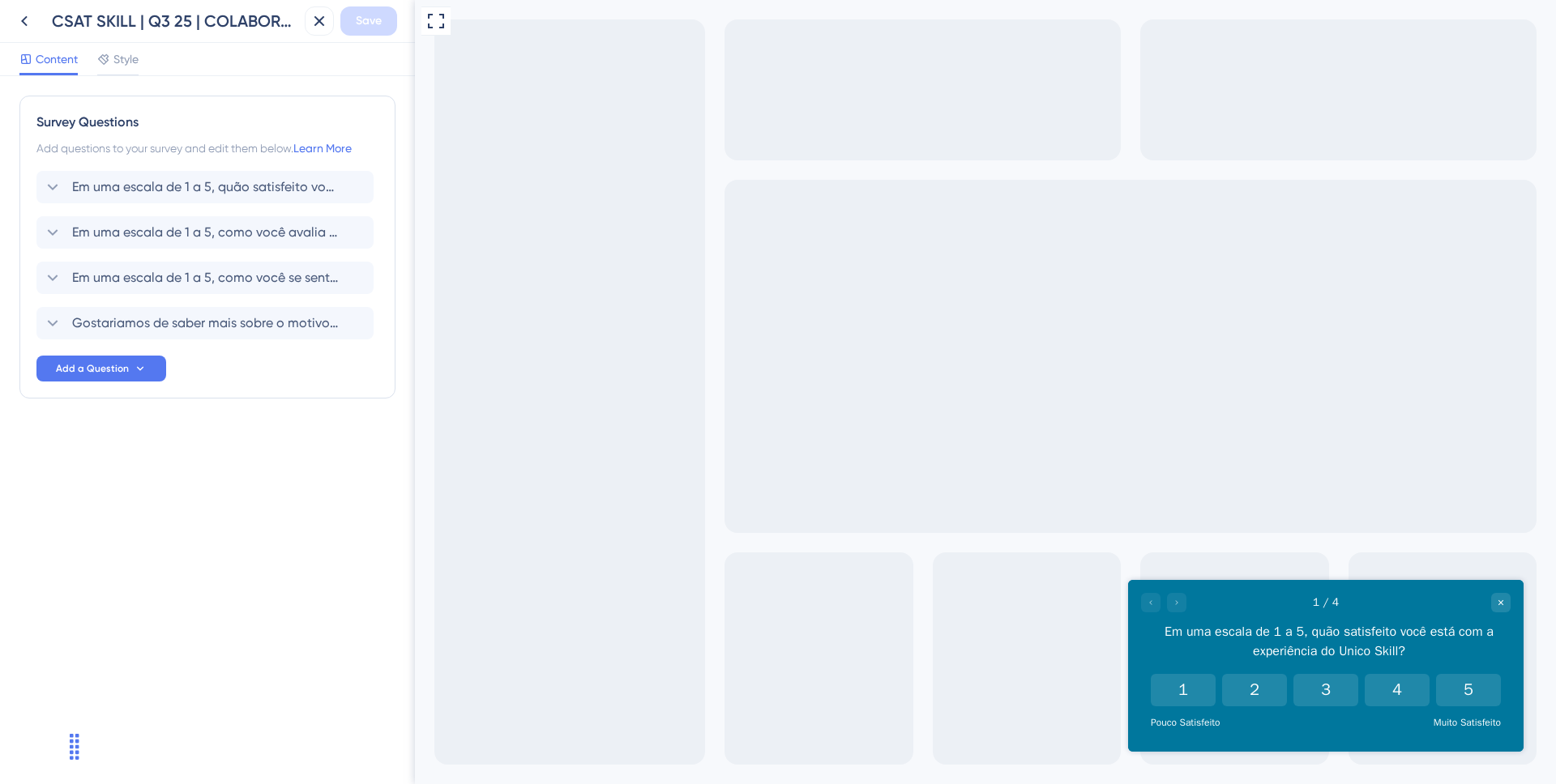 drag, startPoint x: 1236, startPoint y: 600, endPoint x: 1133, endPoint y: 598, distance: 103.01942 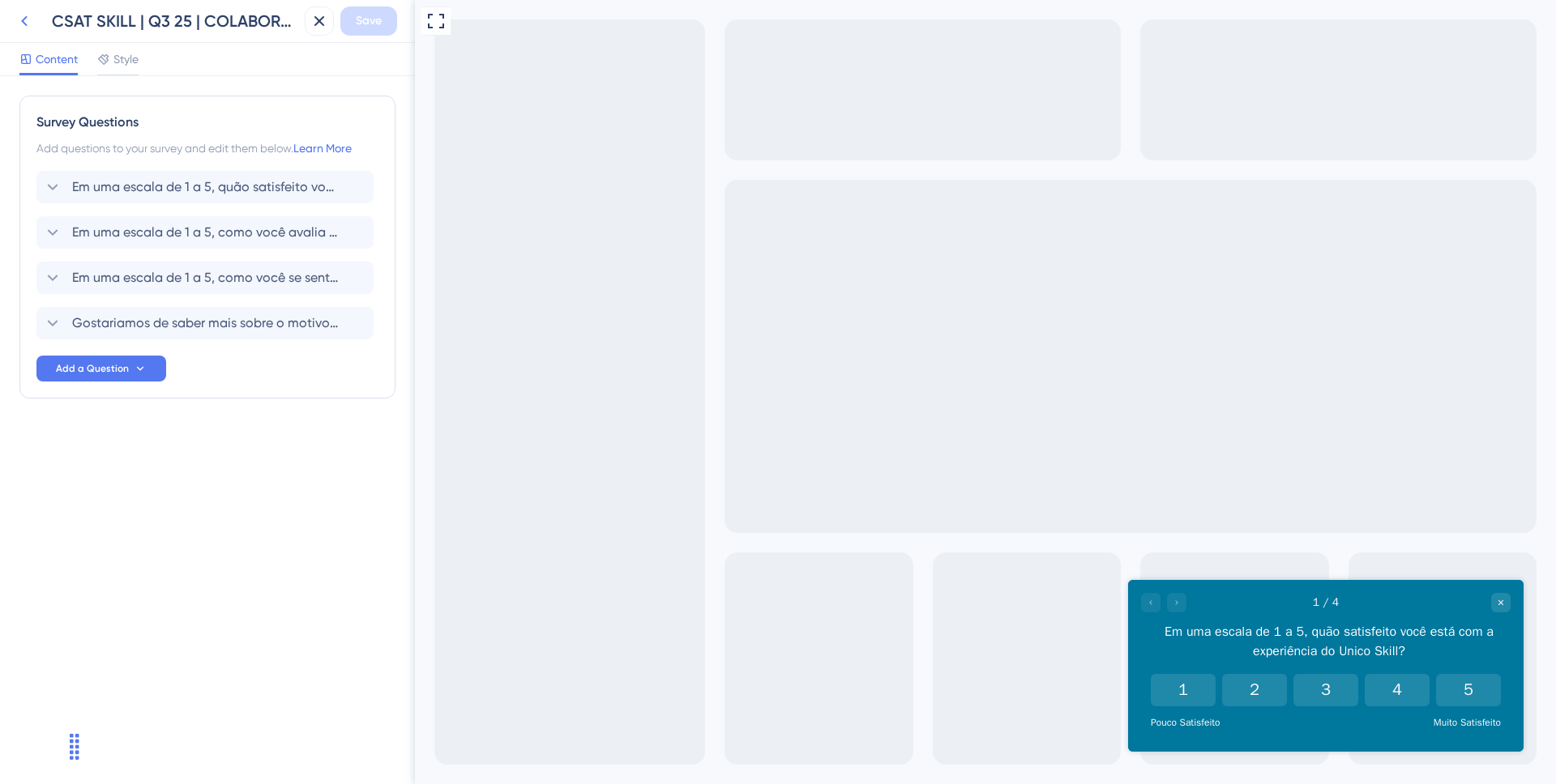 click 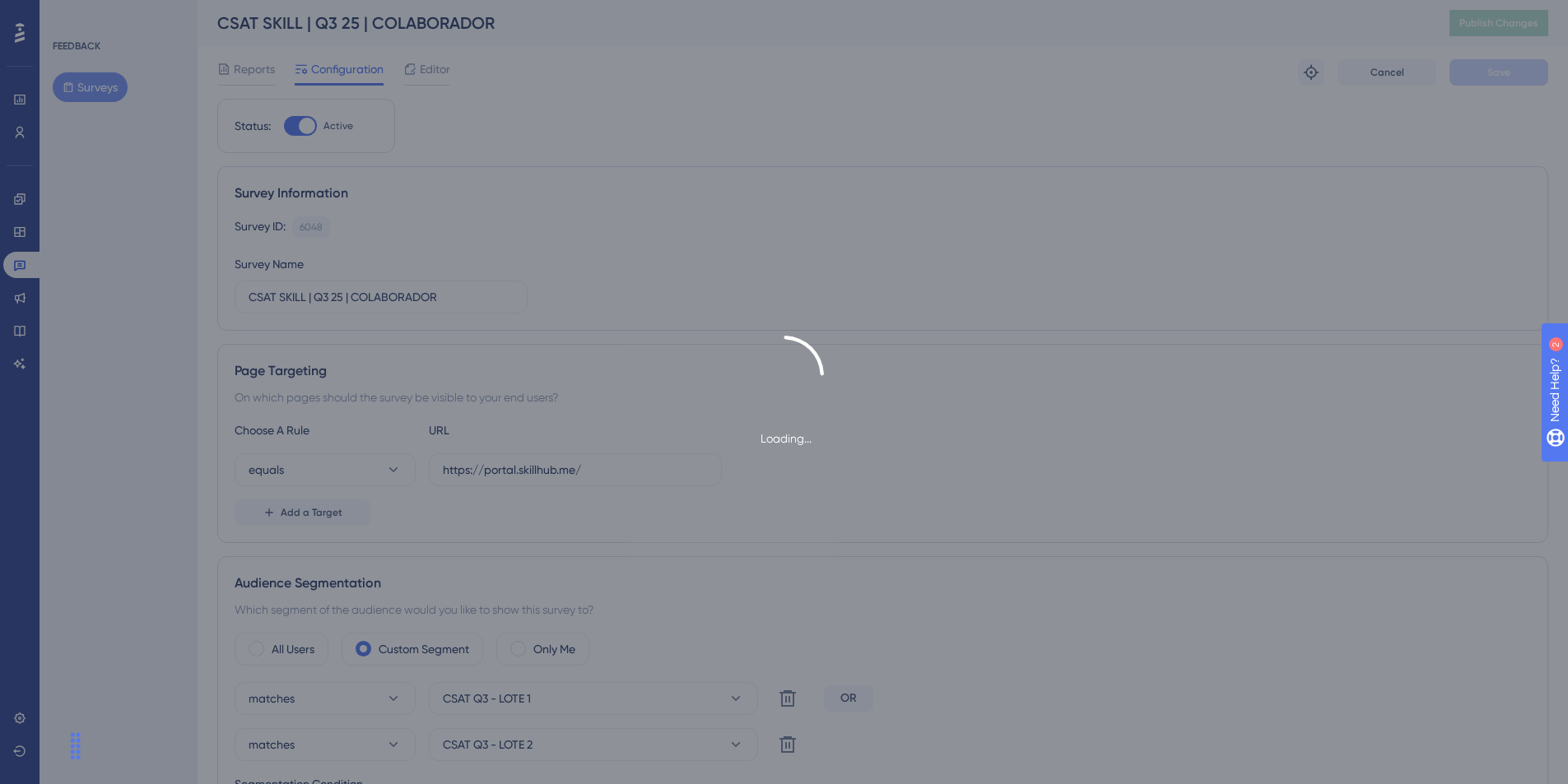 scroll, scrollTop: 0, scrollLeft: 0, axis: both 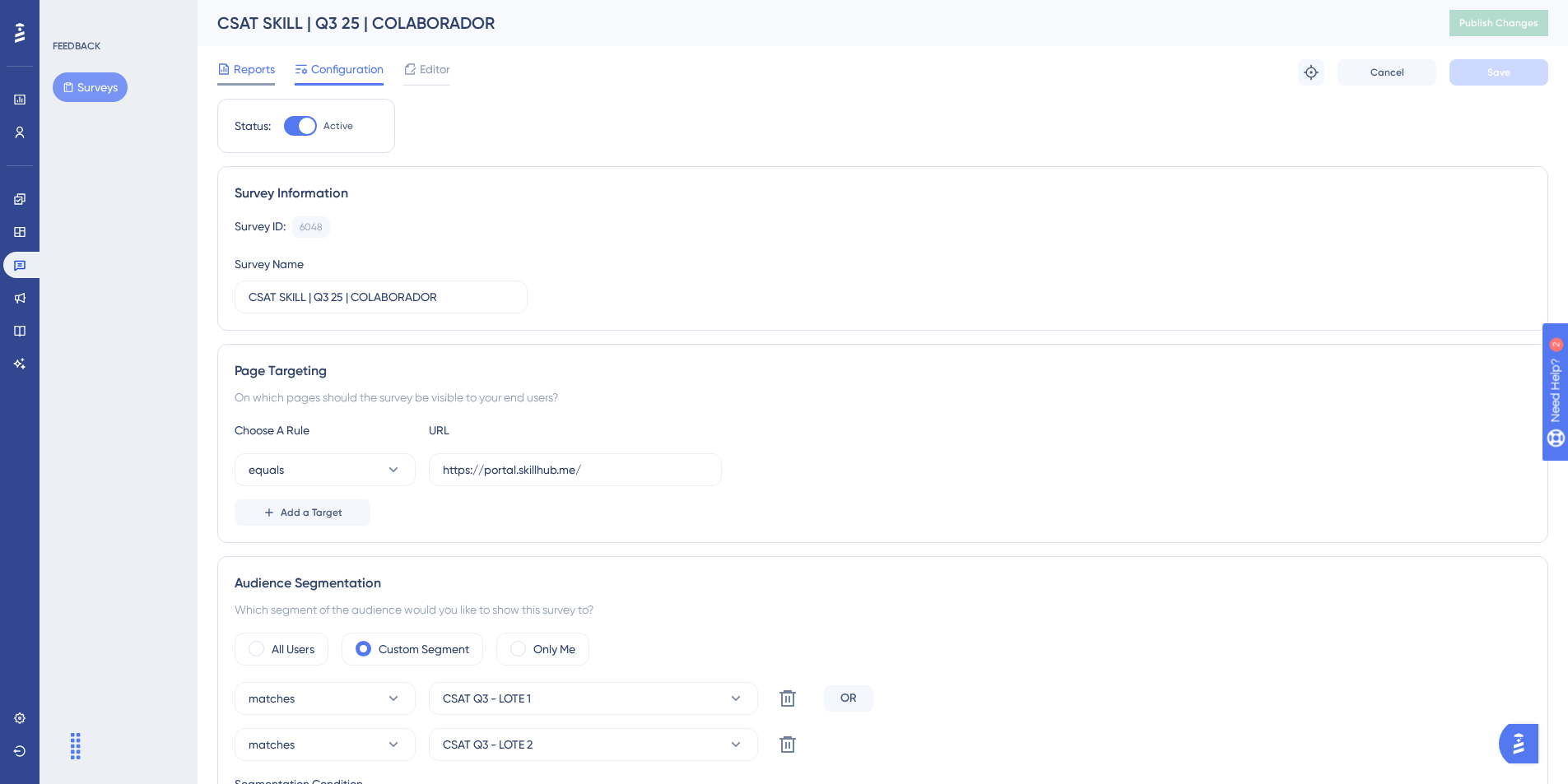 click on "Reports" at bounding box center [254, 69] 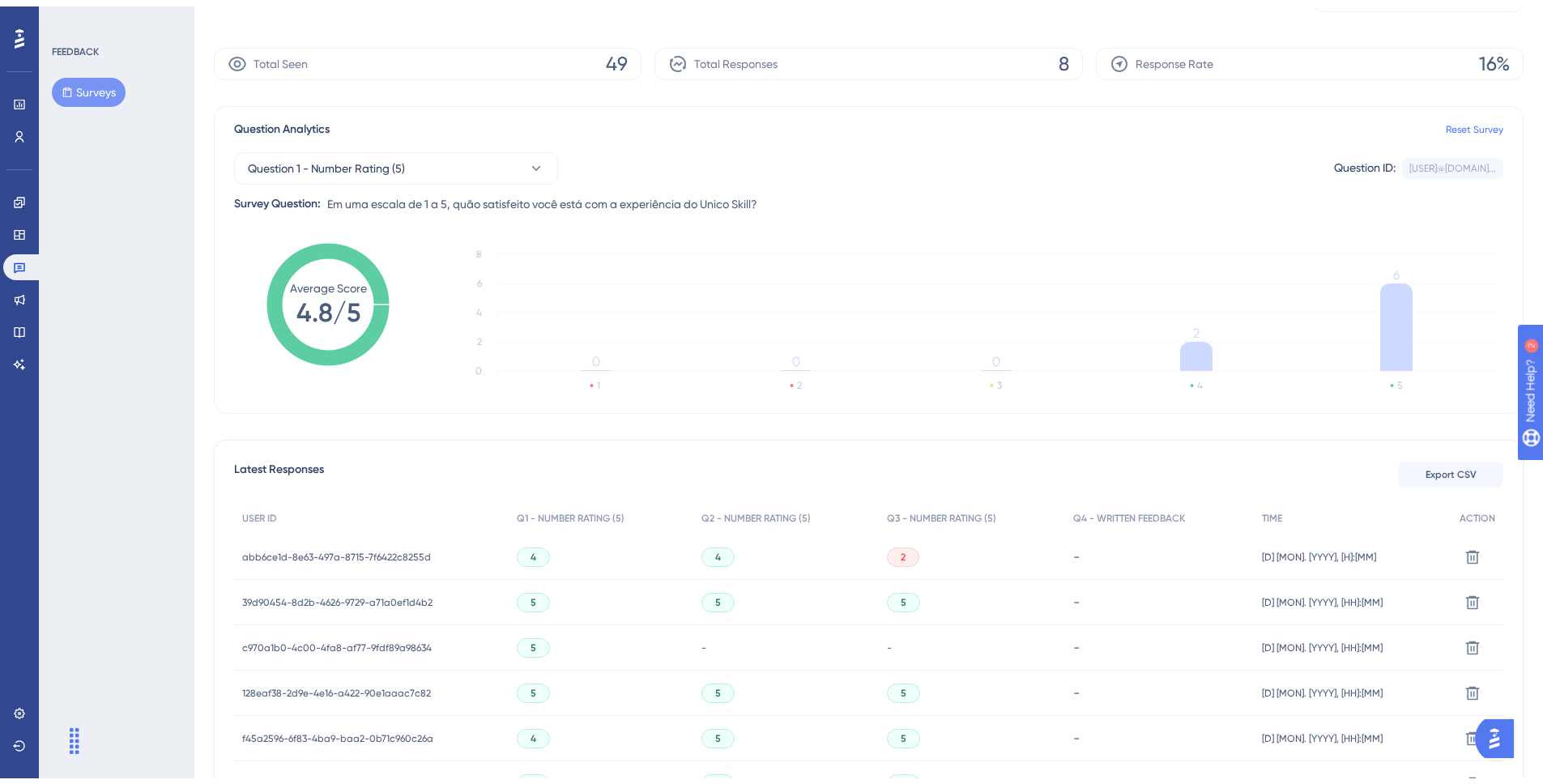 scroll, scrollTop: 0, scrollLeft: 0, axis: both 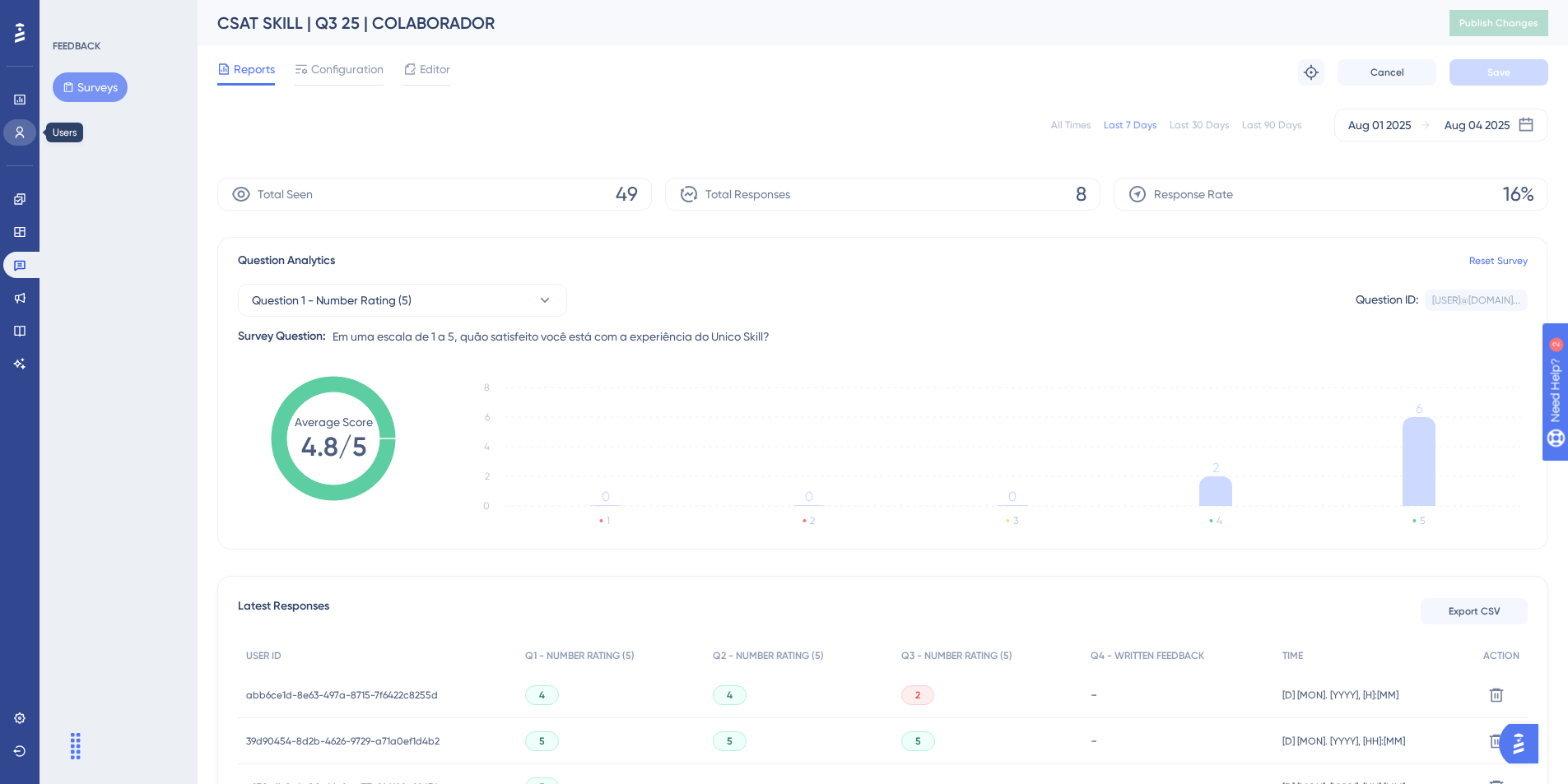 click 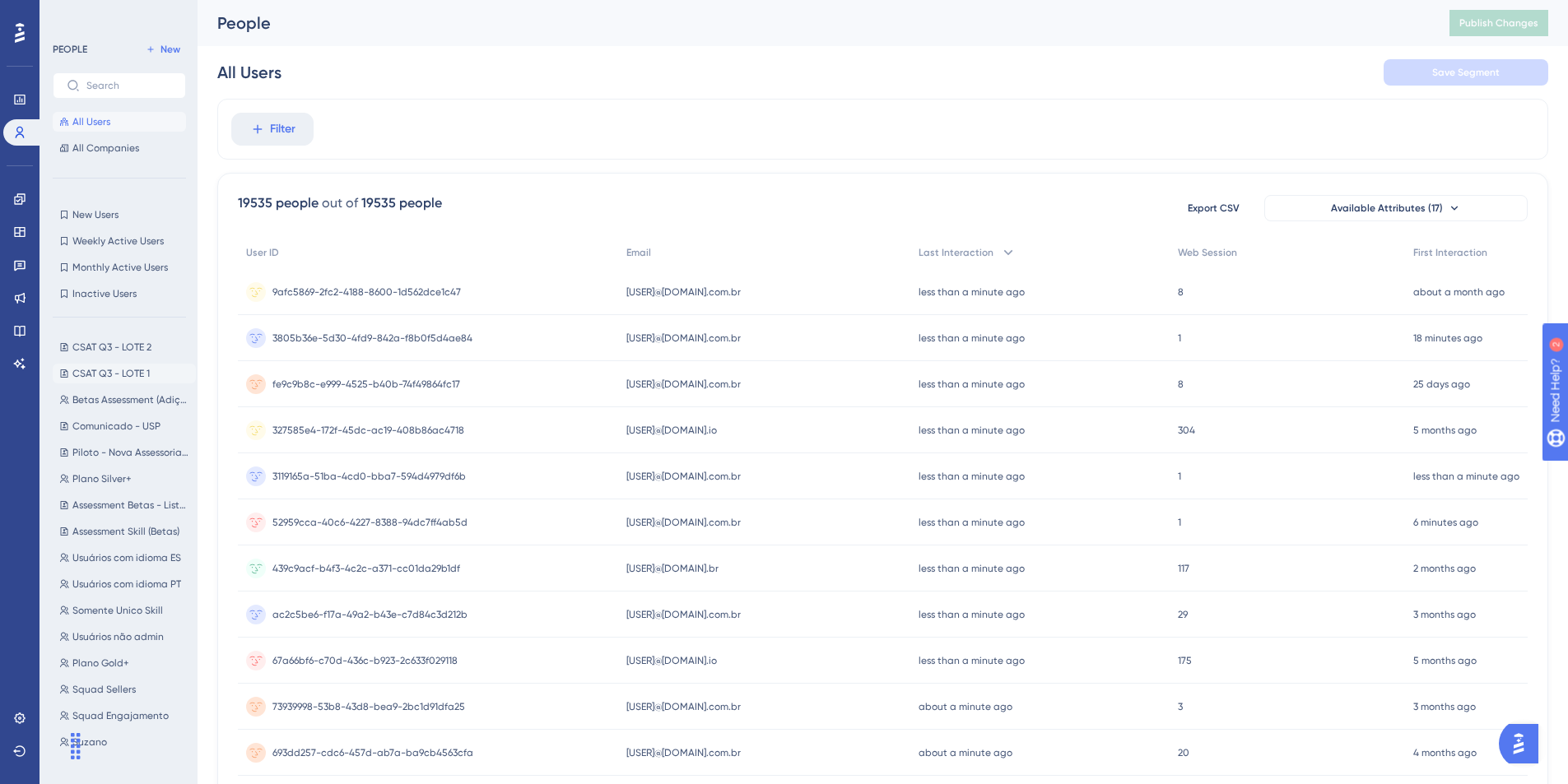 click on "CSAT Q3 - LOTE 1 CSAT Q3 - LOTE 1" at bounding box center (124, 373) 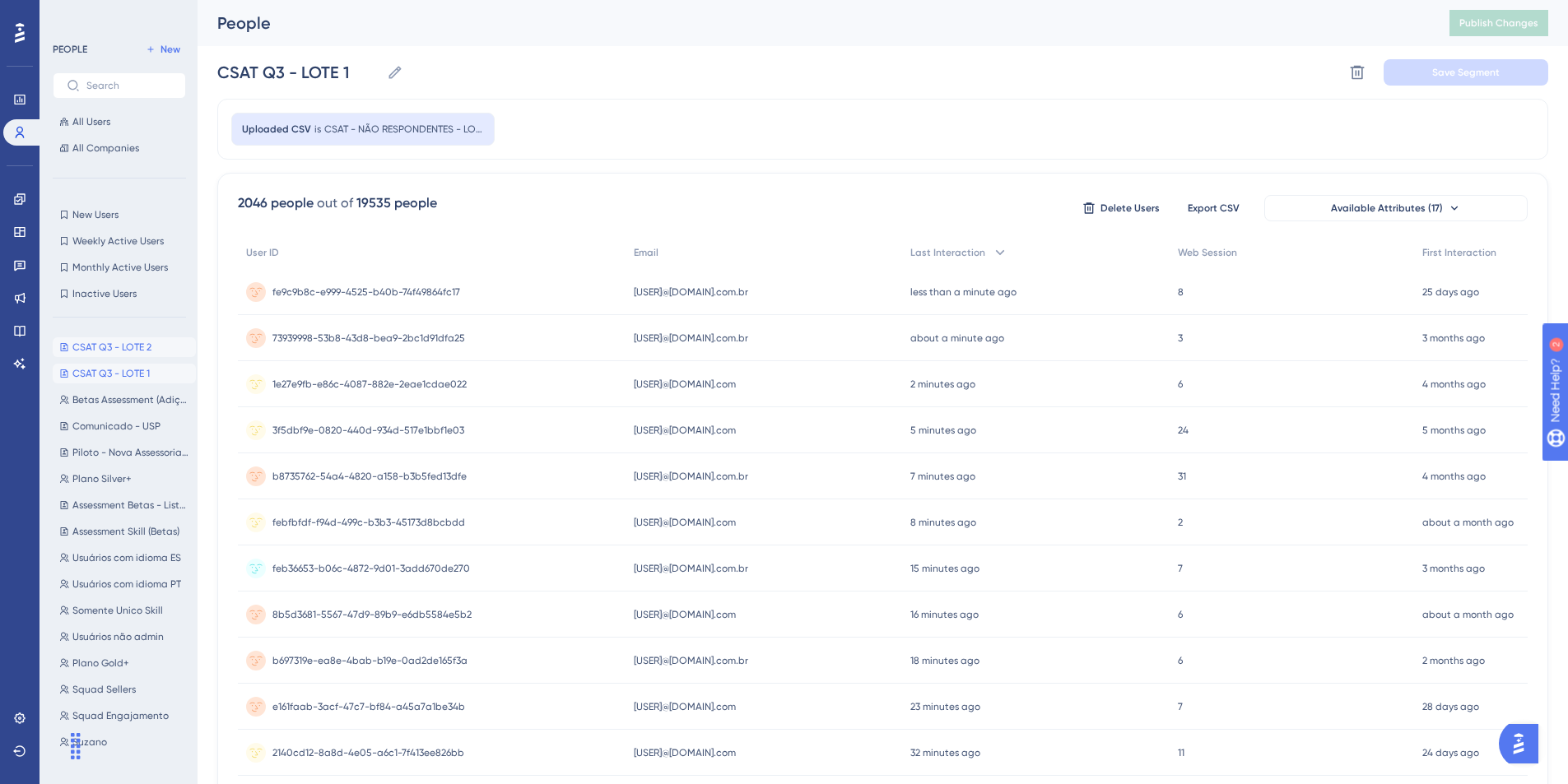 click on "CSAT Q3 - LOTE 2" at bounding box center [112, 347] 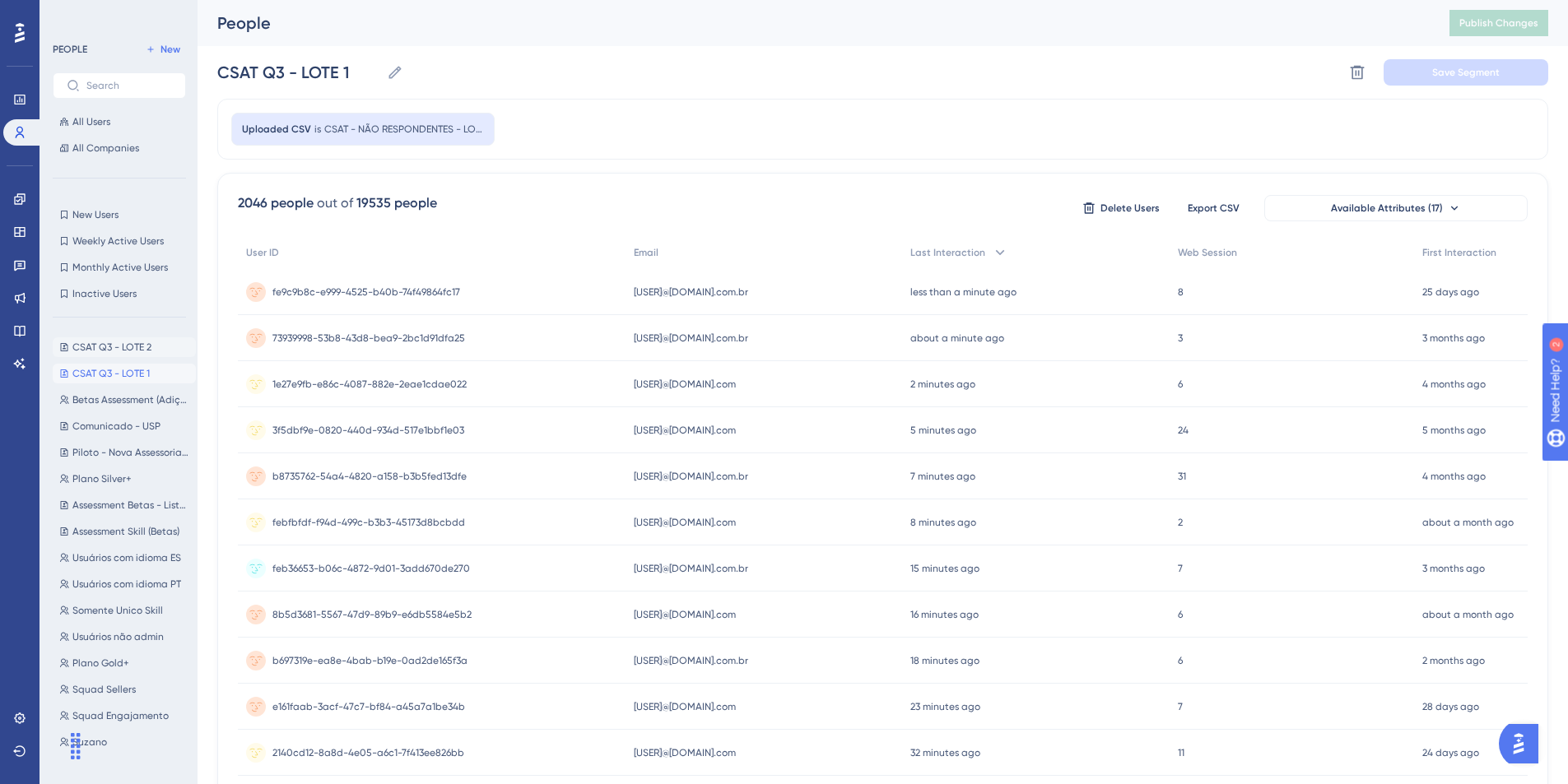 type on "CSAT Q3 - LOTE 2" 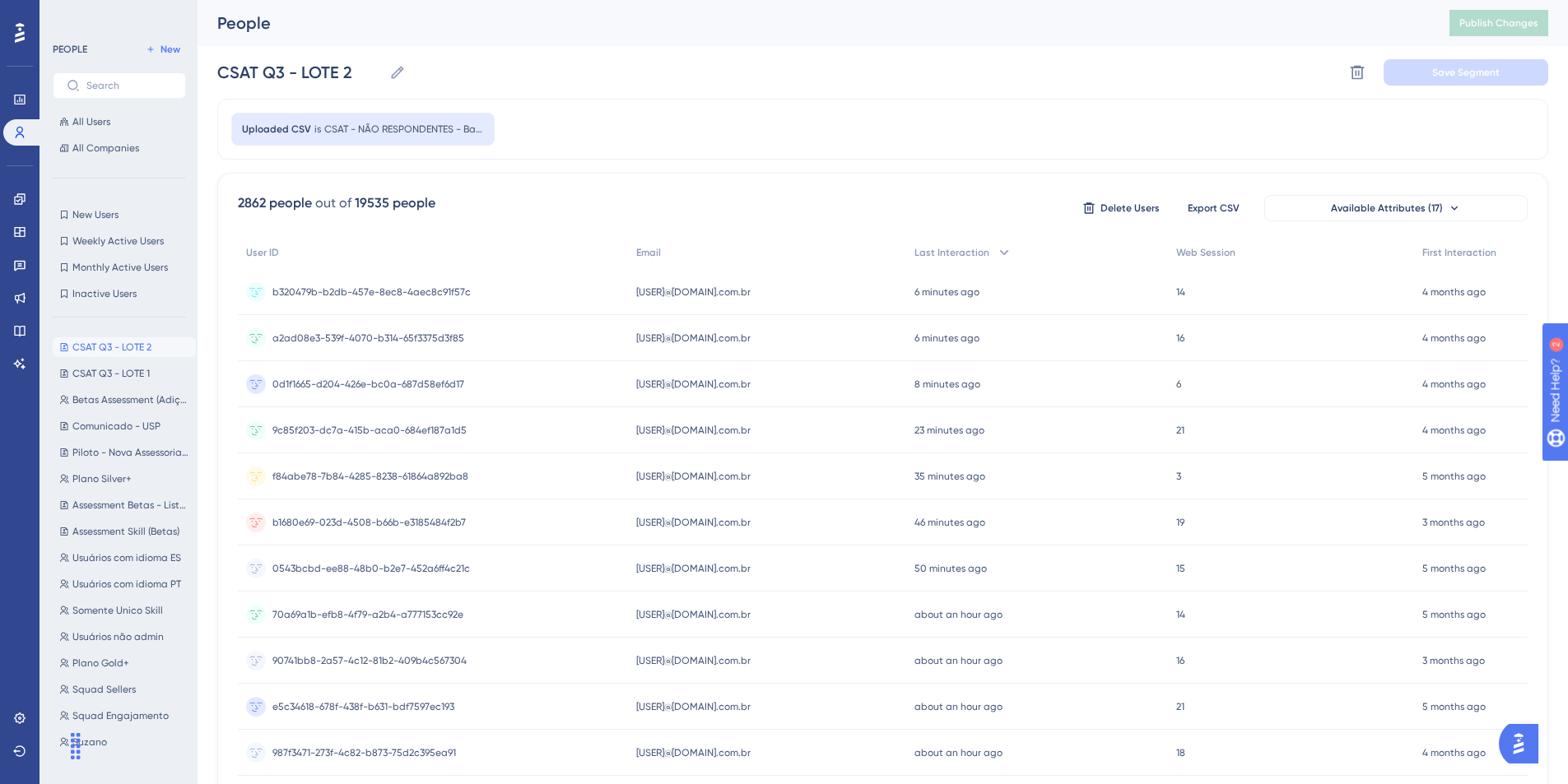 click at bounding box center (20, 33) 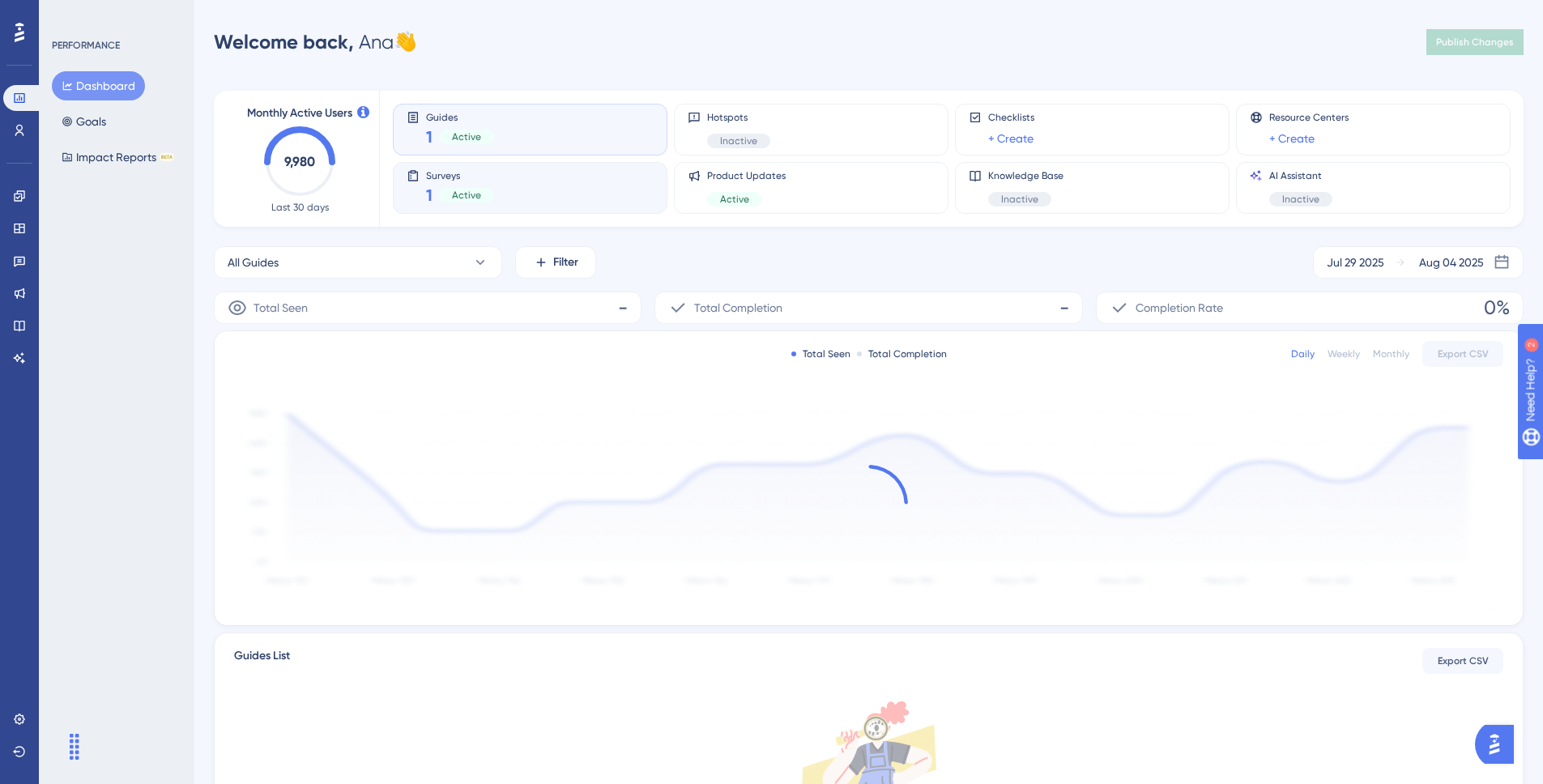 click on "1 Active" at bounding box center (460, 195) 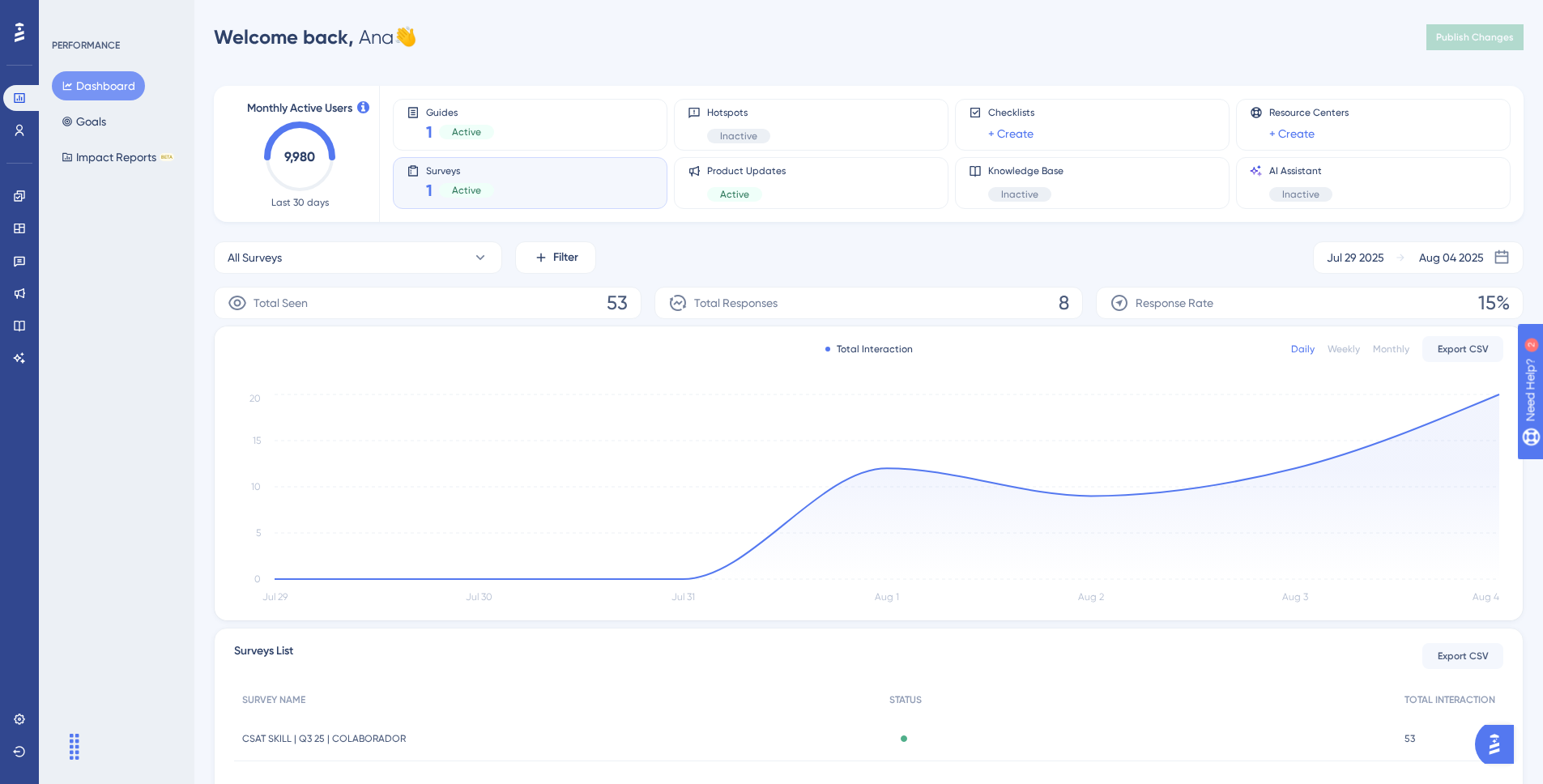 scroll, scrollTop: 0, scrollLeft: 0, axis: both 